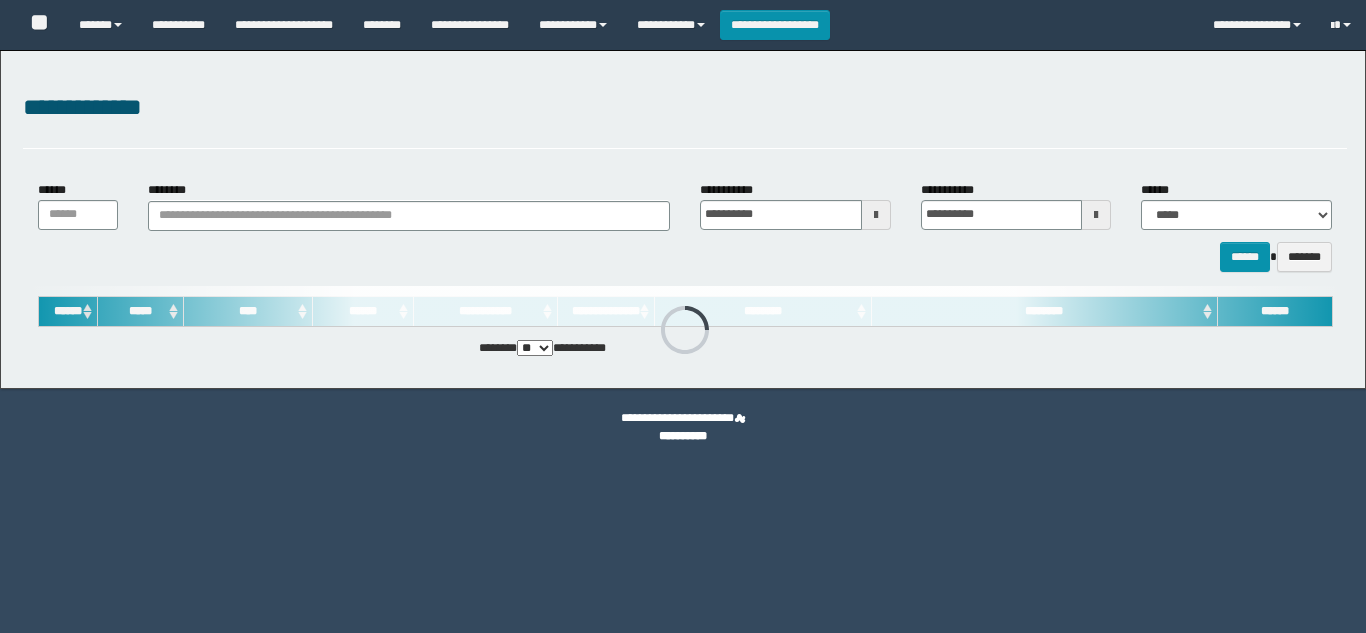 scroll, scrollTop: 0, scrollLeft: 0, axis: both 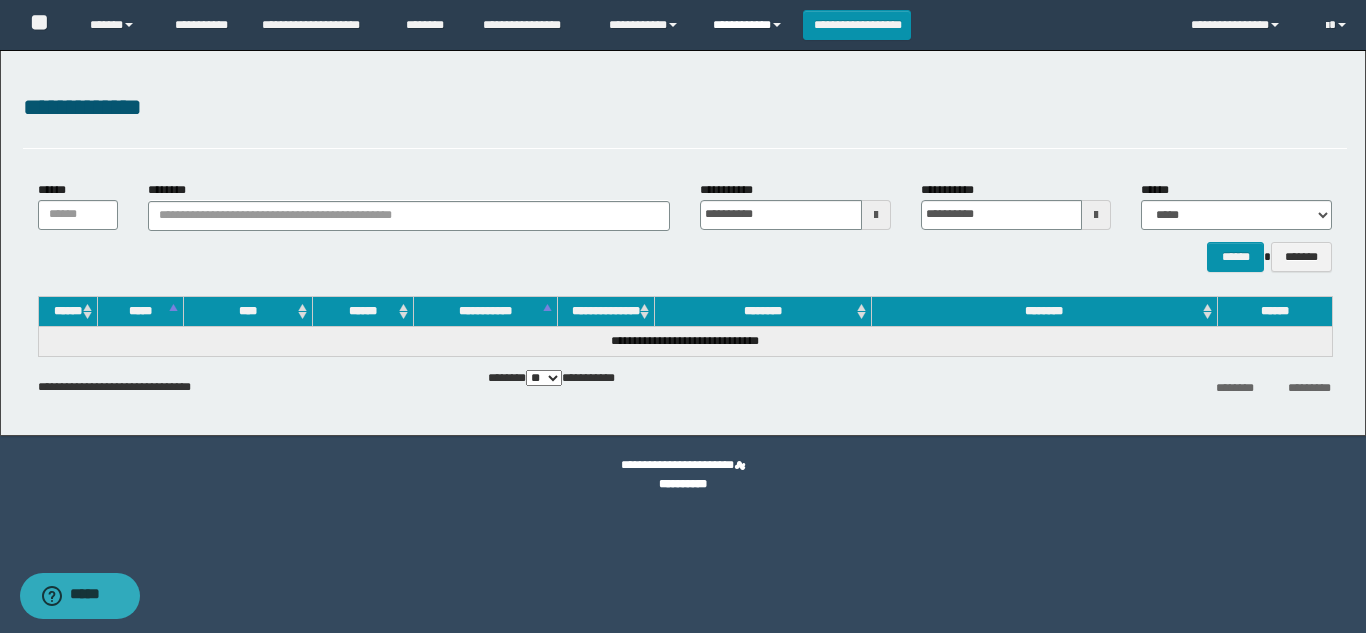 click on "**********" at bounding box center (750, 25) 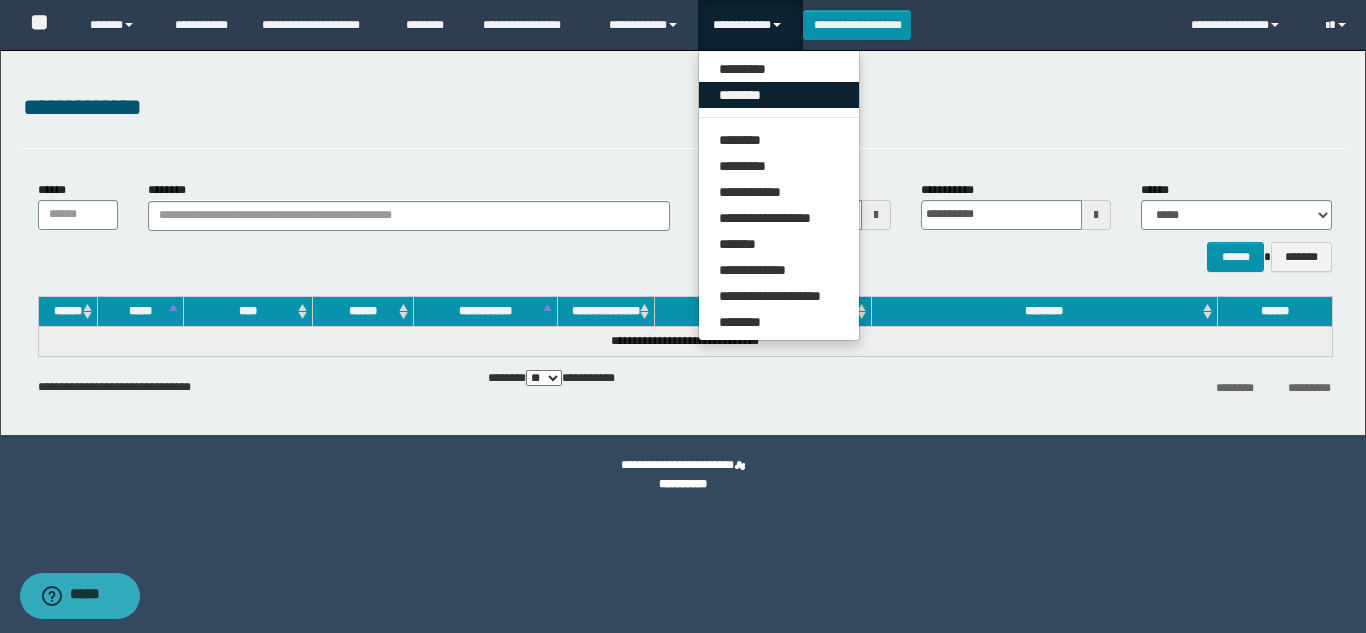 click on "********" at bounding box center [779, 95] 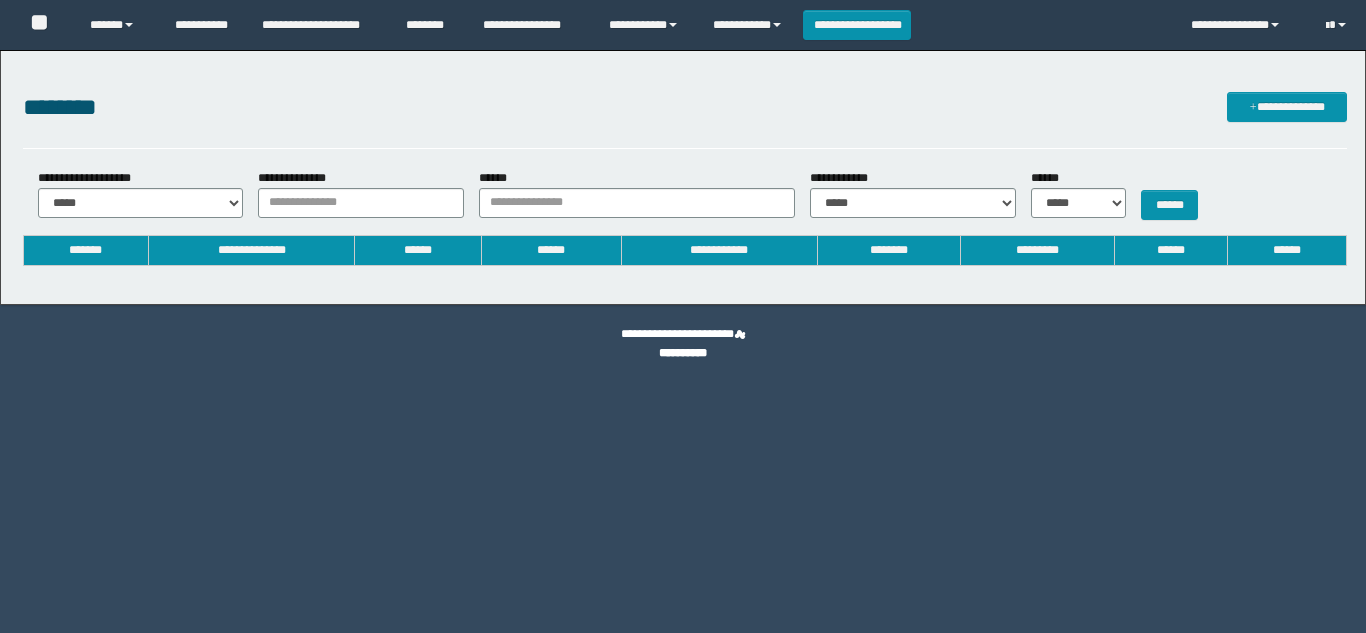 scroll, scrollTop: 0, scrollLeft: 0, axis: both 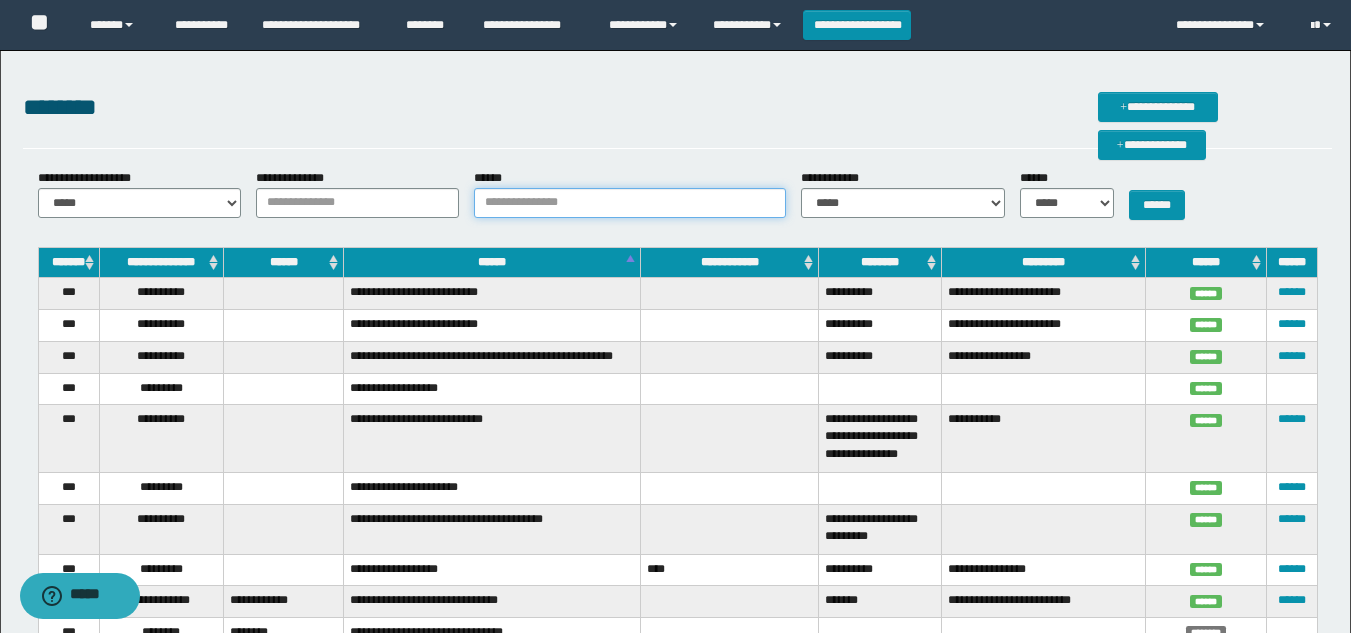 click on "******" at bounding box center (630, 203) 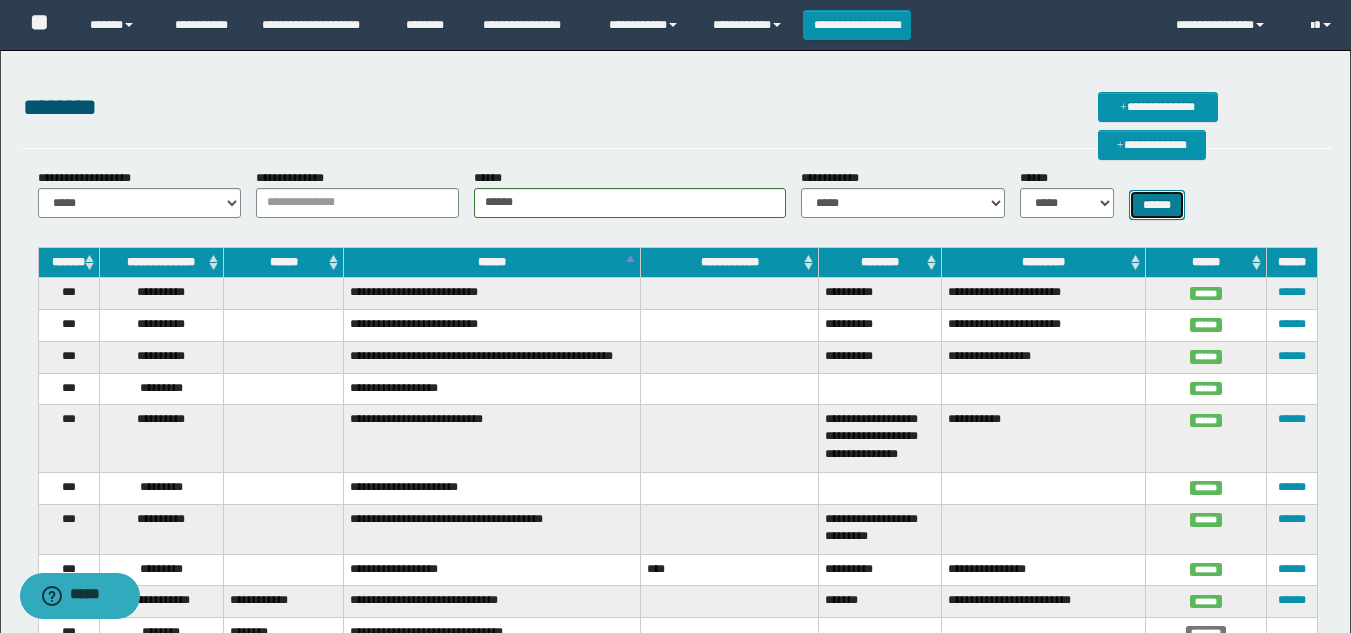 click on "******" at bounding box center [1157, 205] 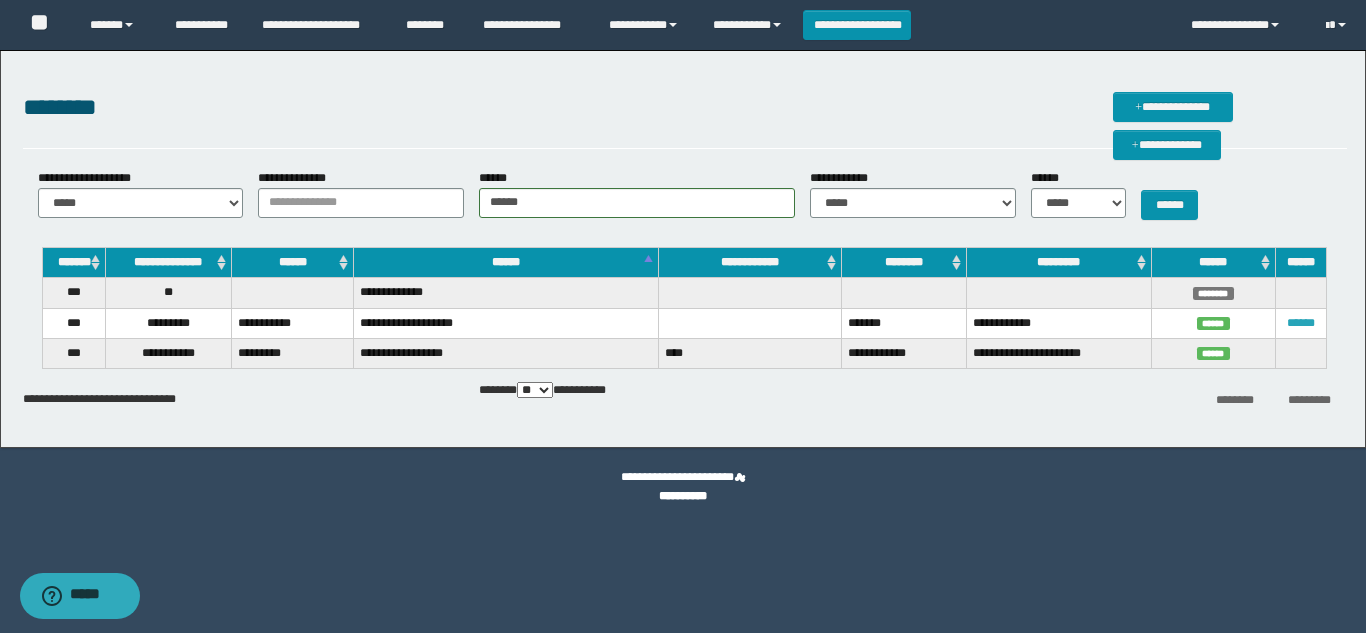click on "******" at bounding box center (1301, 323) 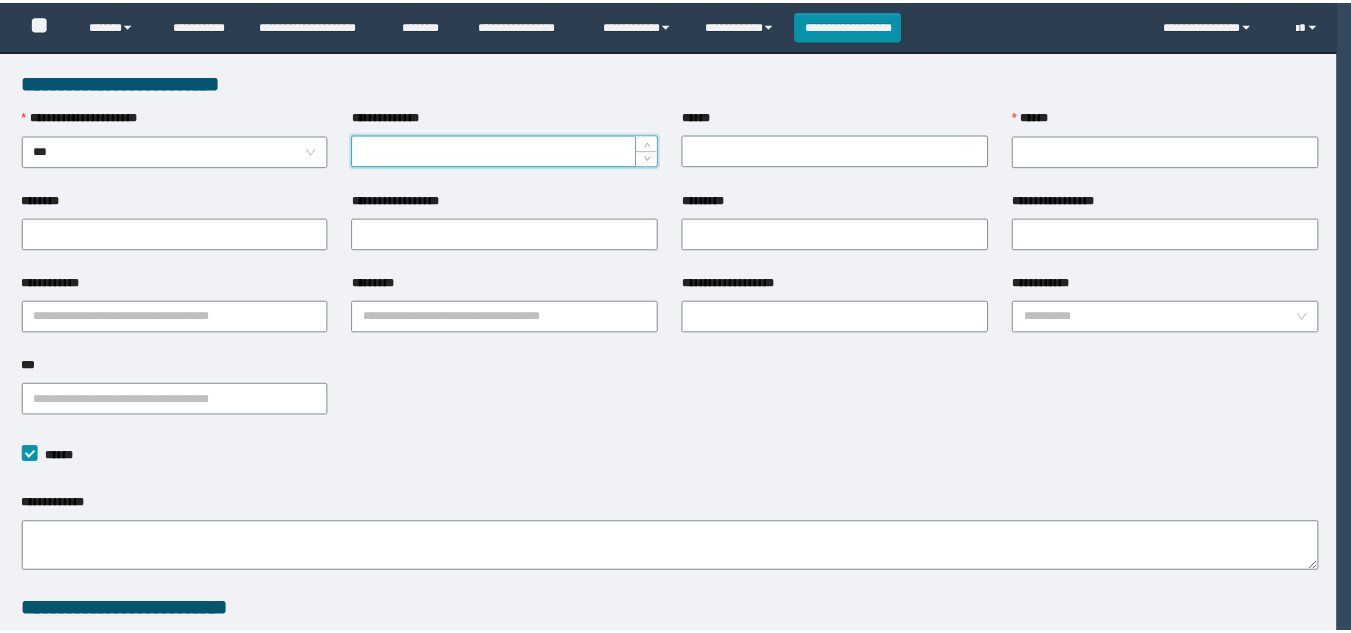 scroll, scrollTop: 0, scrollLeft: 0, axis: both 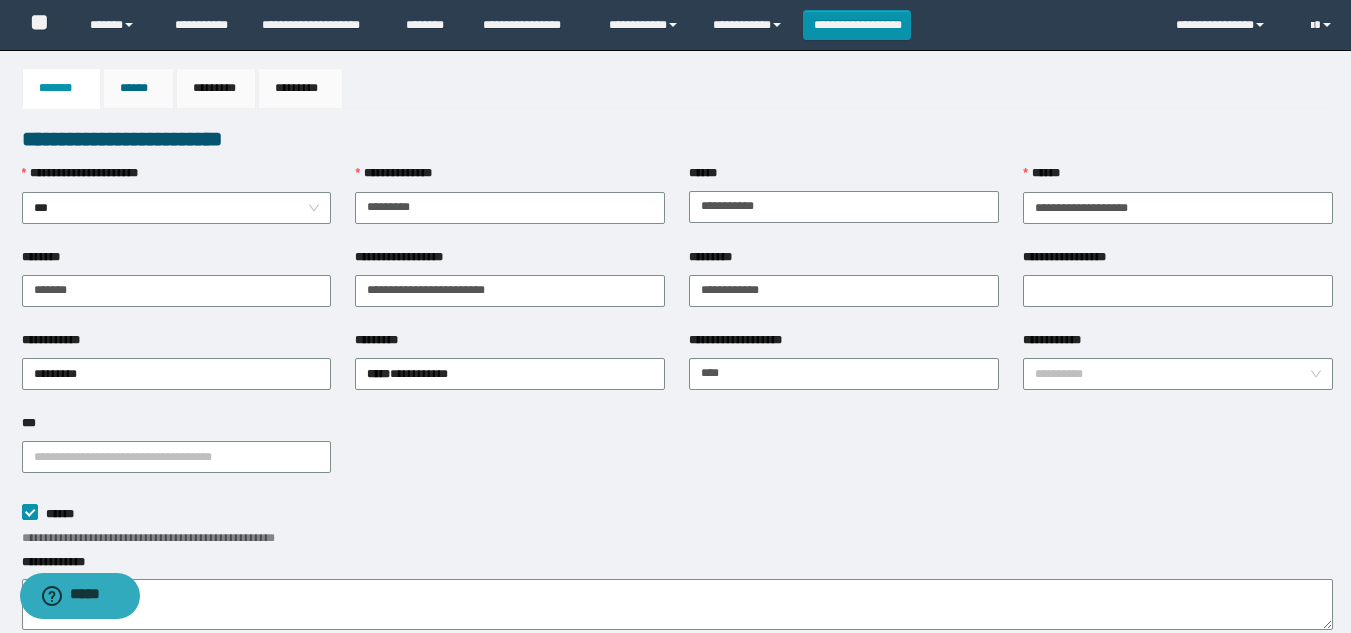 click on "******" at bounding box center (138, 88) 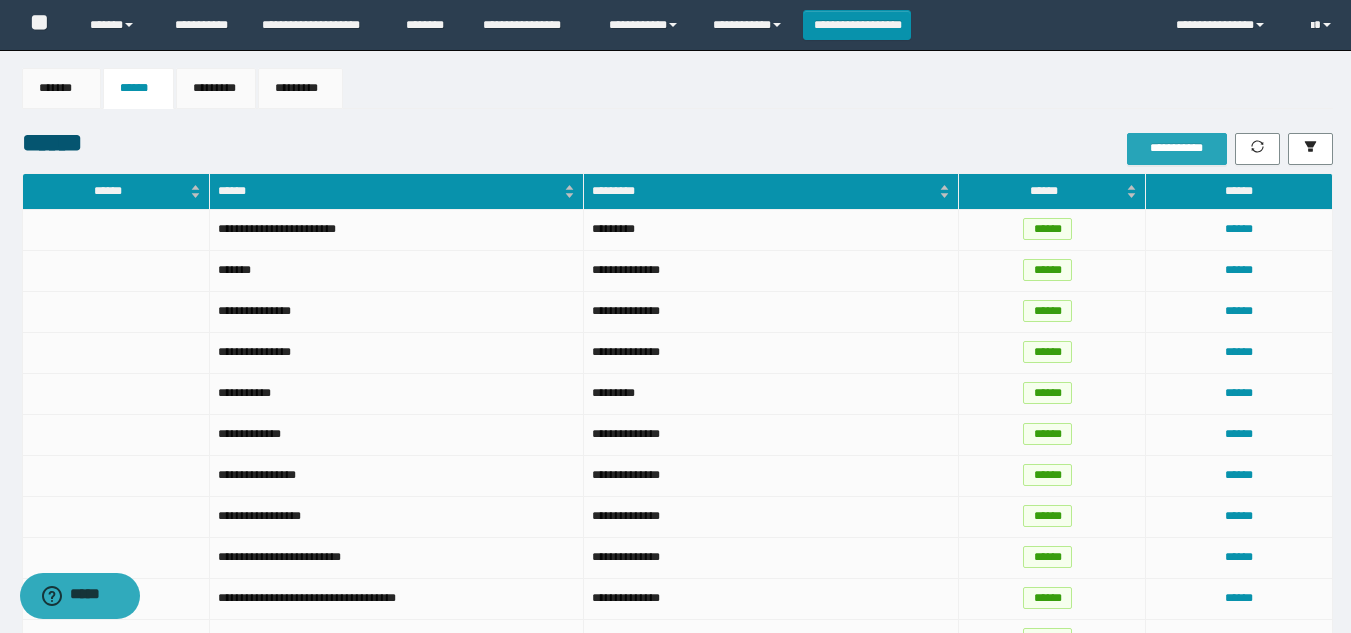 click on "**********" at bounding box center [1177, 148] 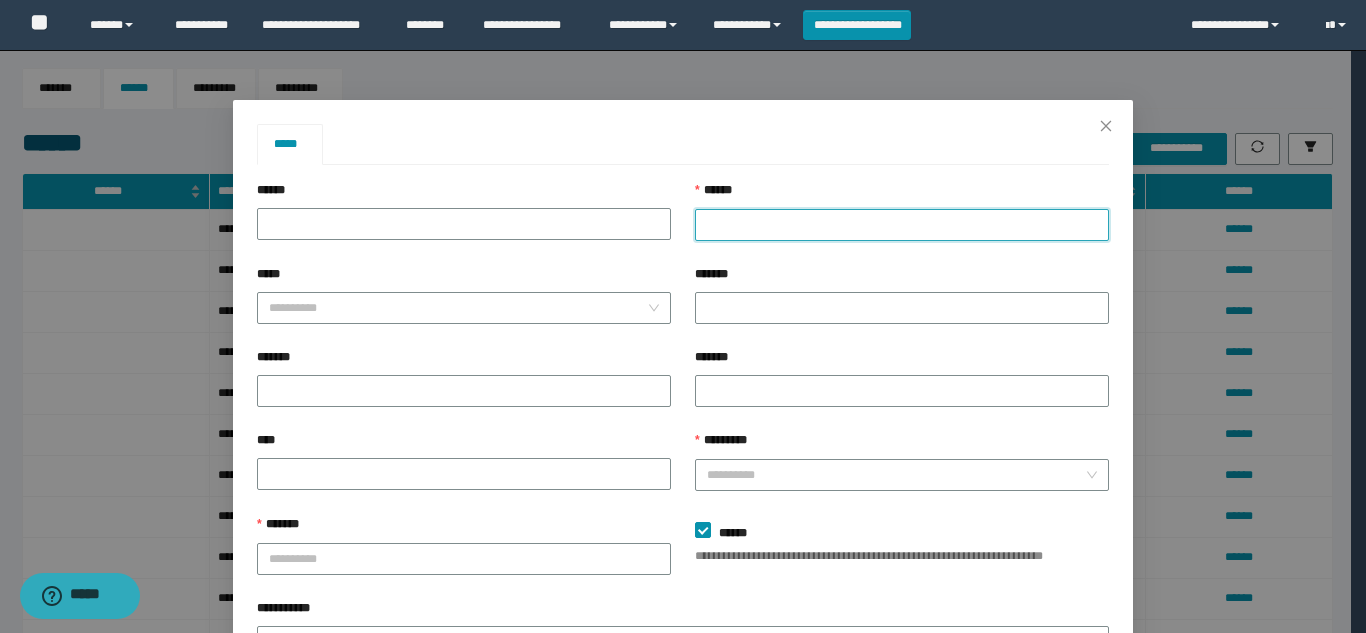 drag, startPoint x: 756, startPoint y: 230, endPoint x: 790, endPoint y: 226, distance: 34.234486 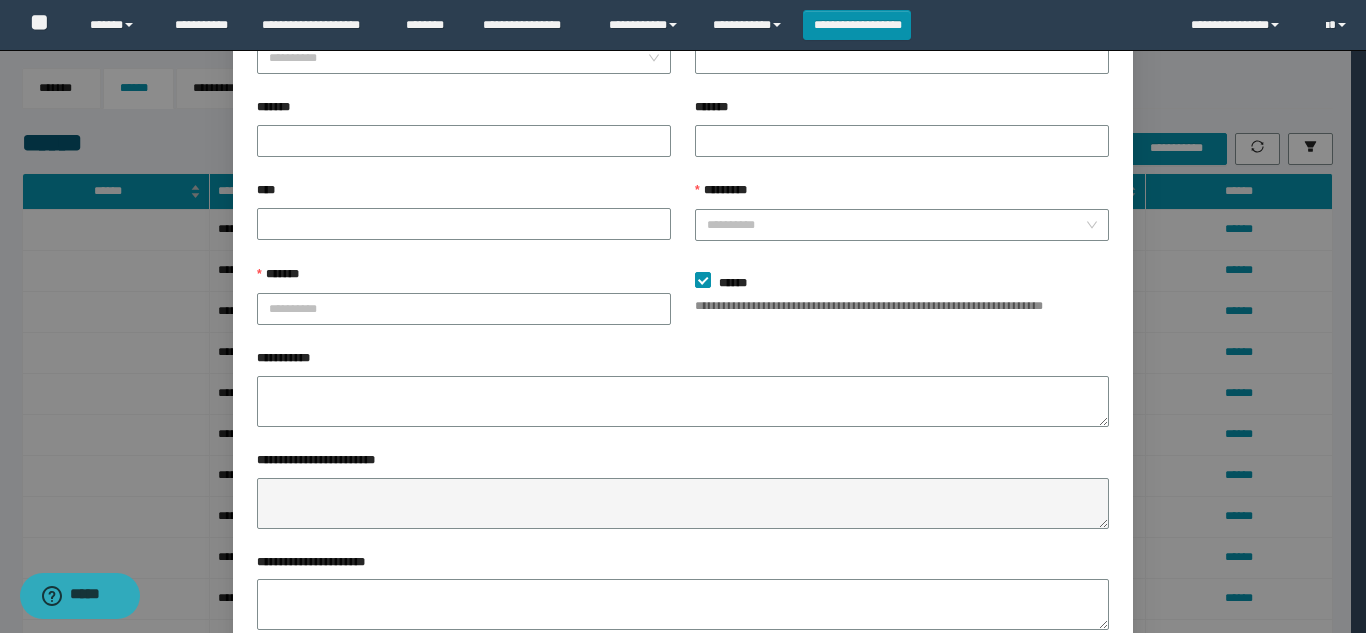 scroll, scrollTop: 300, scrollLeft: 0, axis: vertical 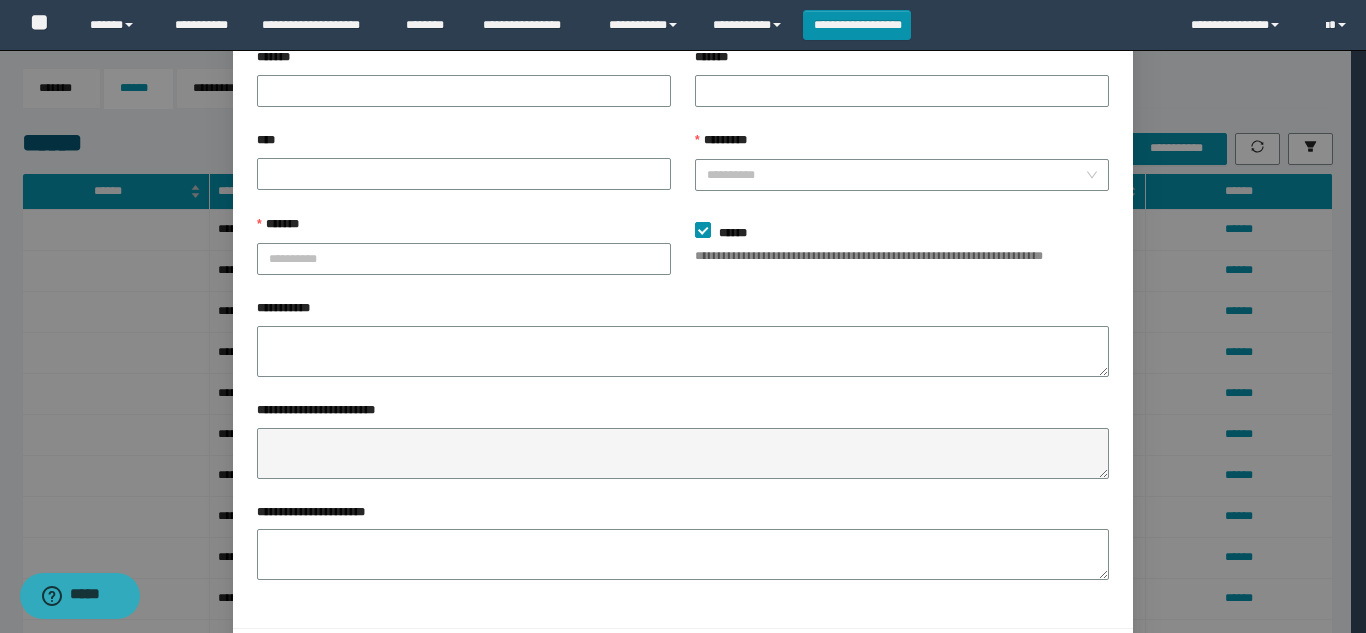 type on "**********" 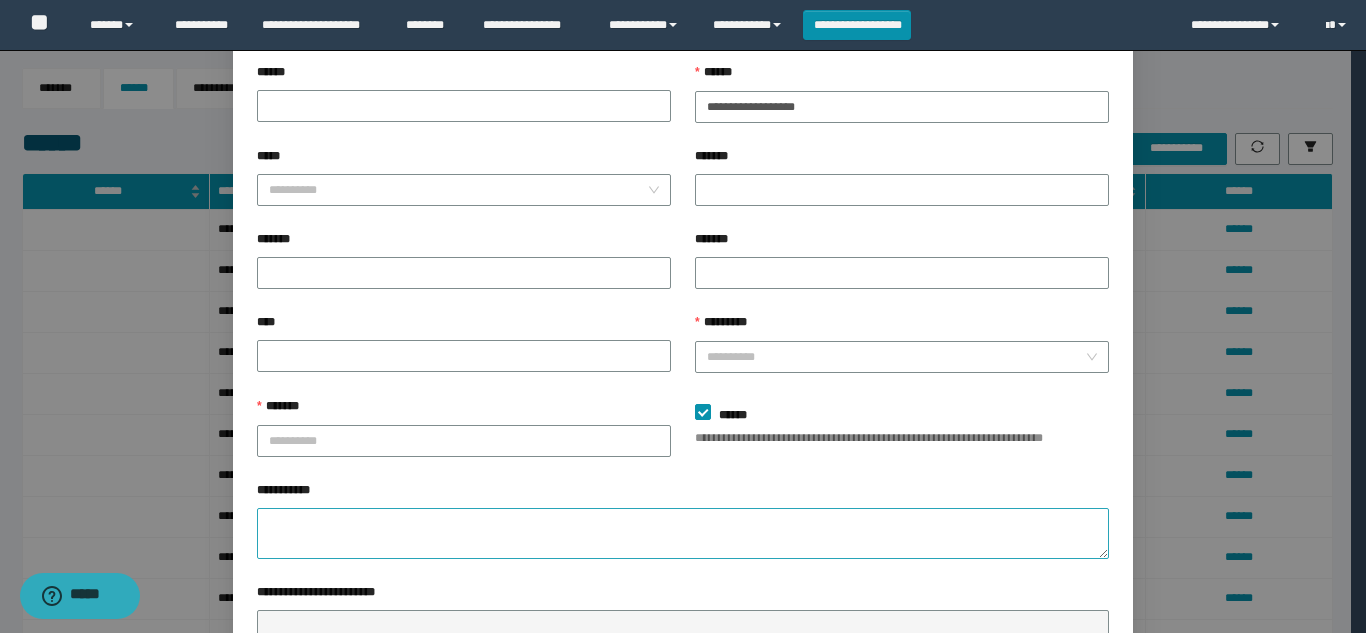 scroll, scrollTop: 100, scrollLeft: 0, axis: vertical 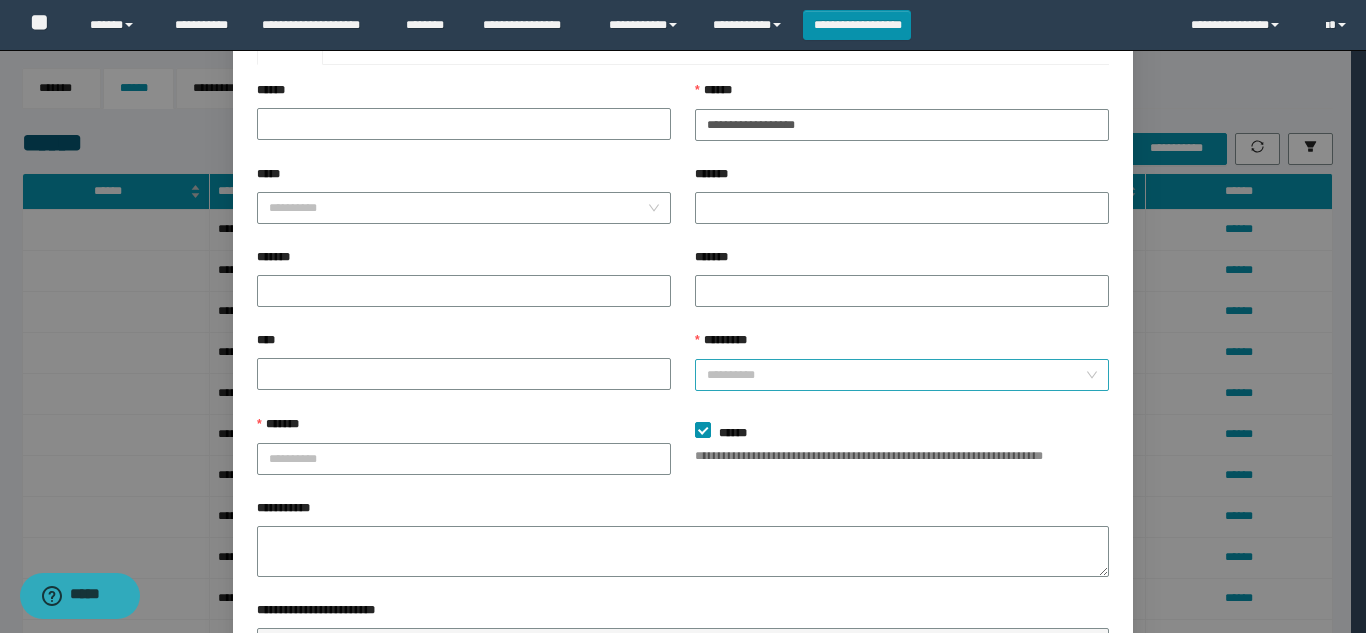 click on "*********" at bounding box center (896, 375) 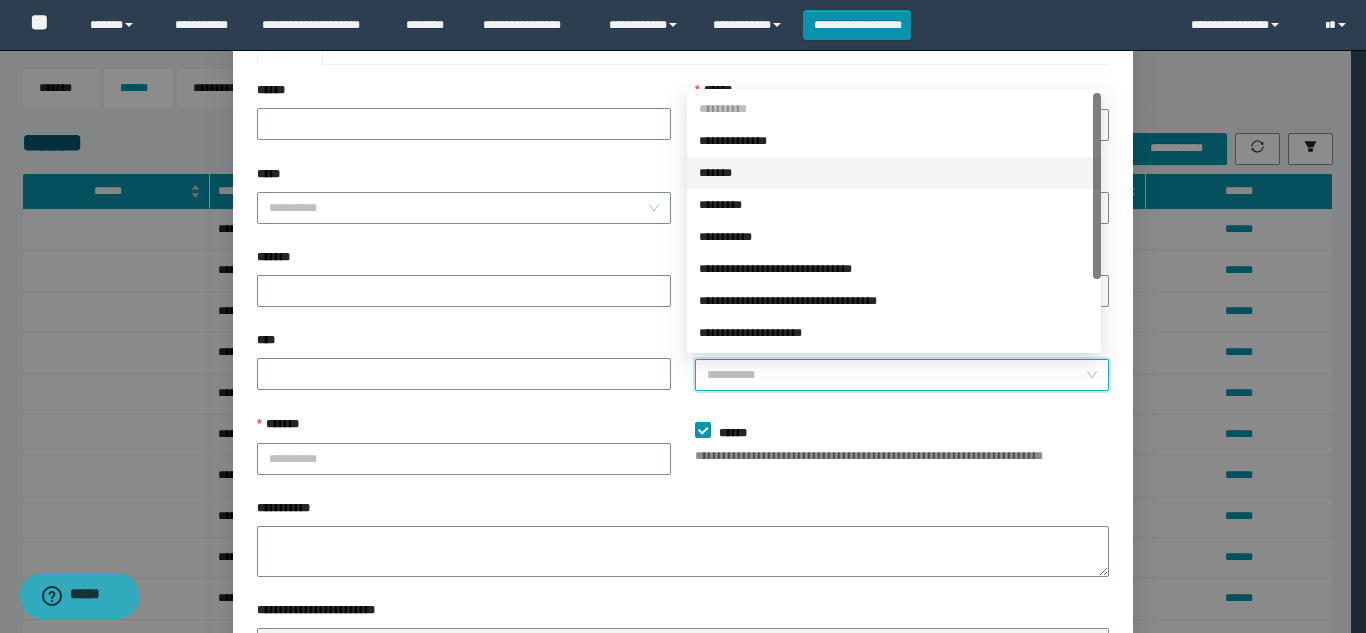 click on "*******" at bounding box center (894, 173) 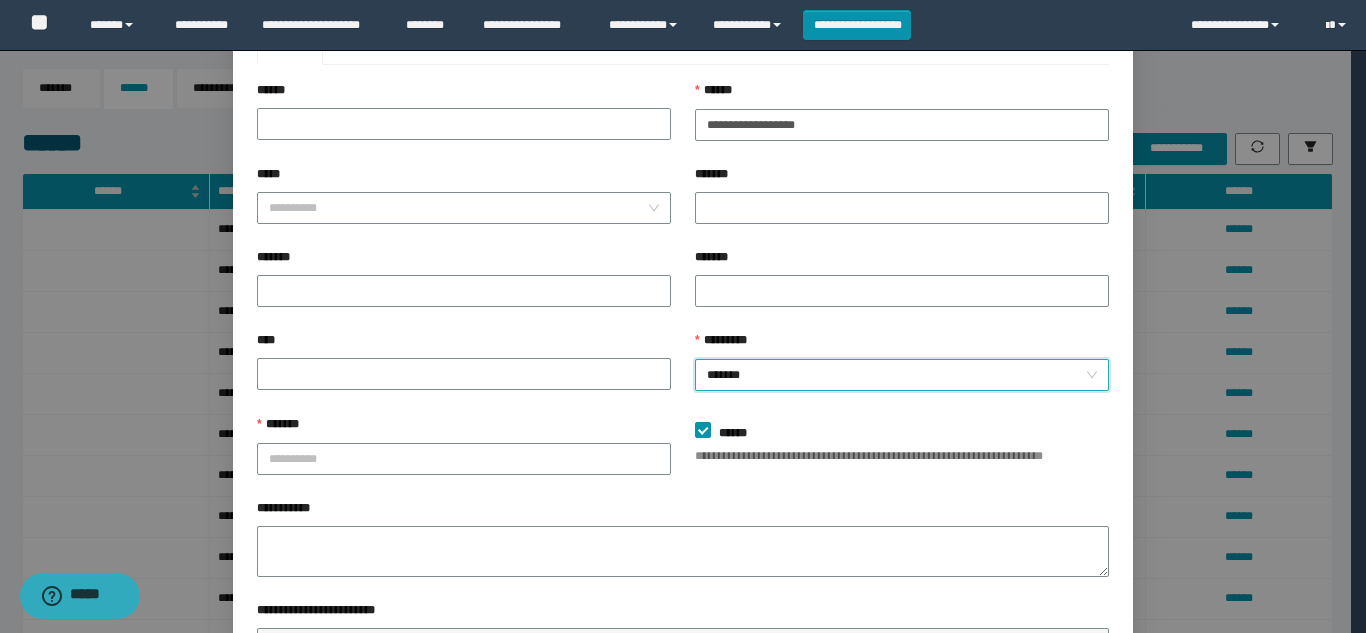type on "**********" 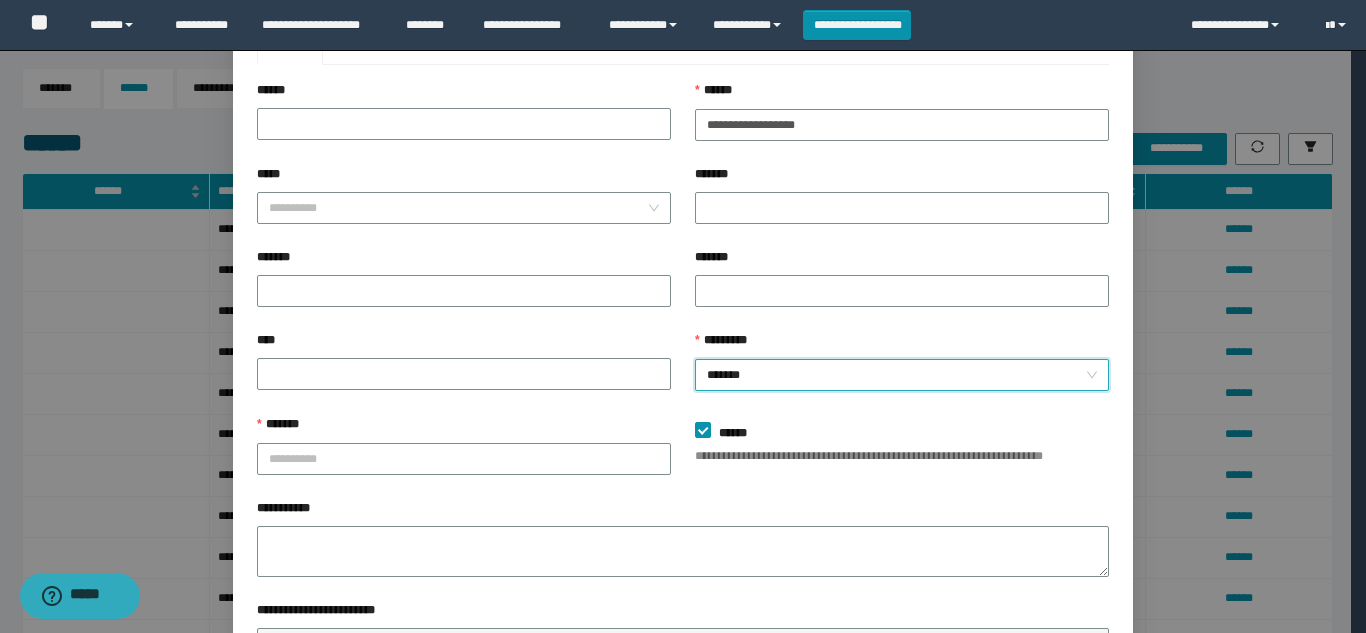 click on "*******" at bounding box center (902, 375) 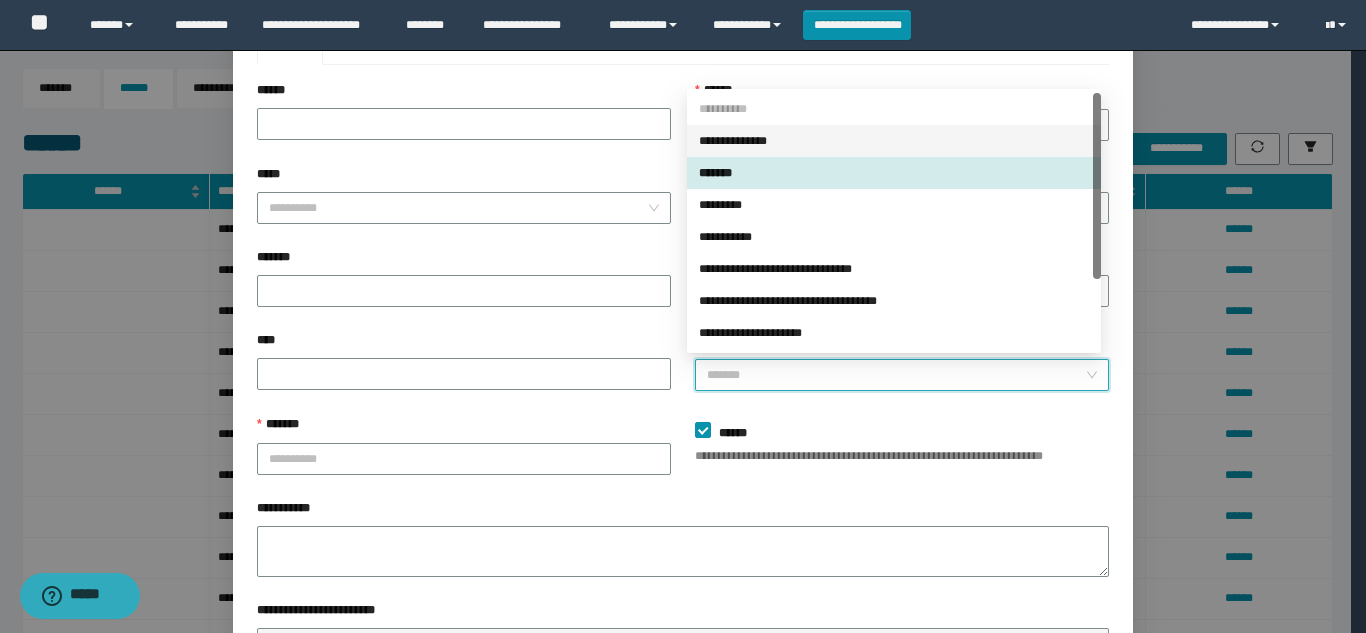 click on "**********" at bounding box center [894, 141] 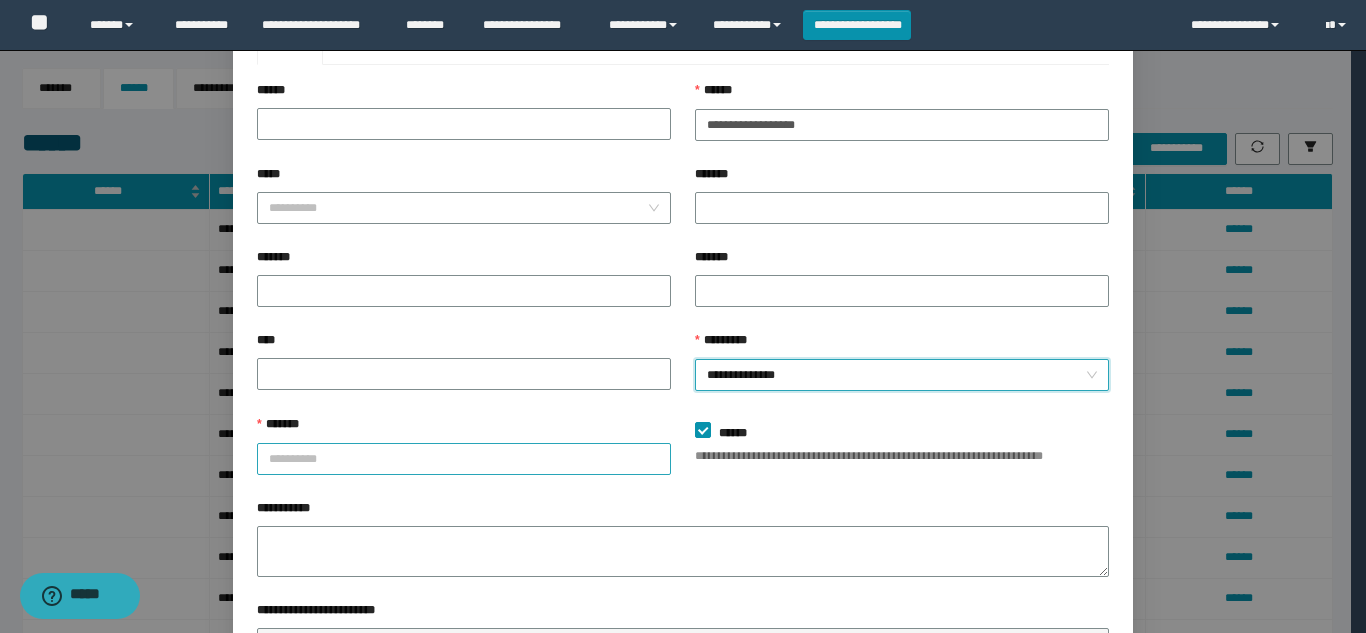 click at bounding box center [464, 459] 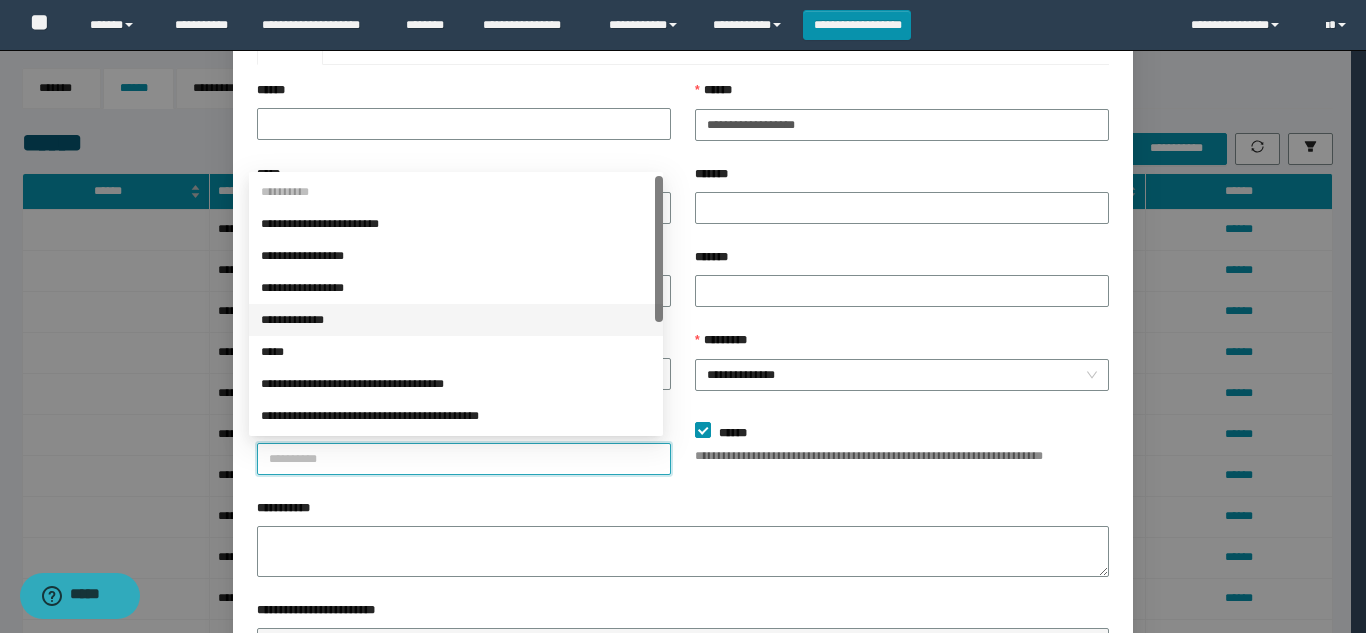 click on "**********" at bounding box center (456, 320) 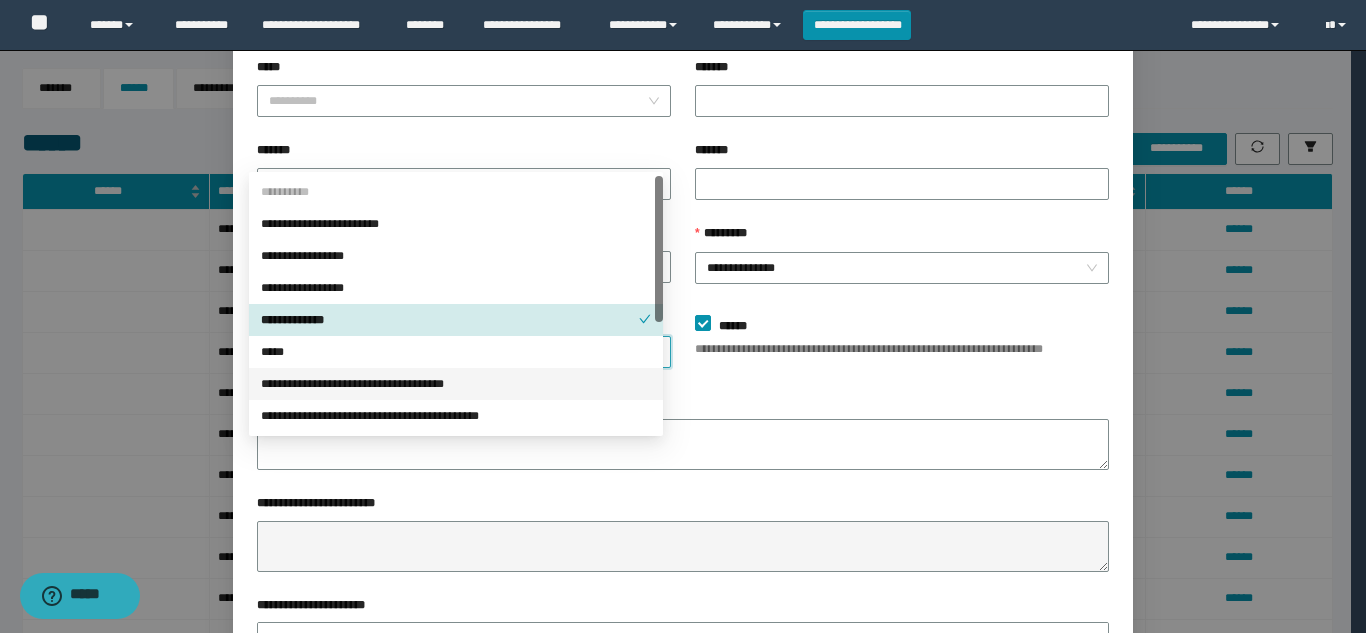 scroll, scrollTop: 370, scrollLeft: 0, axis: vertical 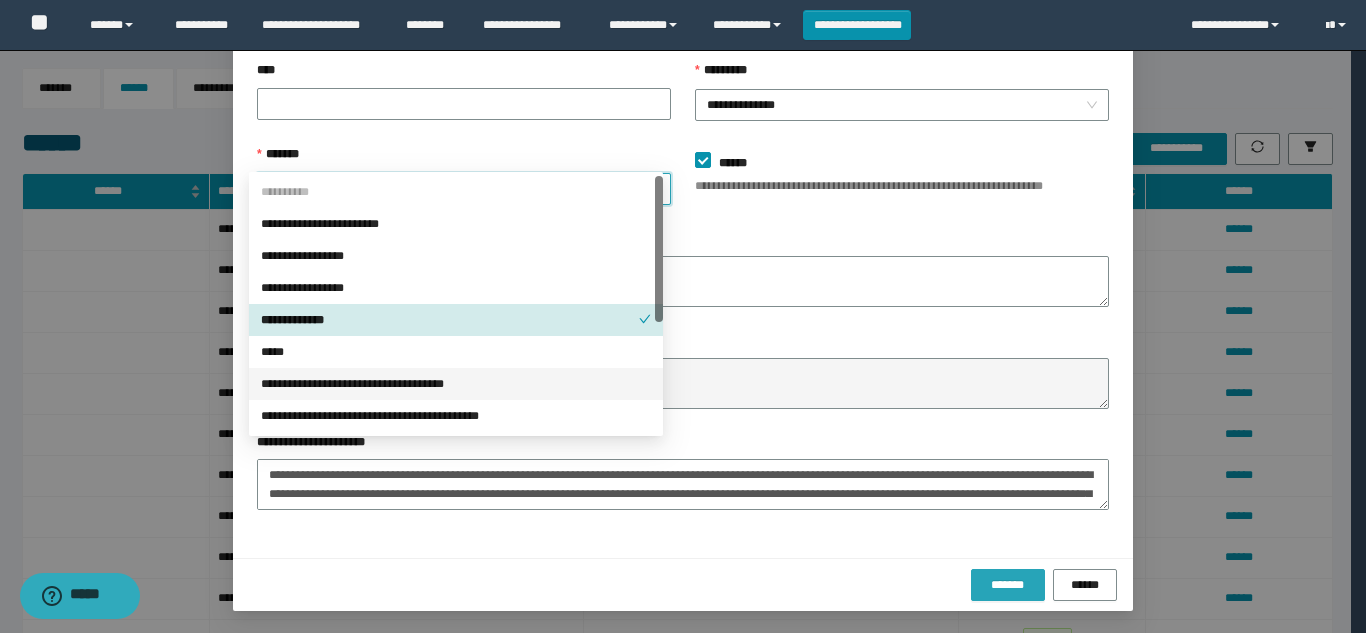 click on "*******" at bounding box center (1008, 585) 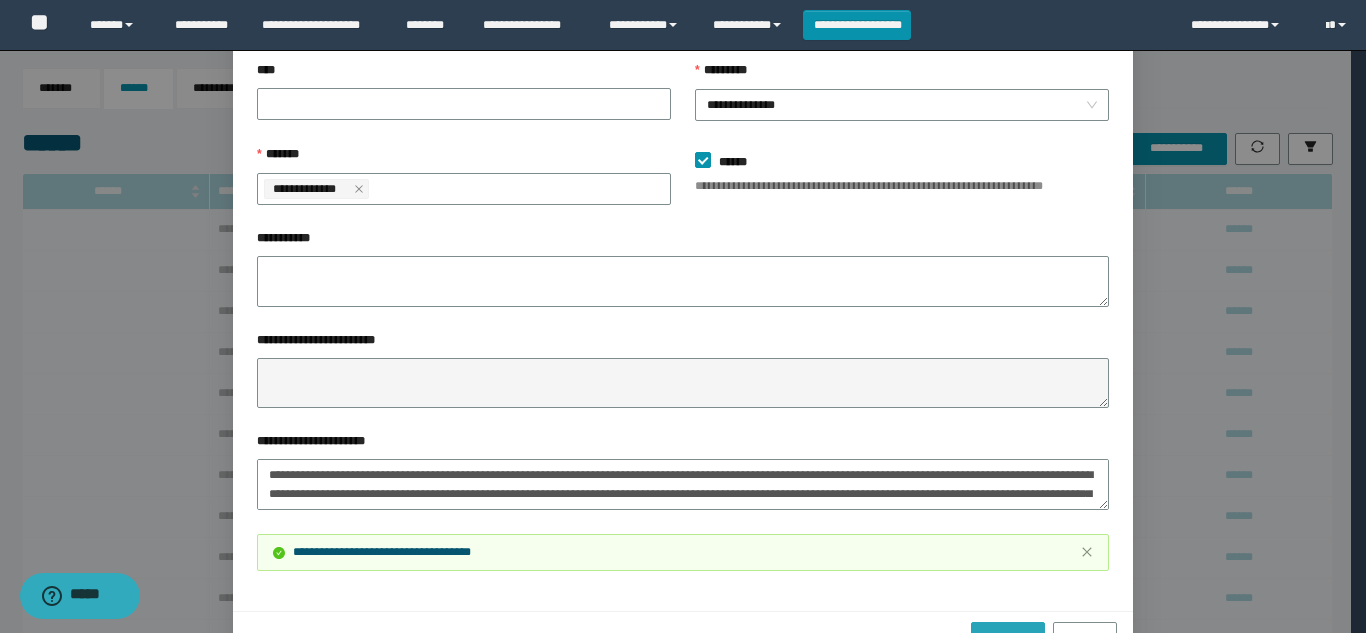 type on "**********" 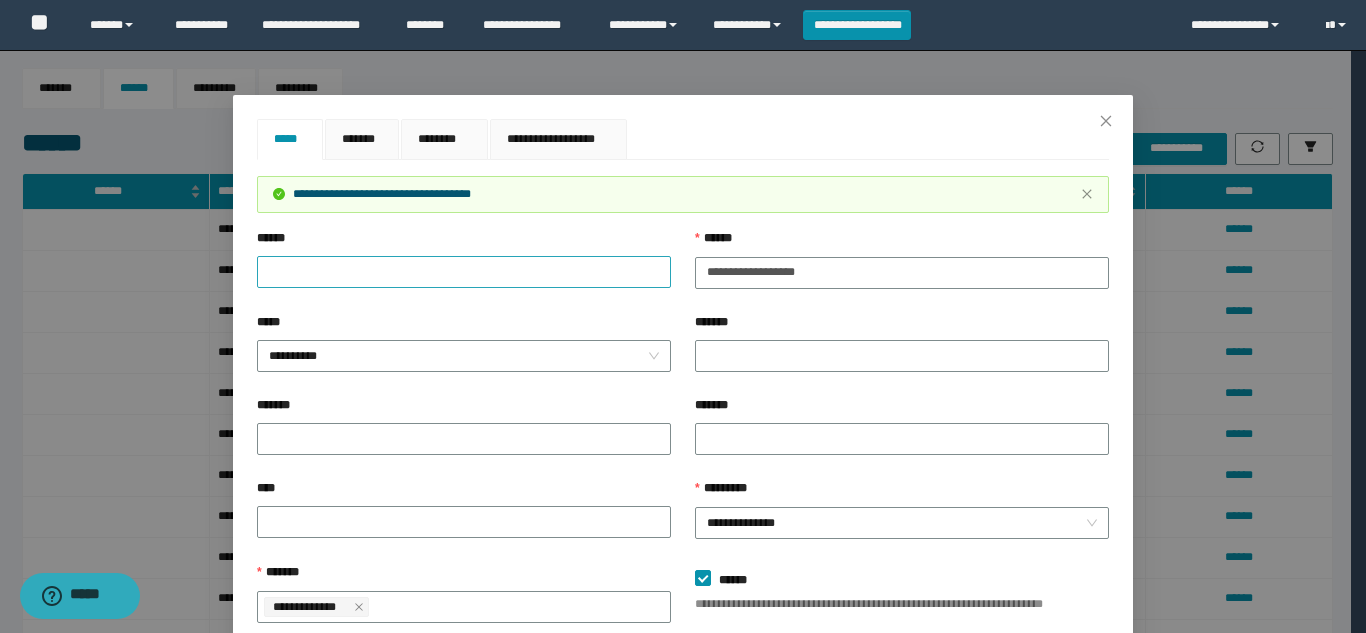 scroll, scrollTop: 0, scrollLeft: 0, axis: both 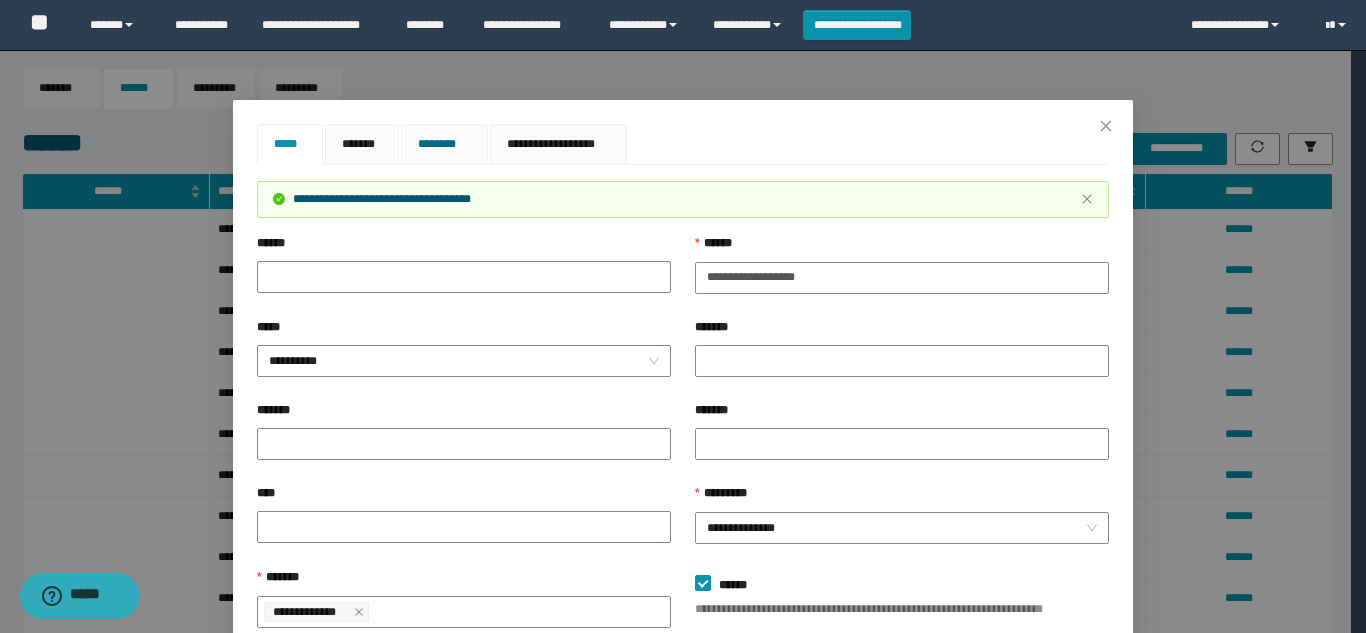 click on "********" at bounding box center [444, 144] 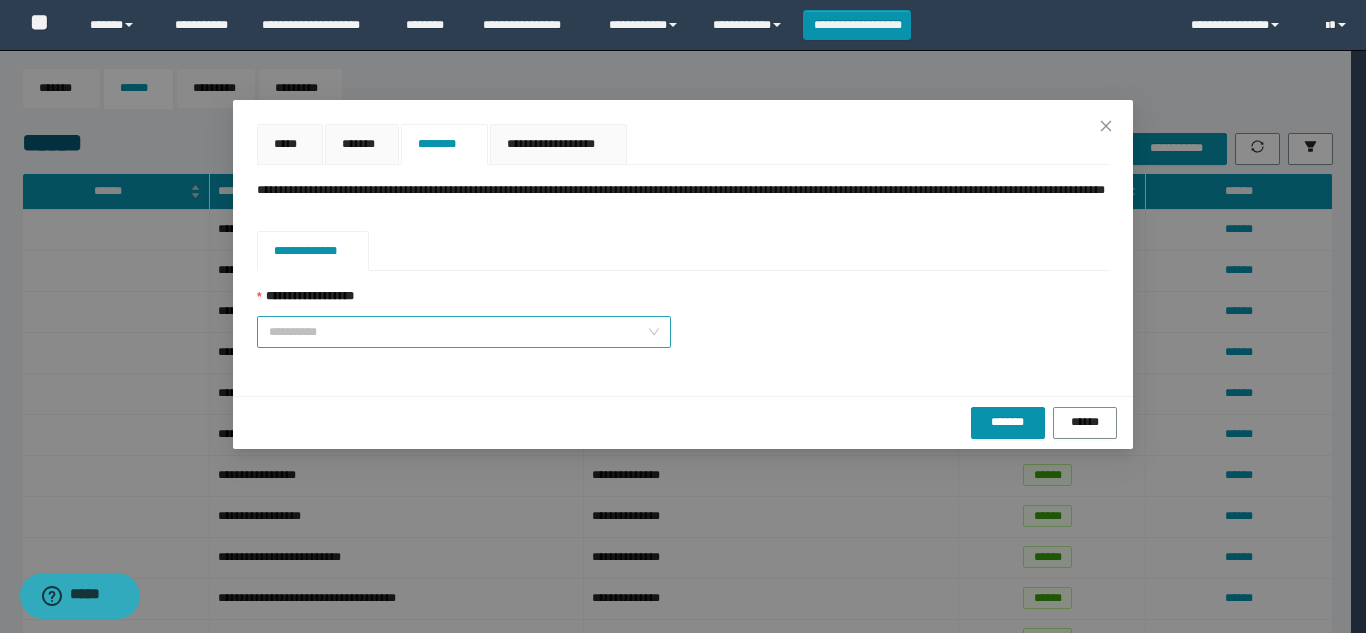 click on "**********" at bounding box center [458, 332] 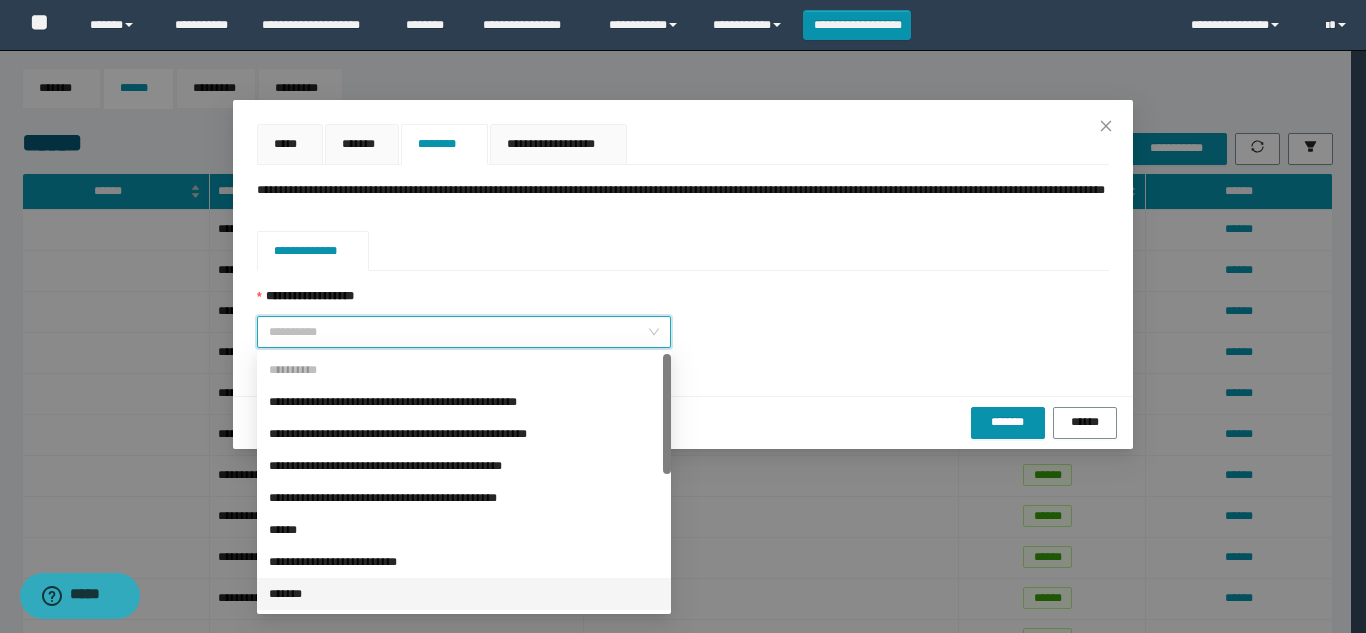 click on "*******" at bounding box center [464, 594] 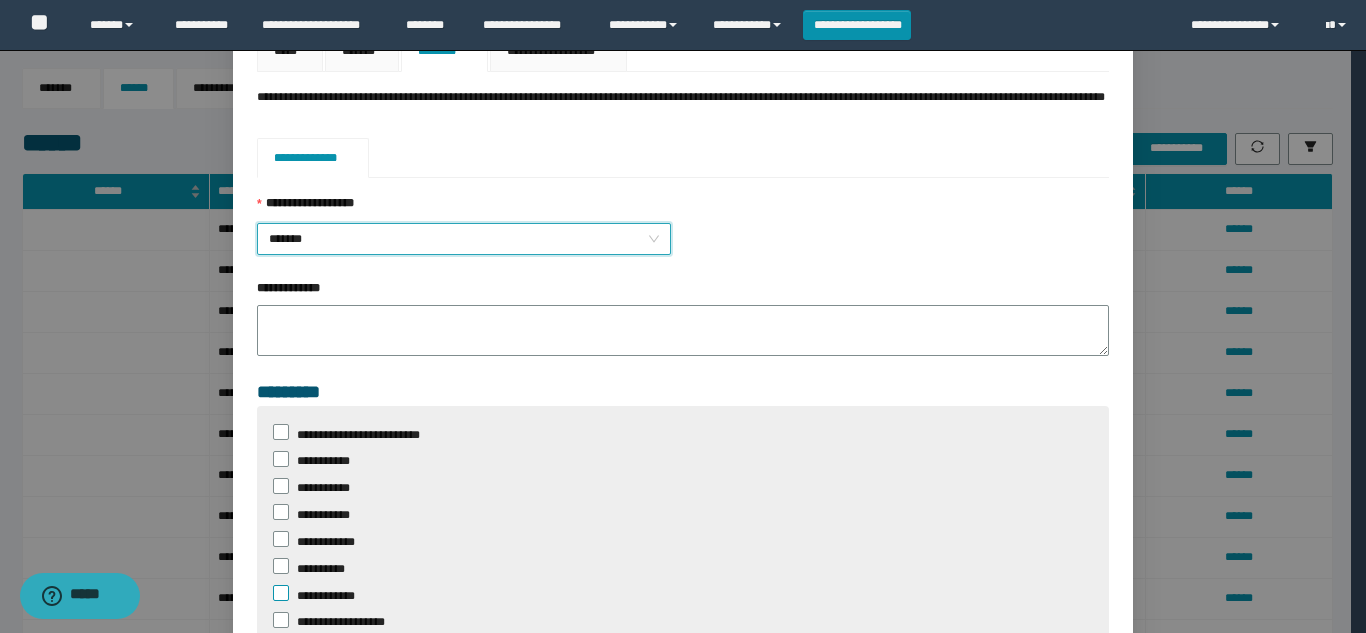 scroll, scrollTop: 200, scrollLeft: 0, axis: vertical 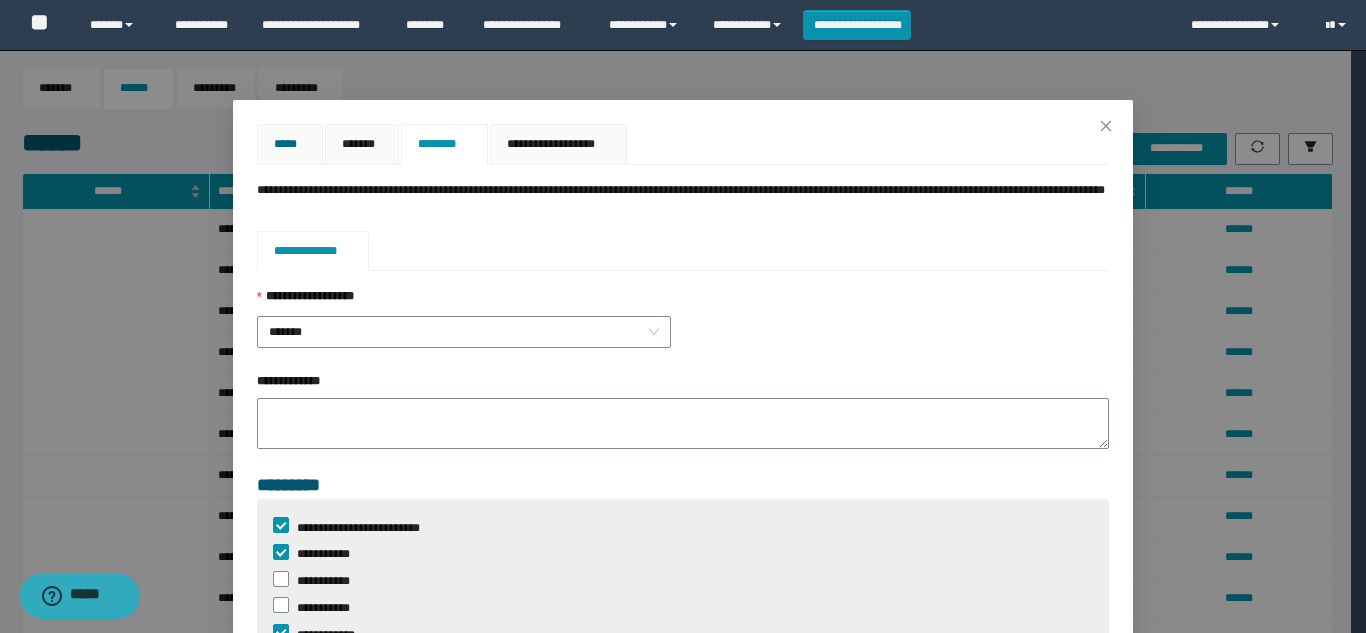click on "*****" at bounding box center (290, 144) 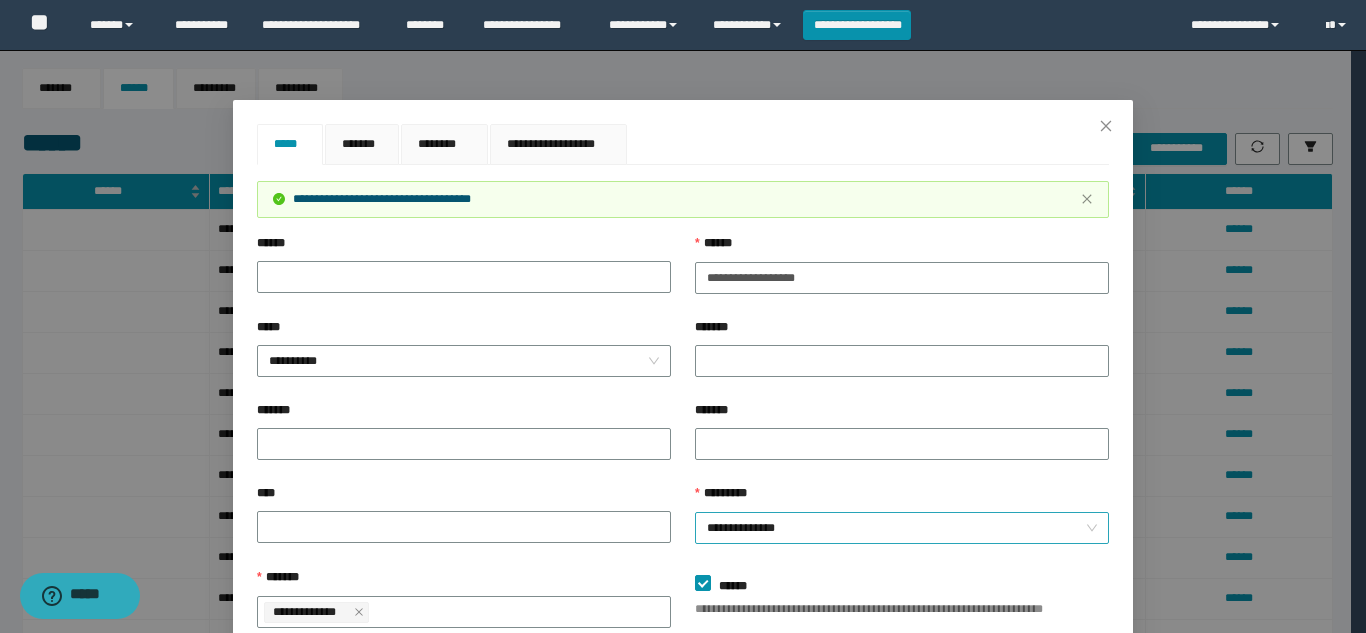 click on "**********" at bounding box center [902, 528] 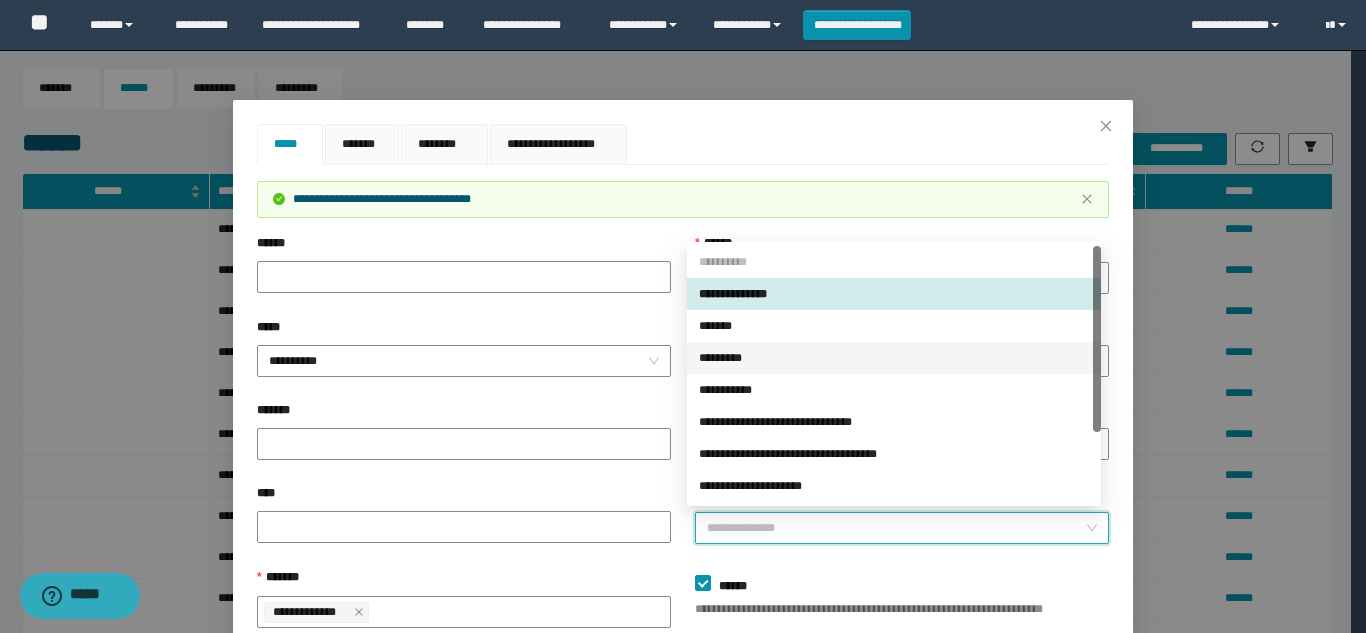 click on "*********" at bounding box center (894, 358) 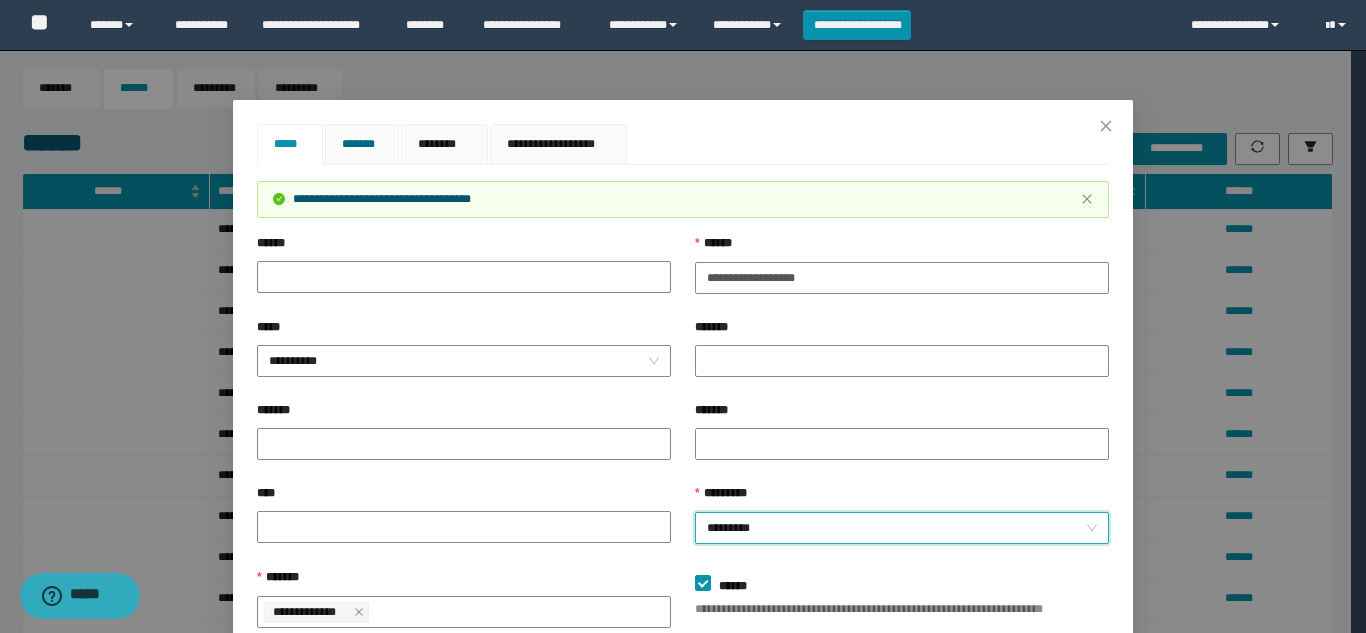 click on "*******" at bounding box center [362, 144] 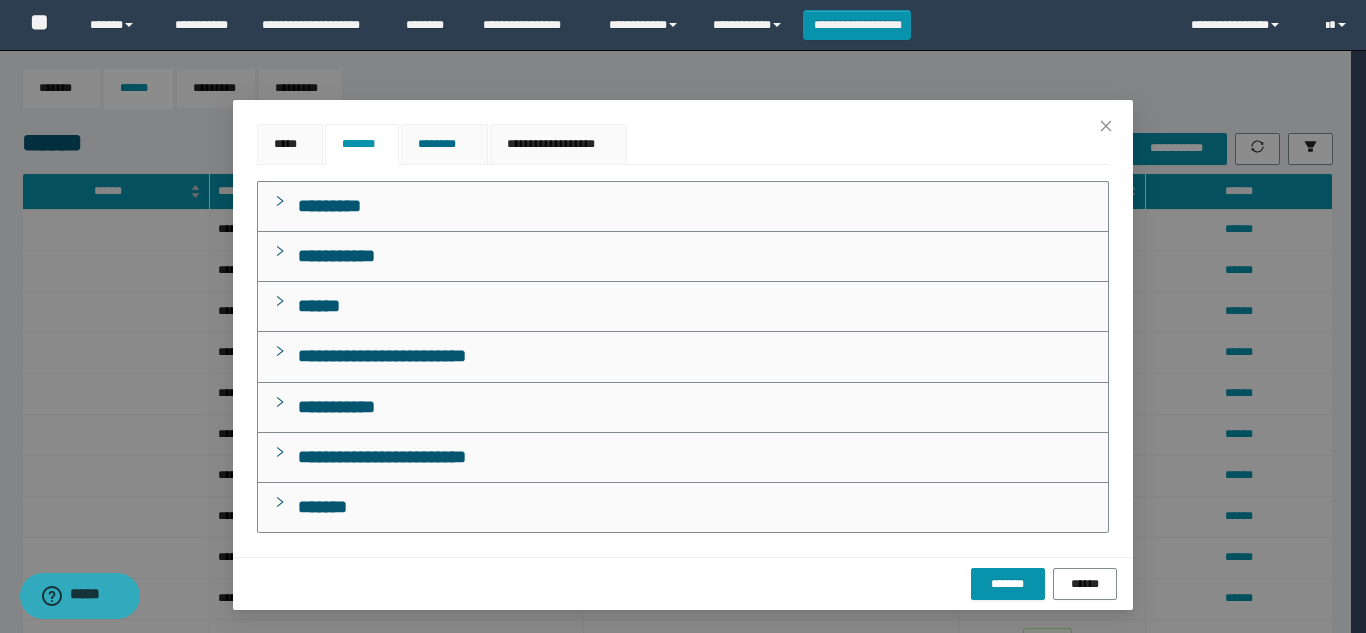 click on "********" at bounding box center [444, 144] 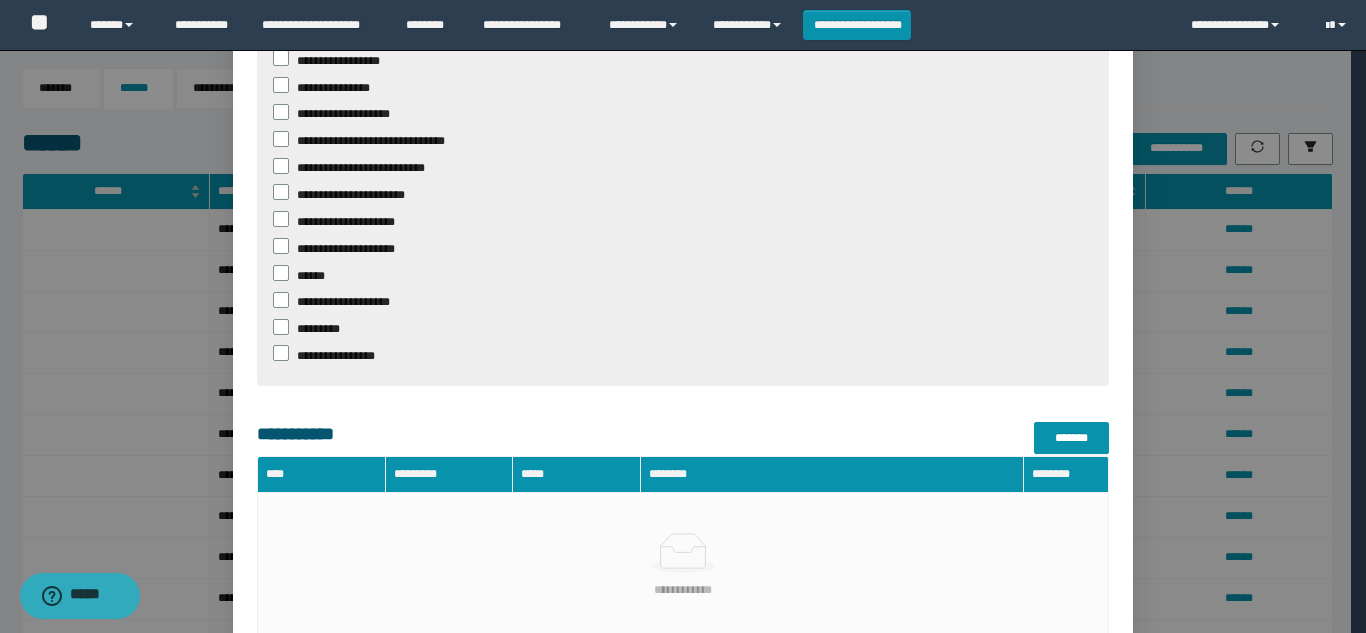 scroll, scrollTop: 1147, scrollLeft: 0, axis: vertical 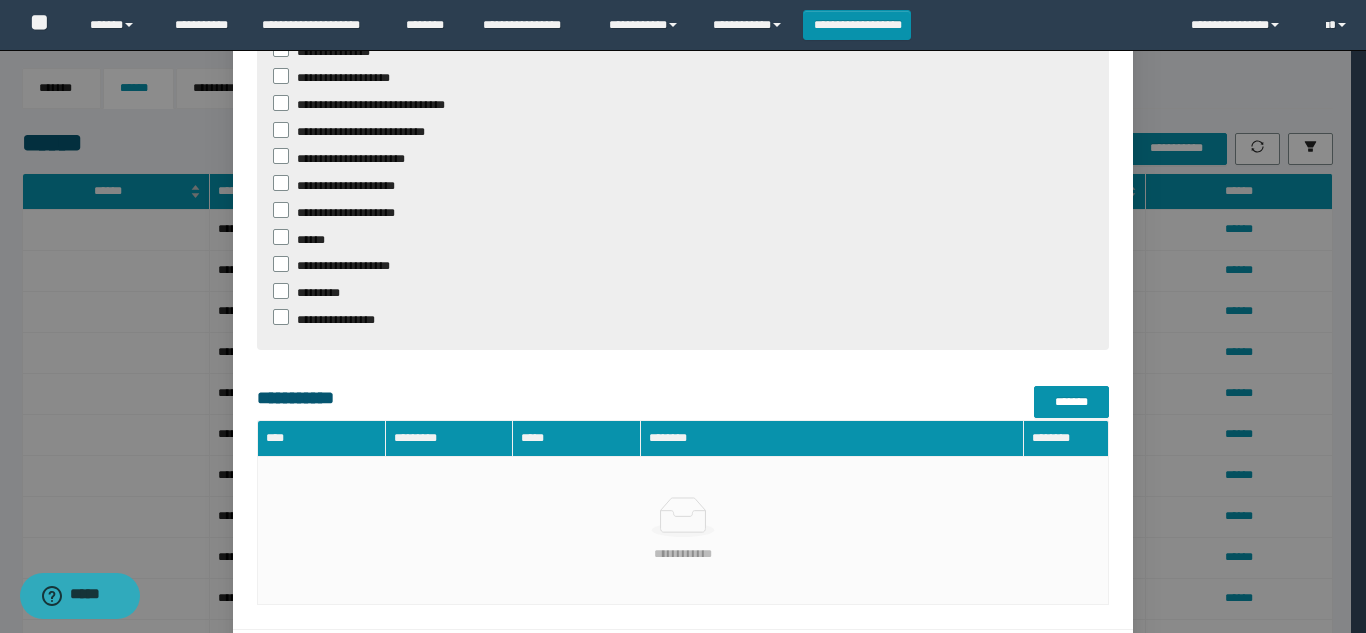 click on "*******" at bounding box center [1008, 655] 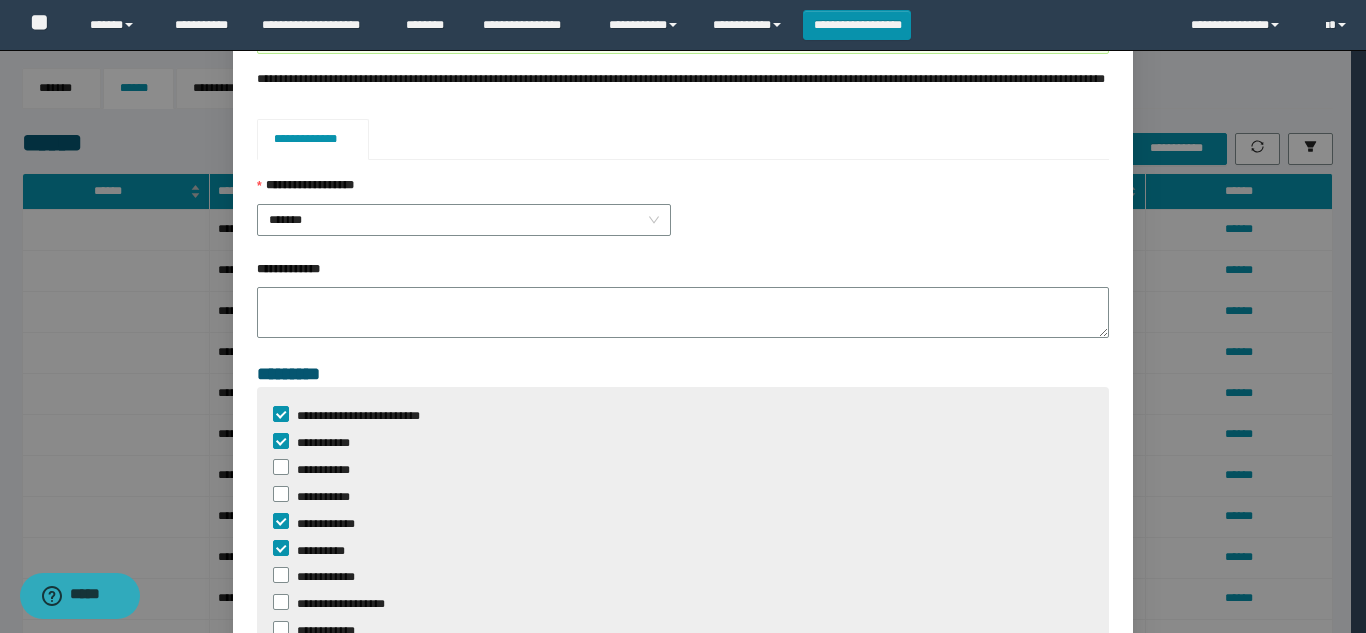 scroll, scrollTop: 100, scrollLeft: 0, axis: vertical 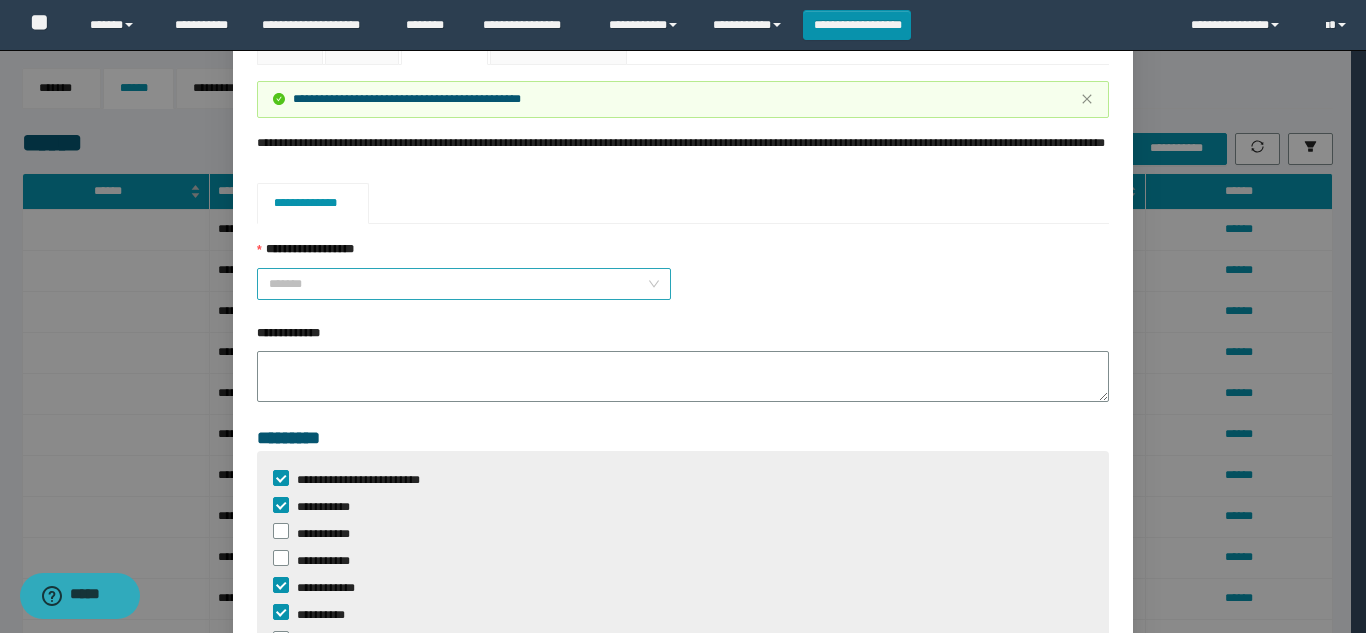 click on "*******" at bounding box center (464, 284) 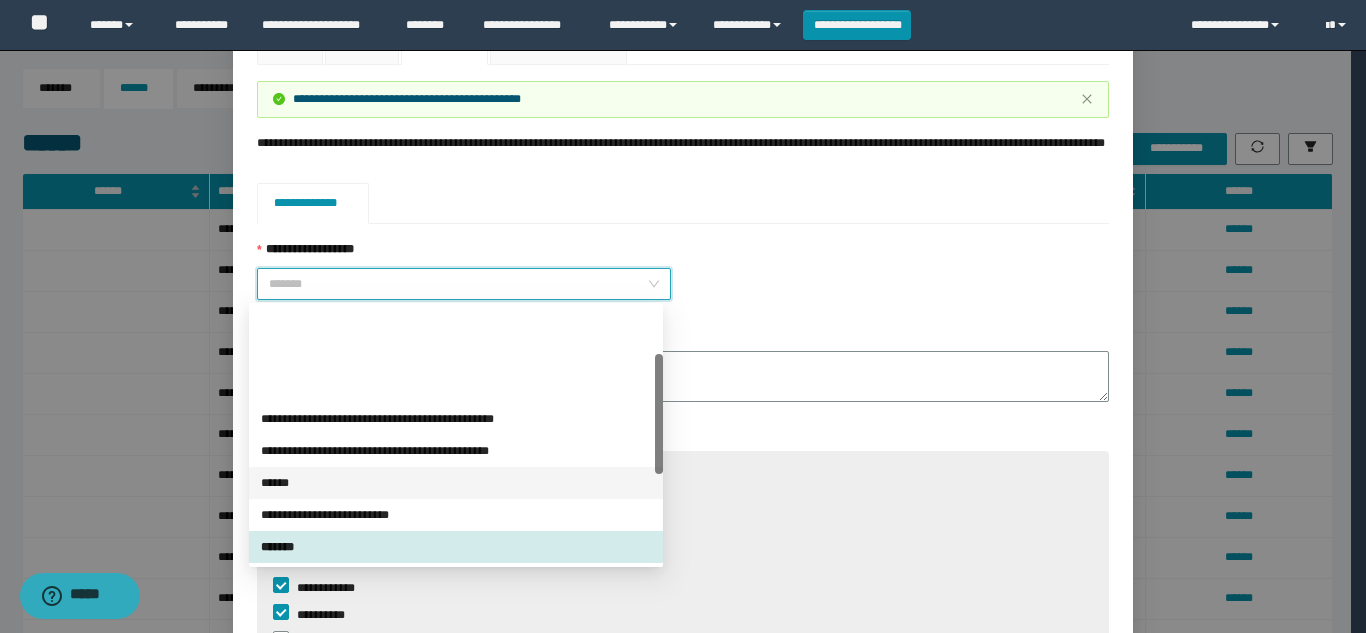 scroll, scrollTop: 100, scrollLeft: 0, axis: vertical 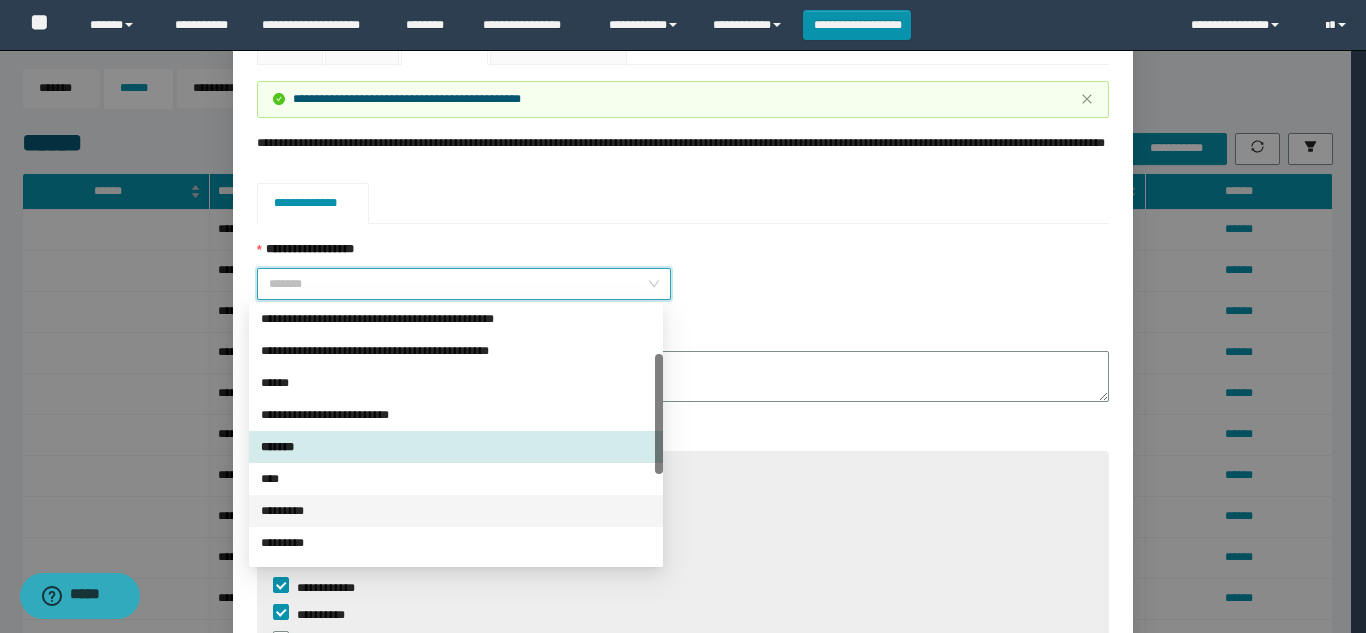 click on "*********" at bounding box center (456, 511) 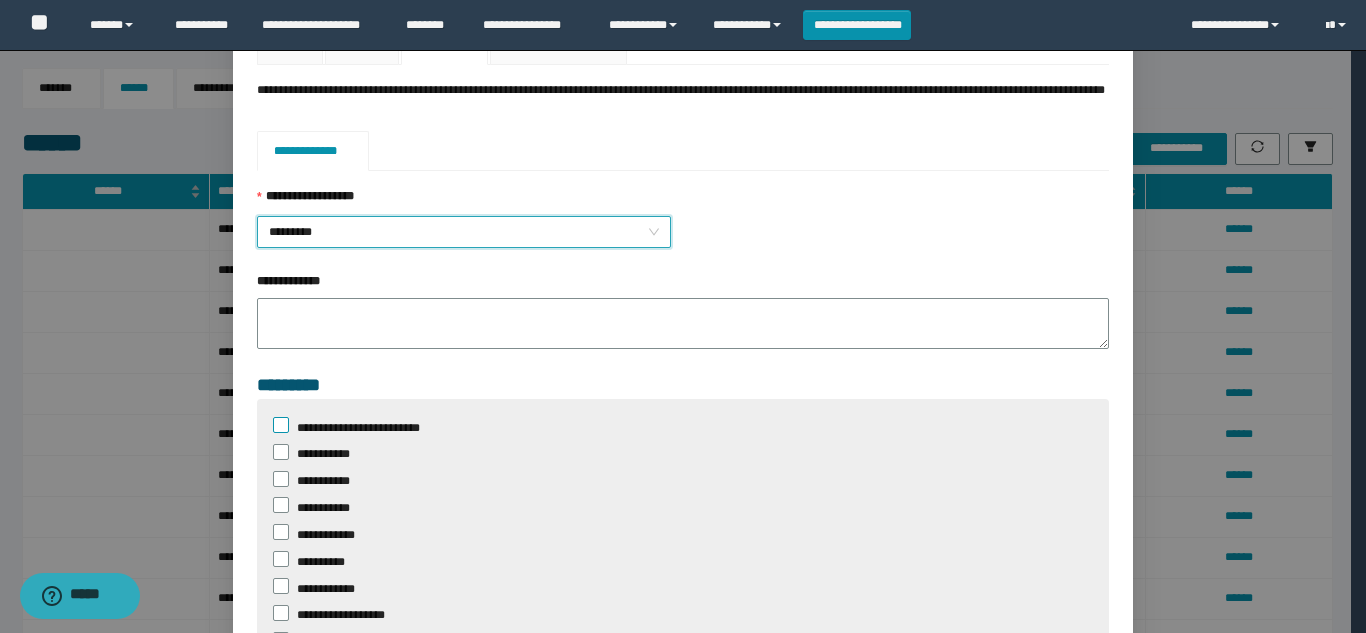 click at bounding box center (281, 425) 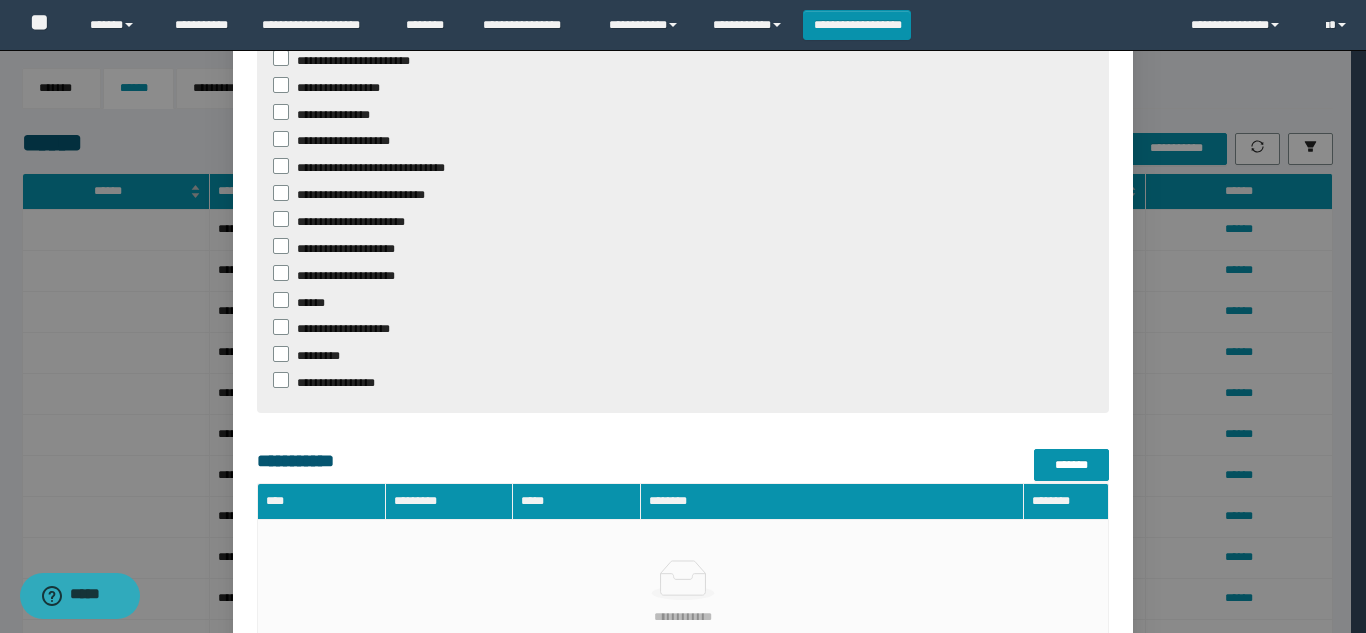 scroll, scrollTop: 1147, scrollLeft: 0, axis: vertical 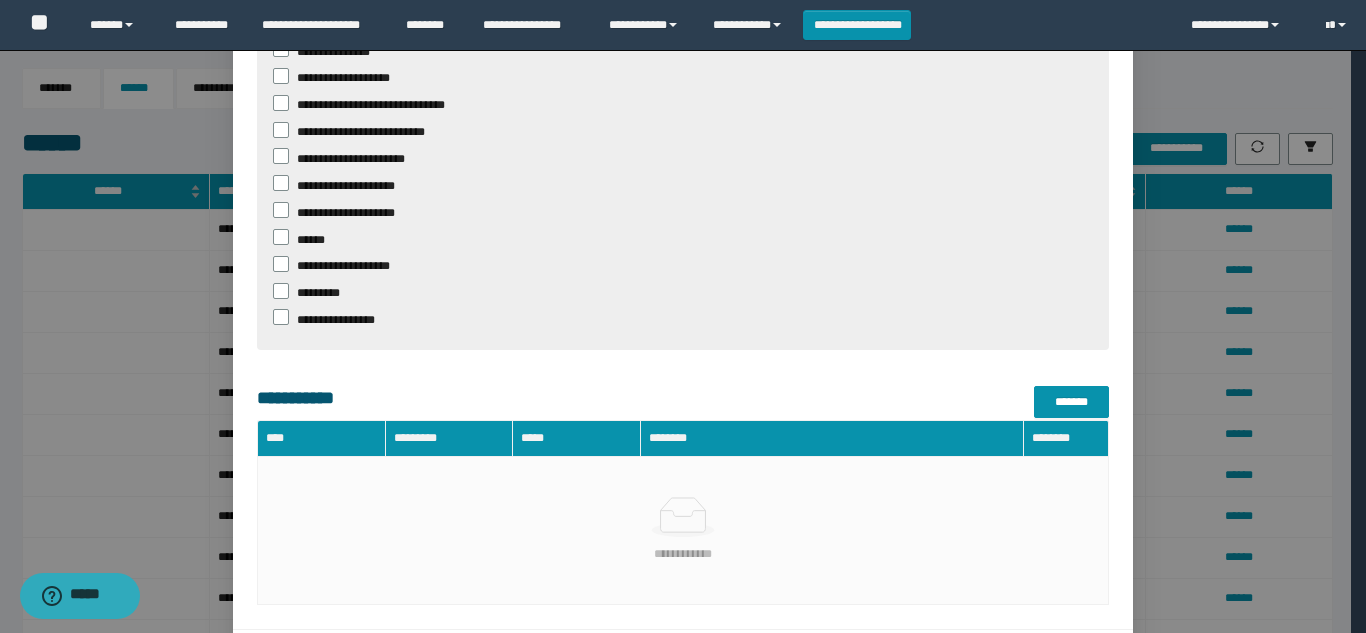 click on "*******" at bounding box center [1008, 655] 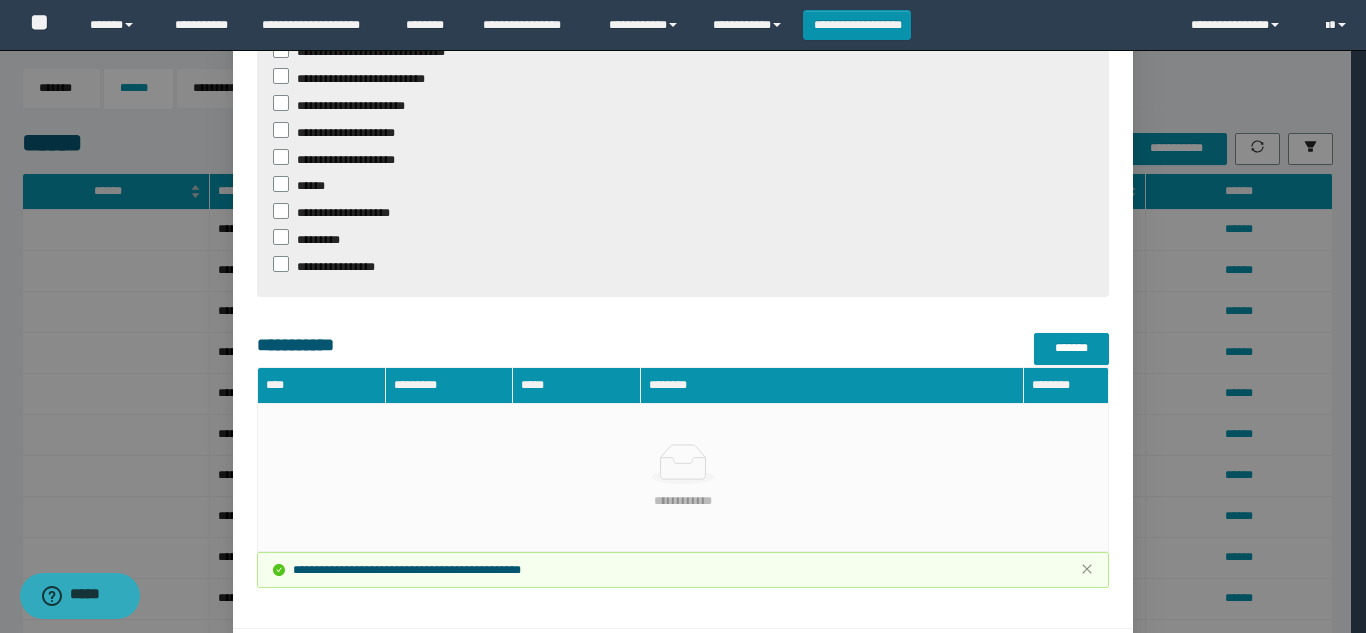 click on "******" at bounding box center [1085, 655] 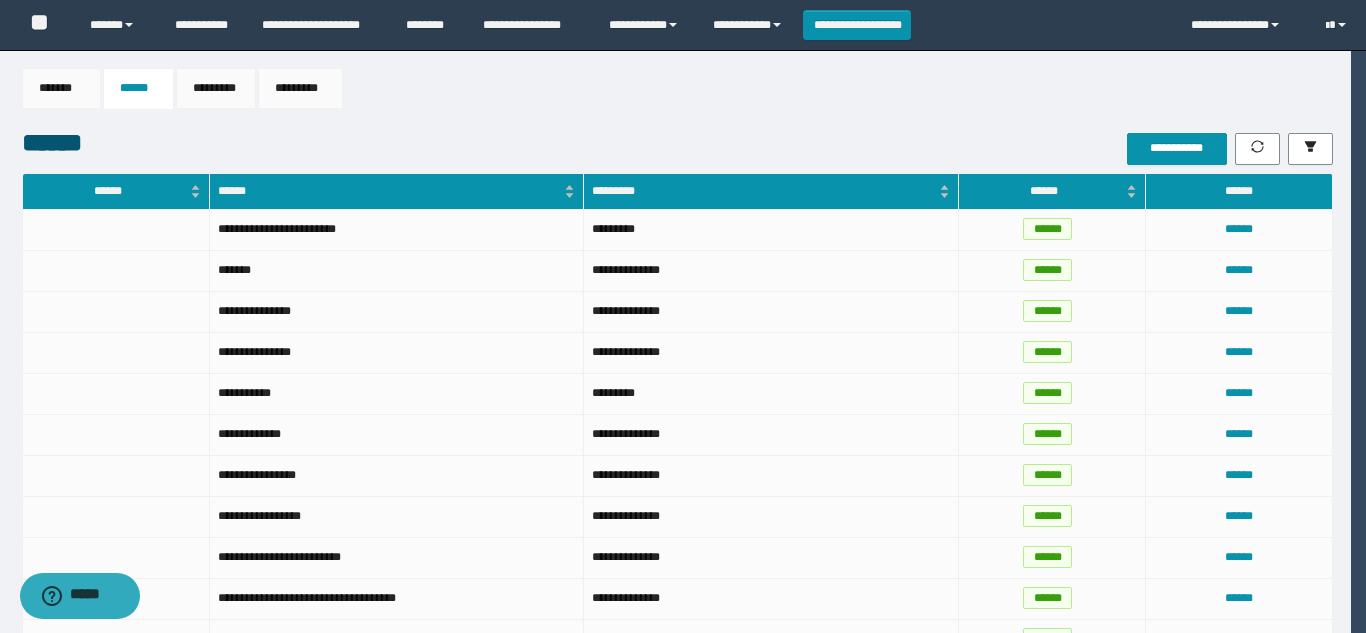scroll, scrollTop: 1153, scrollLeft: 0, axis: vertical 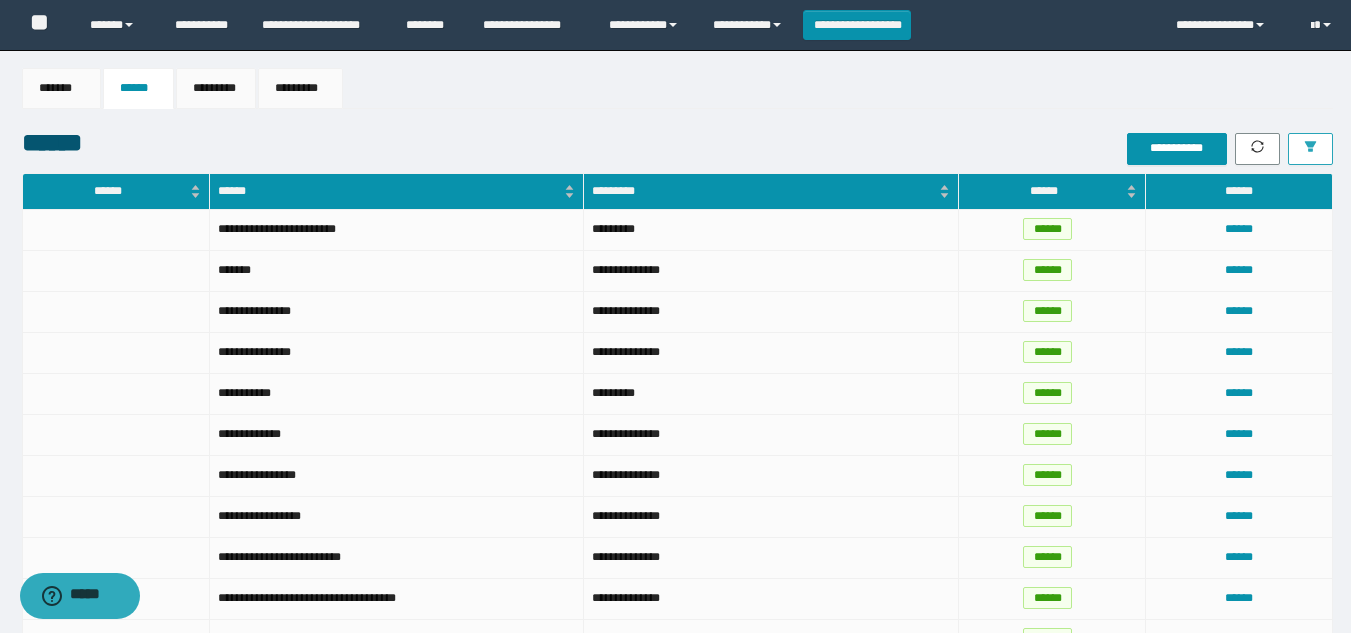 click at bounding box center [1310, 149] 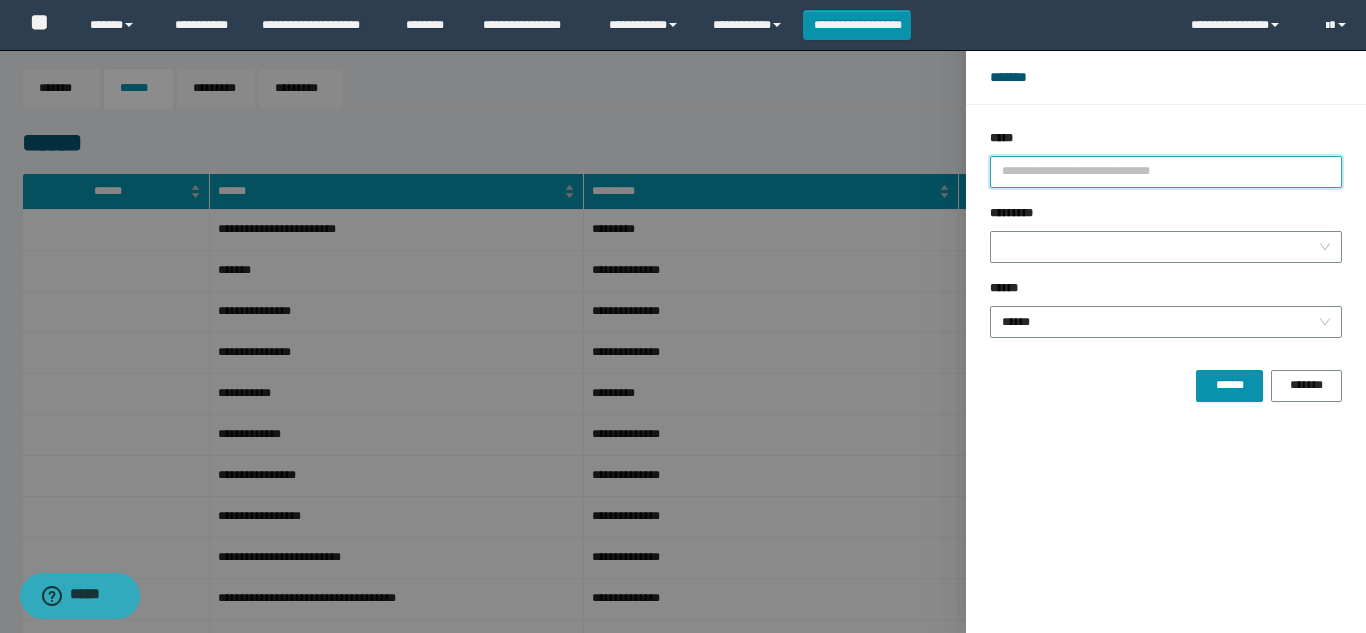 click on "*****" at bounding box center (1166, 172) 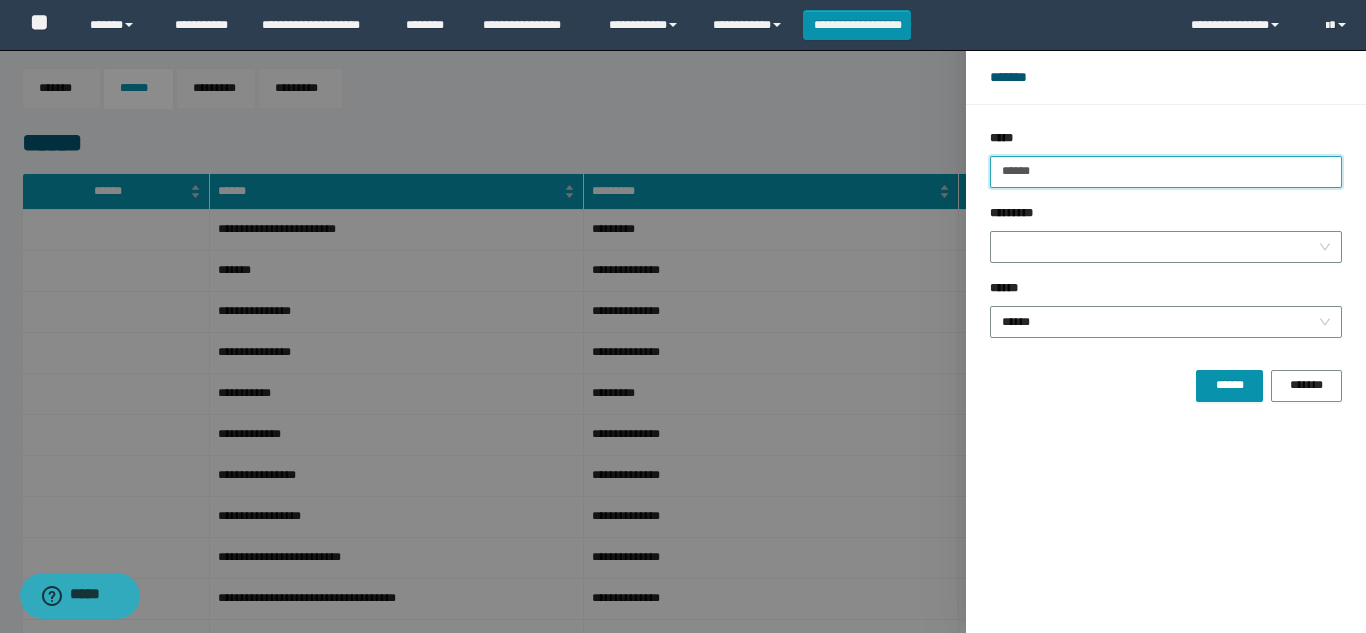 type on "******" 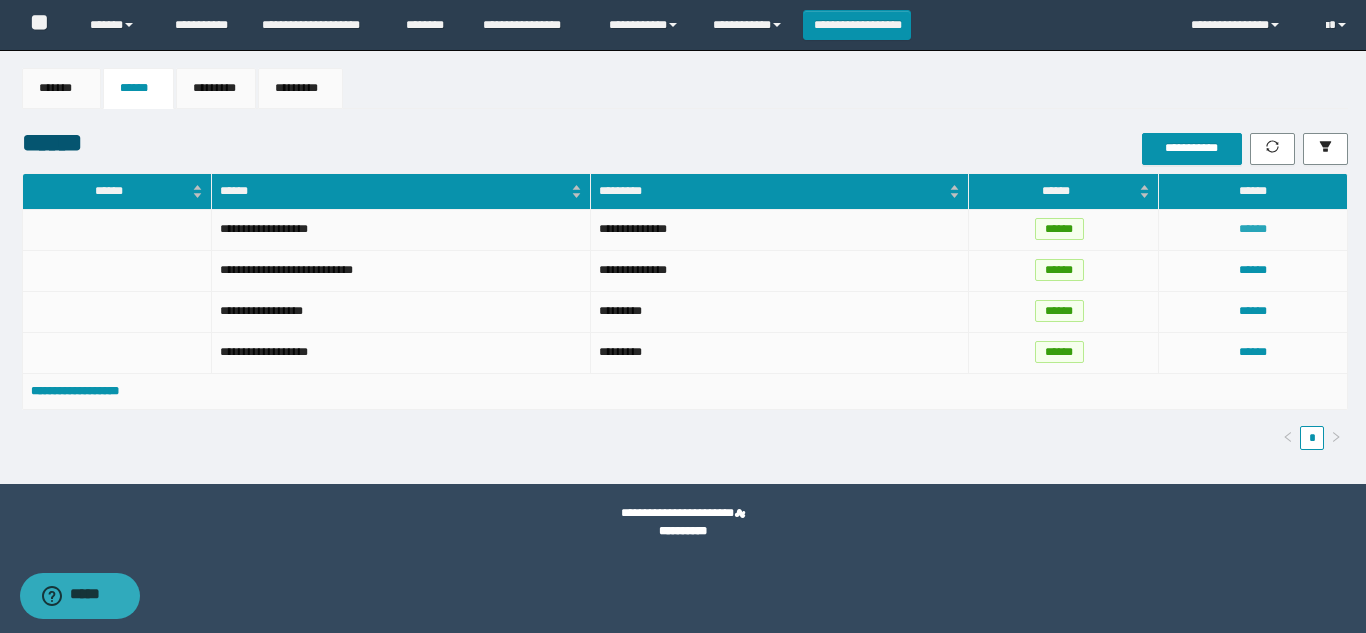 click on "******" at bounding box center (1253, 229) 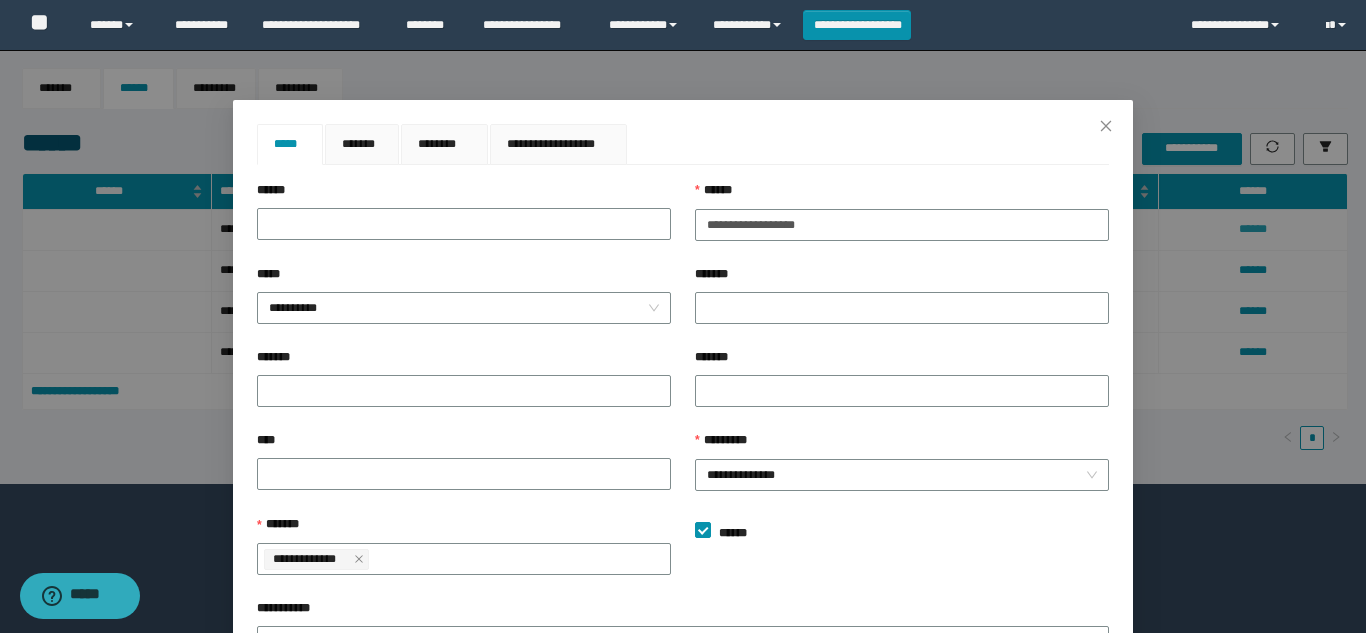 type on "**********" 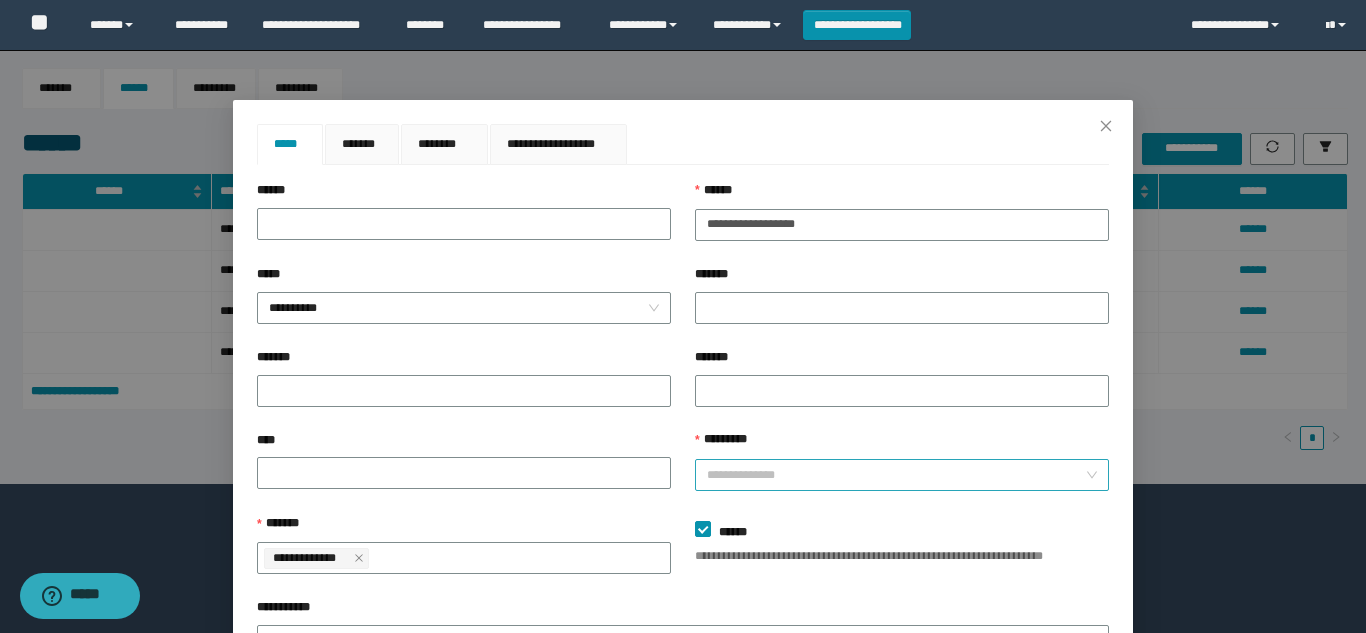 click on "**********" at bounding box center [902, 475] 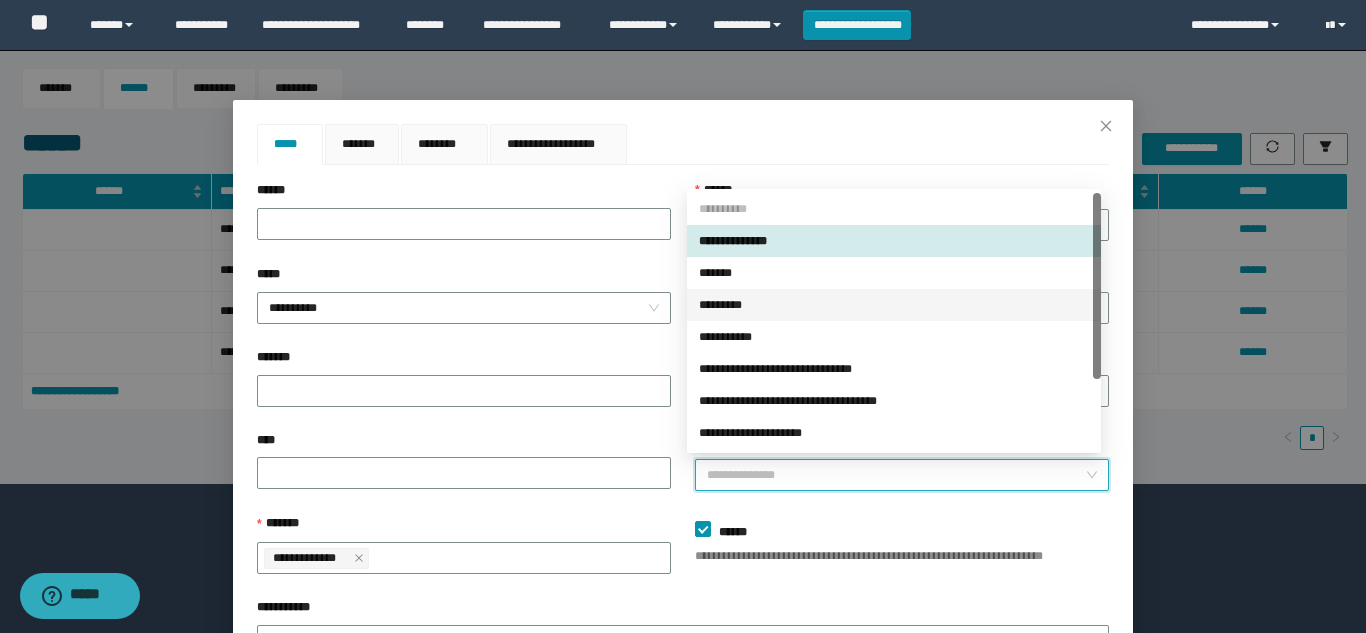 click on "*********" at bounding box center [894, 305] 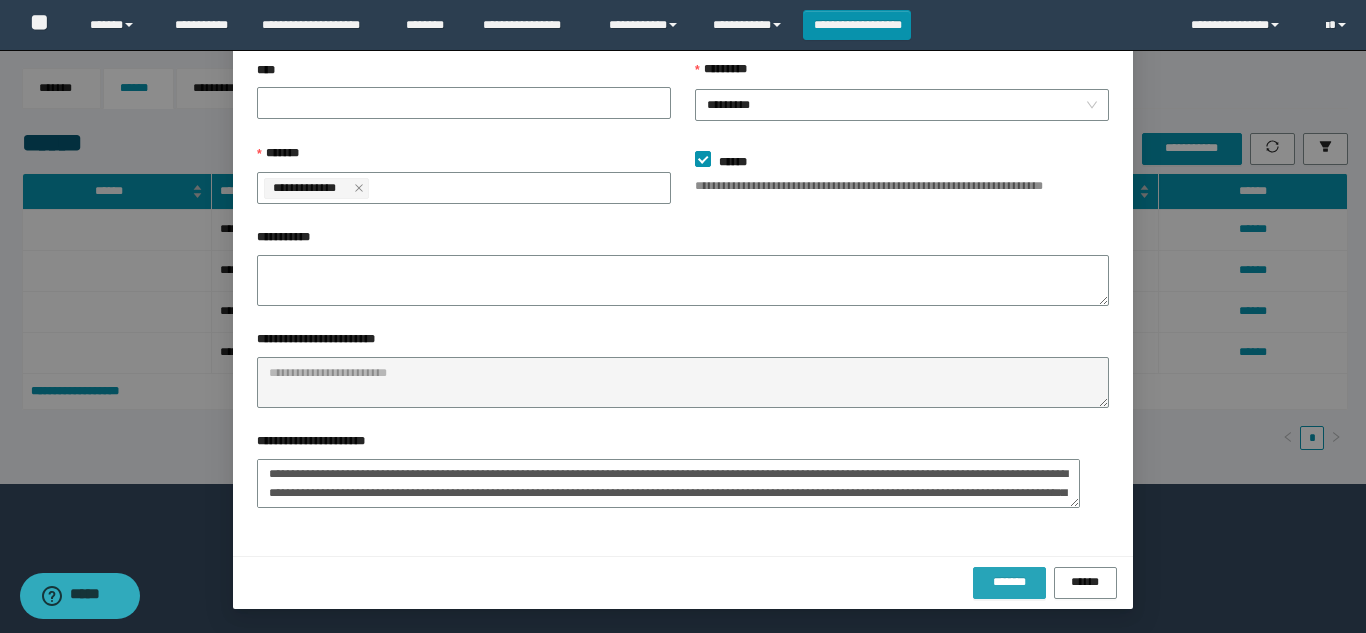 click on "*******" at bounding box center (1009, 582) 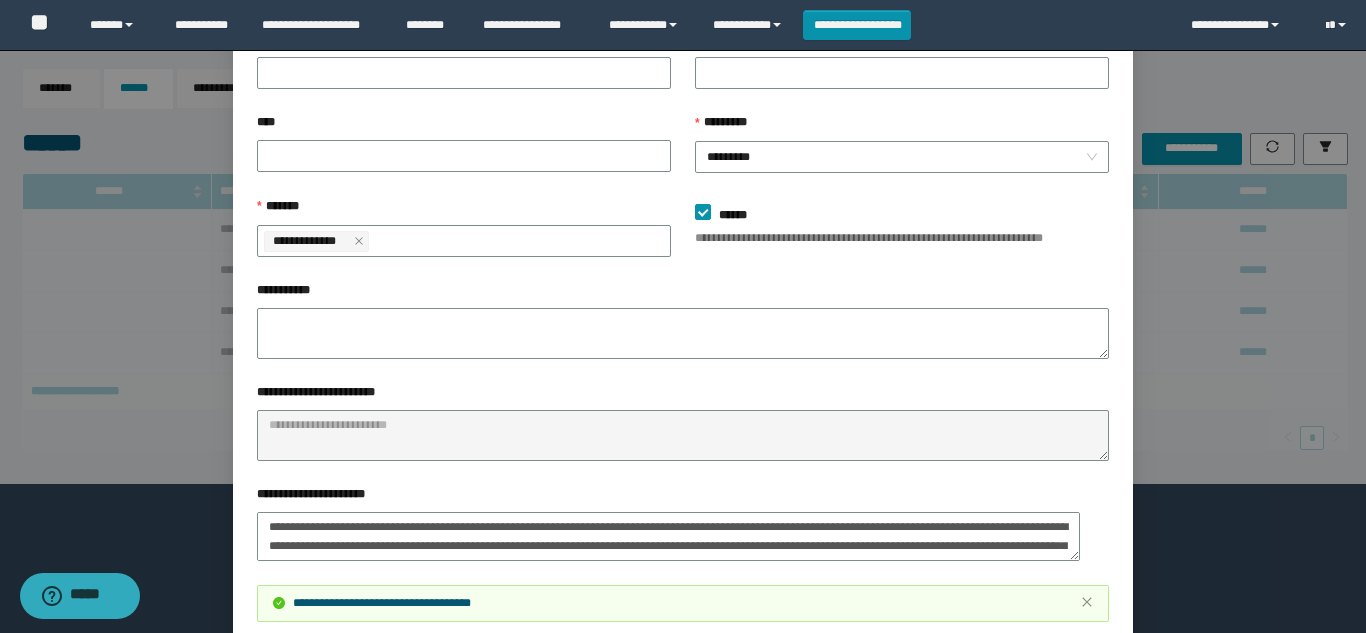 scroll, scrollTop: 423, scrollLeft: 0, axis: vertical 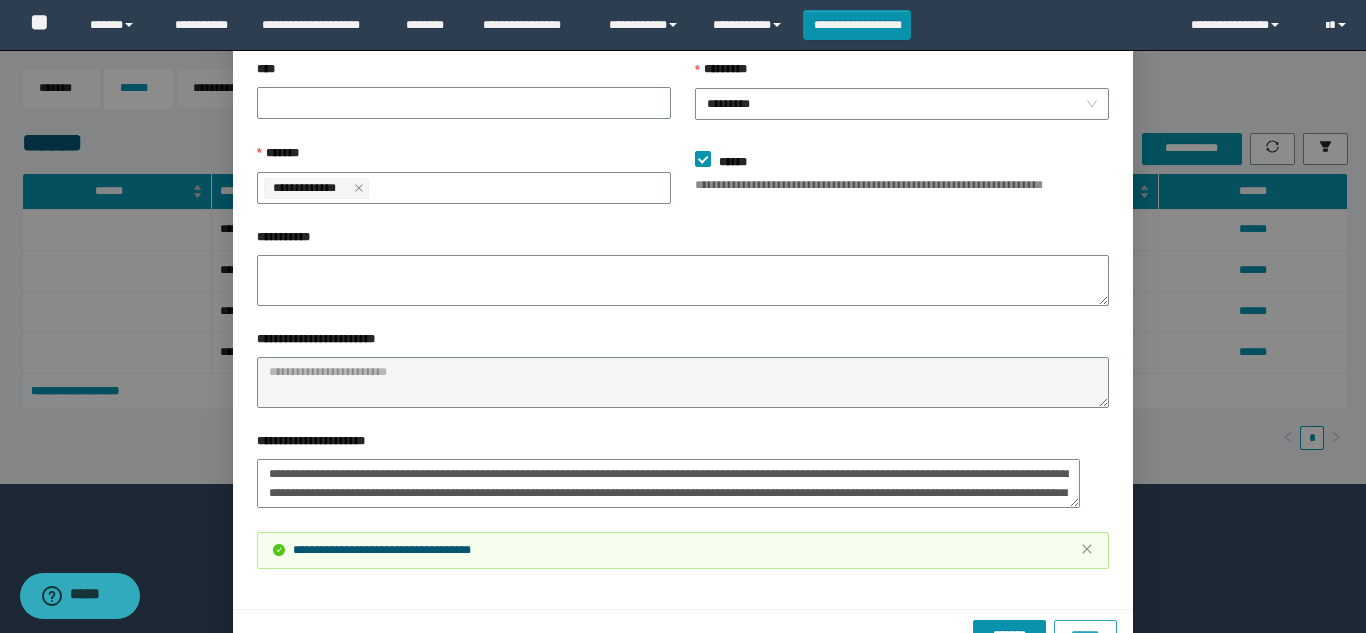 click on "******" at bounding box center (1085, 636) 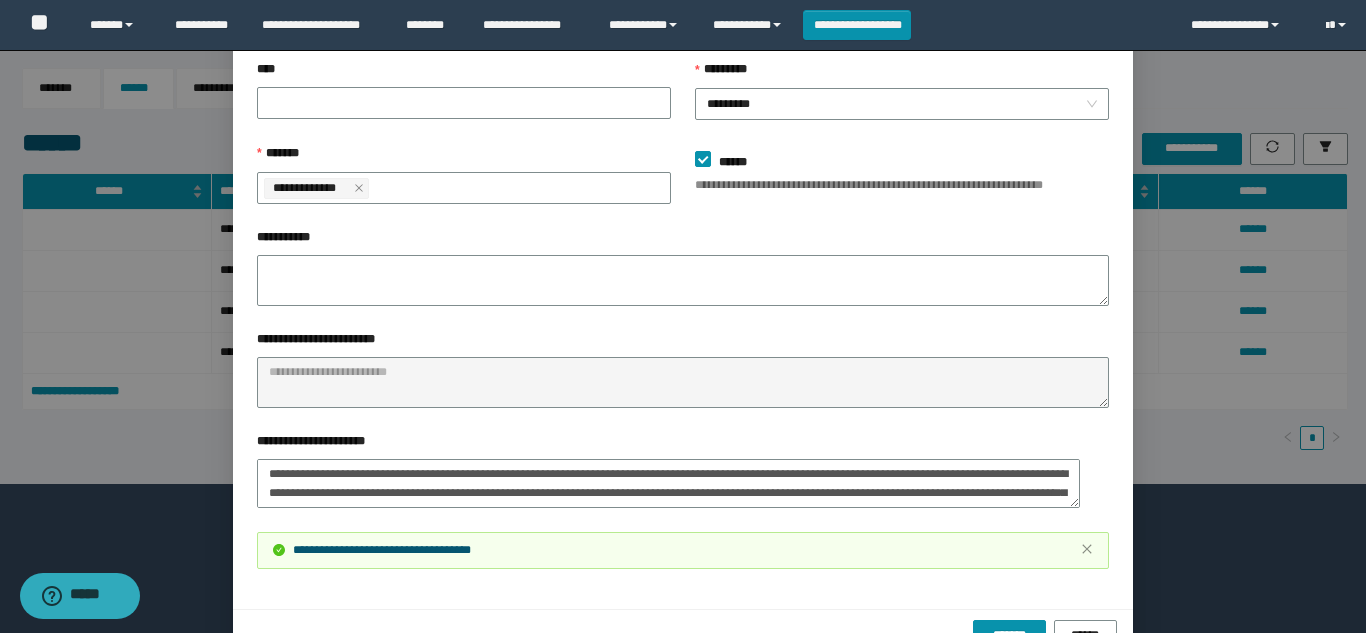 scroll, scrollTop: 270, scrollLeft: 0, axis: vertical 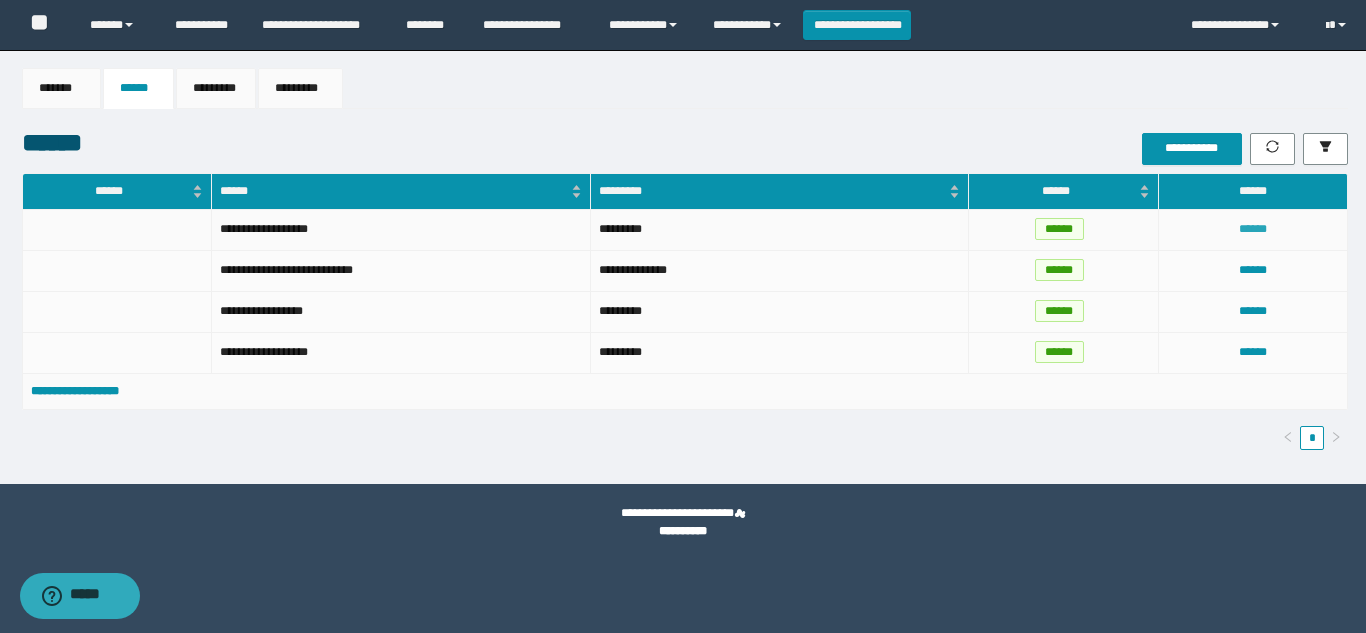 click on "******" at bounding box center [1253, 229] 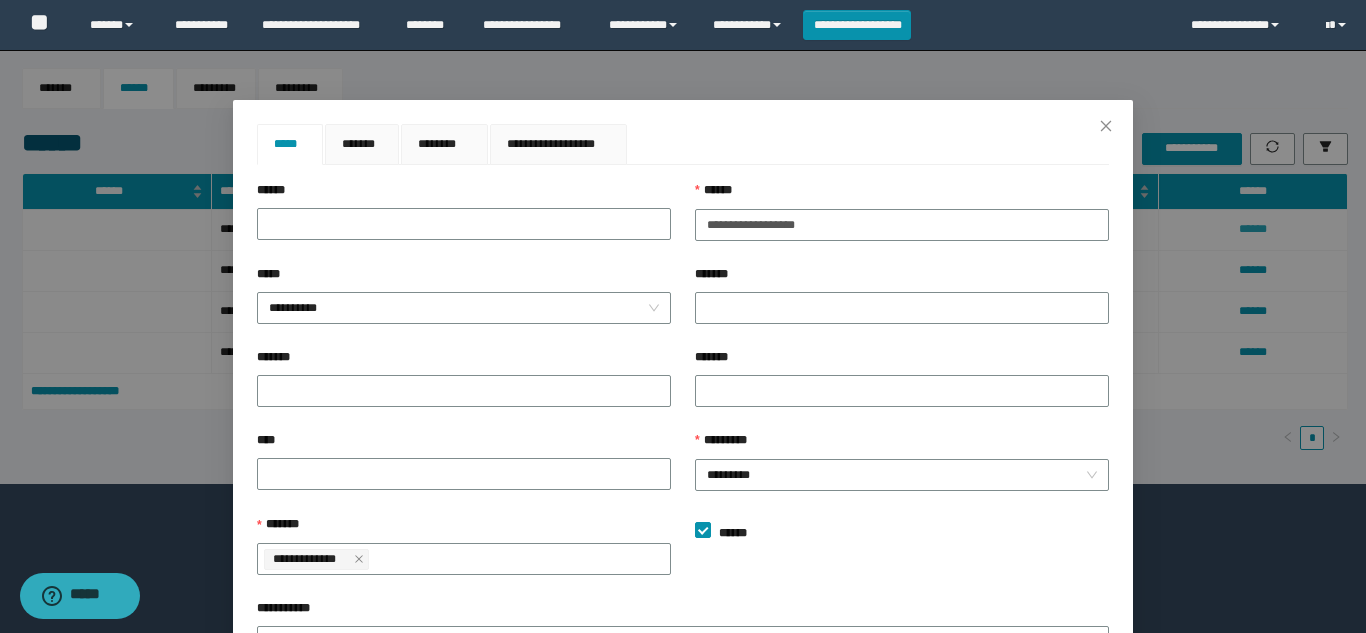 type on "**********" 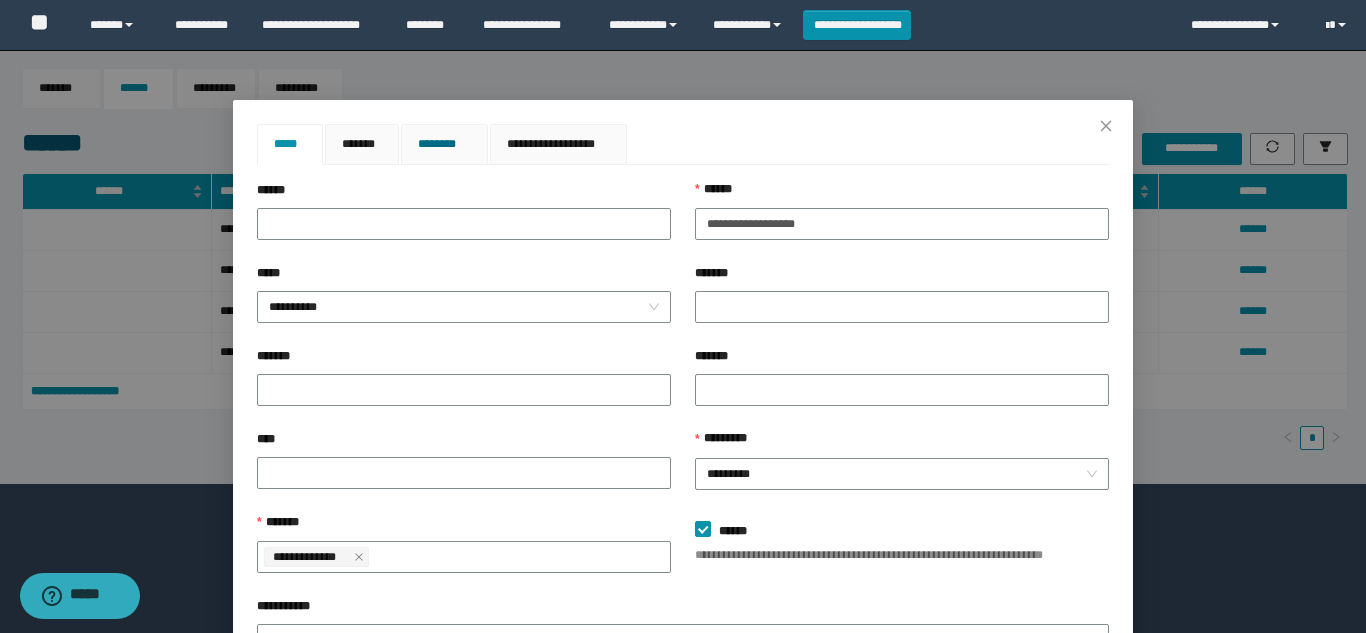 click on "********" at bounding box center (444, 144) 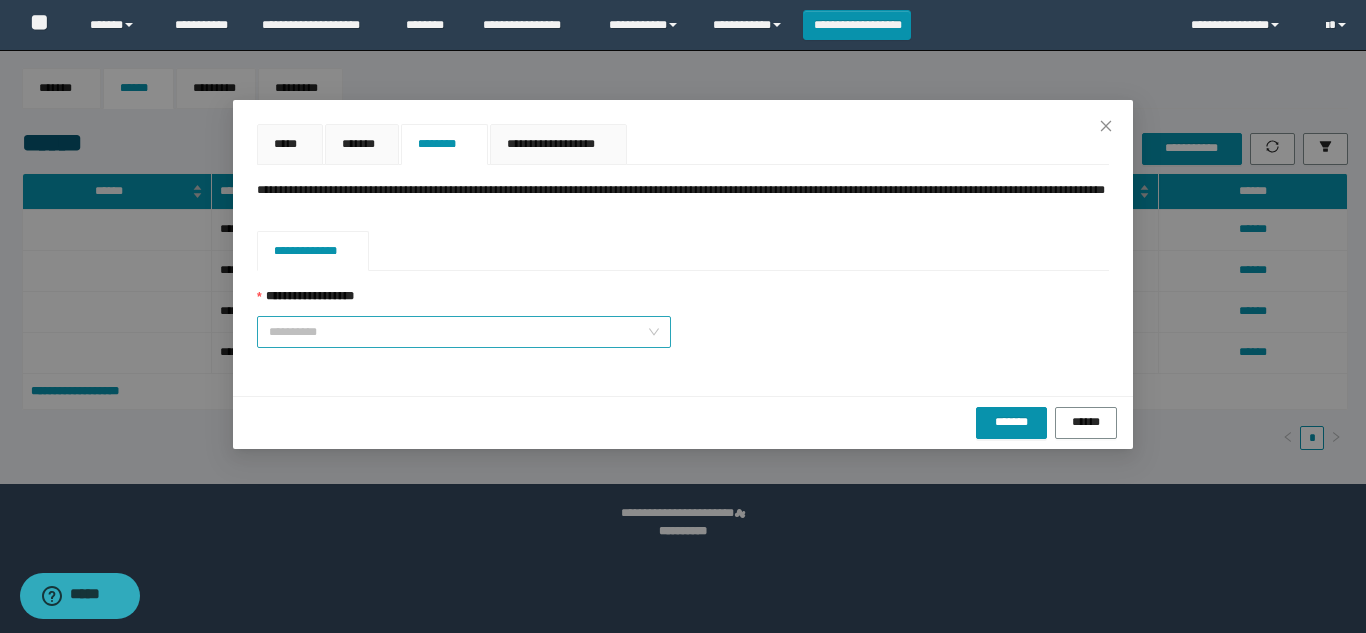 click on "**********" at bounding box center (458, 332) 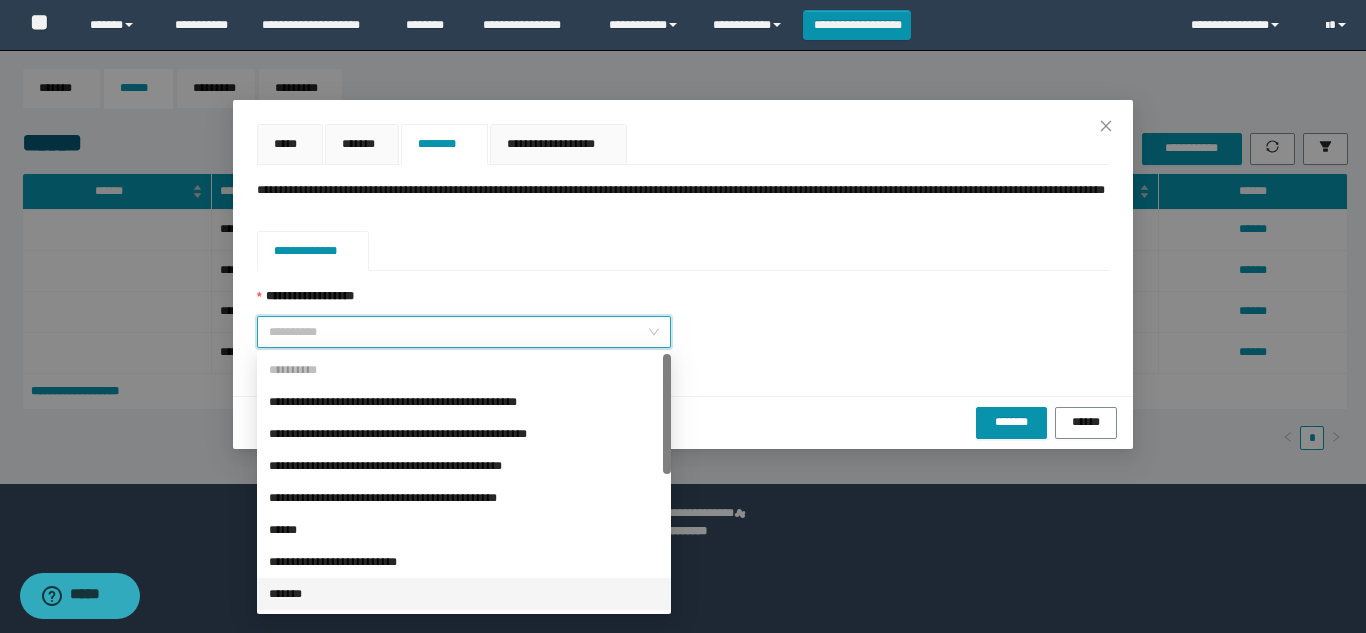 click on "*******" at bounding box center [464, 594] 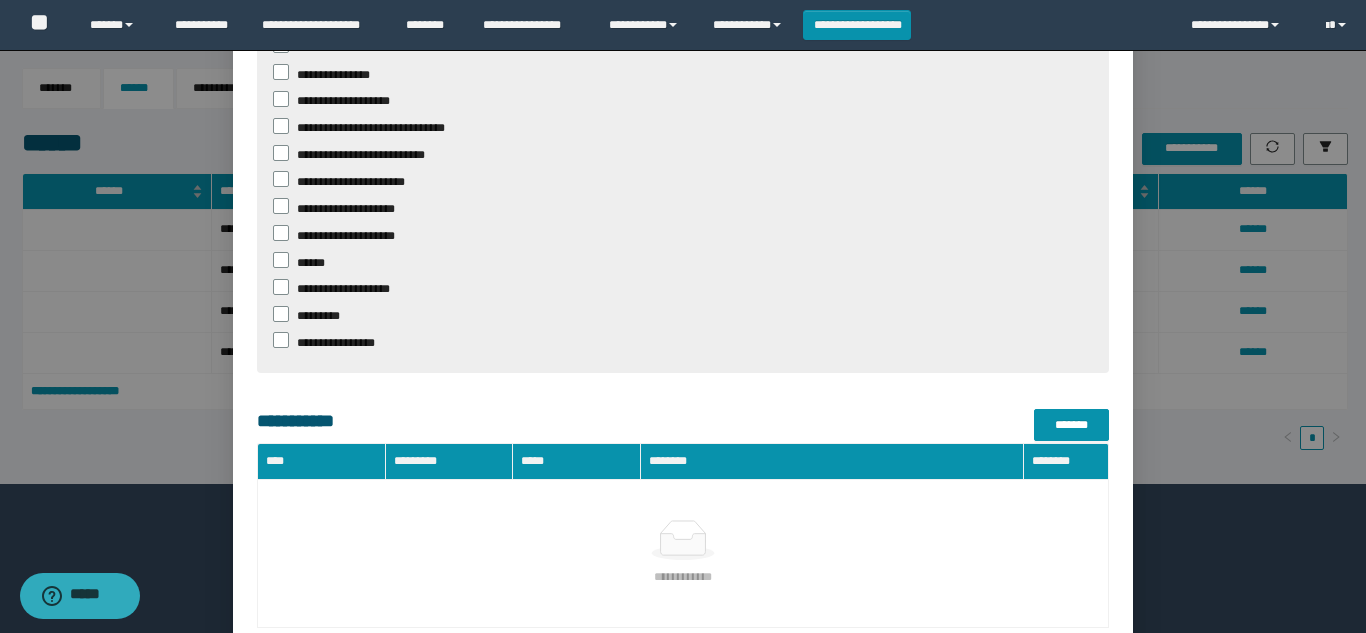 scroll, scrollTop: 1147, scrollLeft: 0, axis: vertical 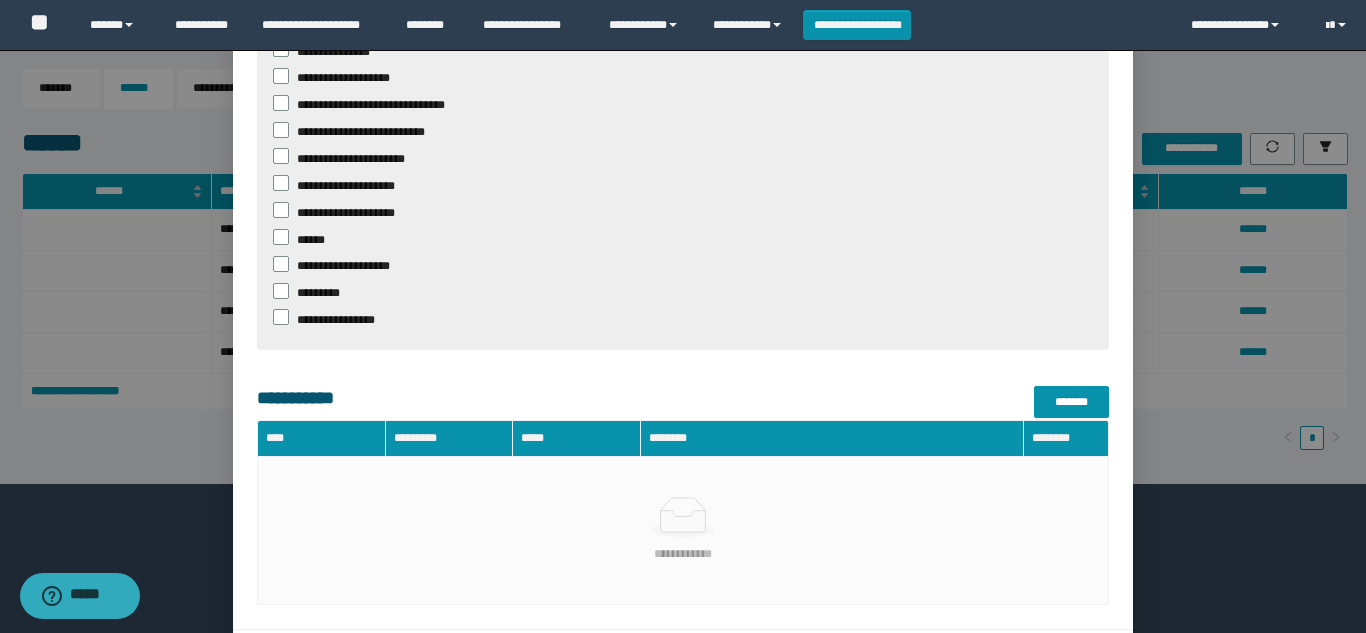click on "******" at bounding box center (1086, 656) 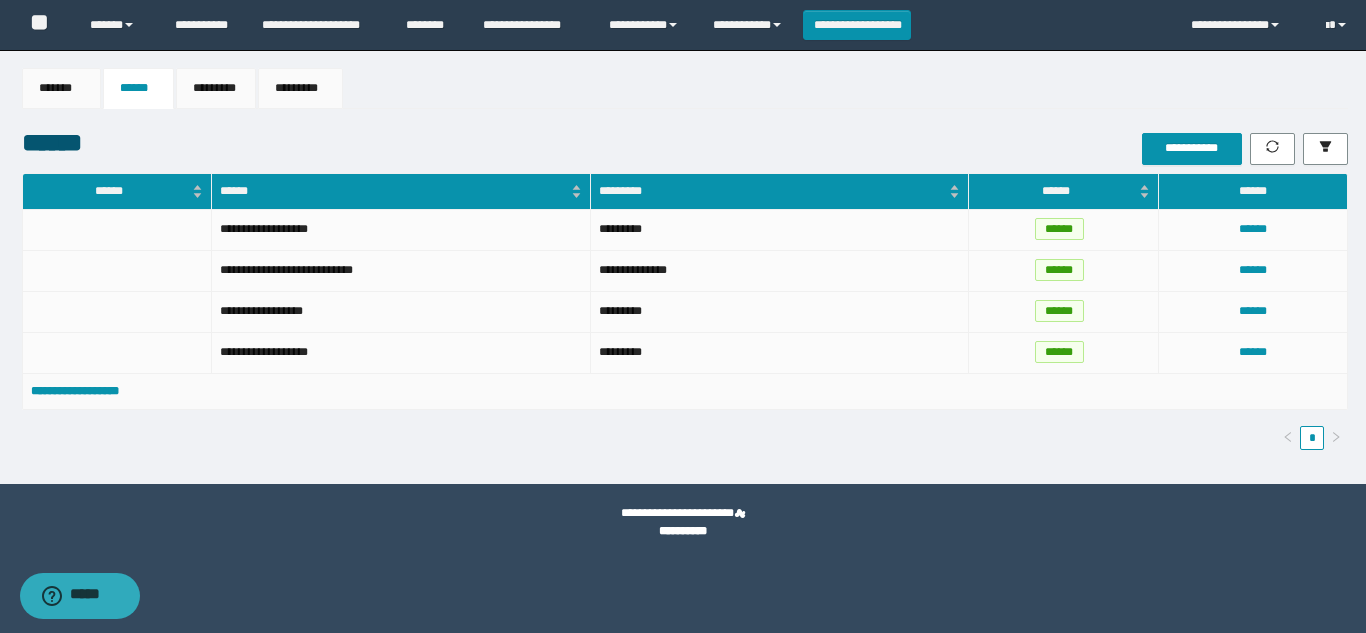 scroll, scrollTop: 1047, scrollLeft: 0, axis: vertical 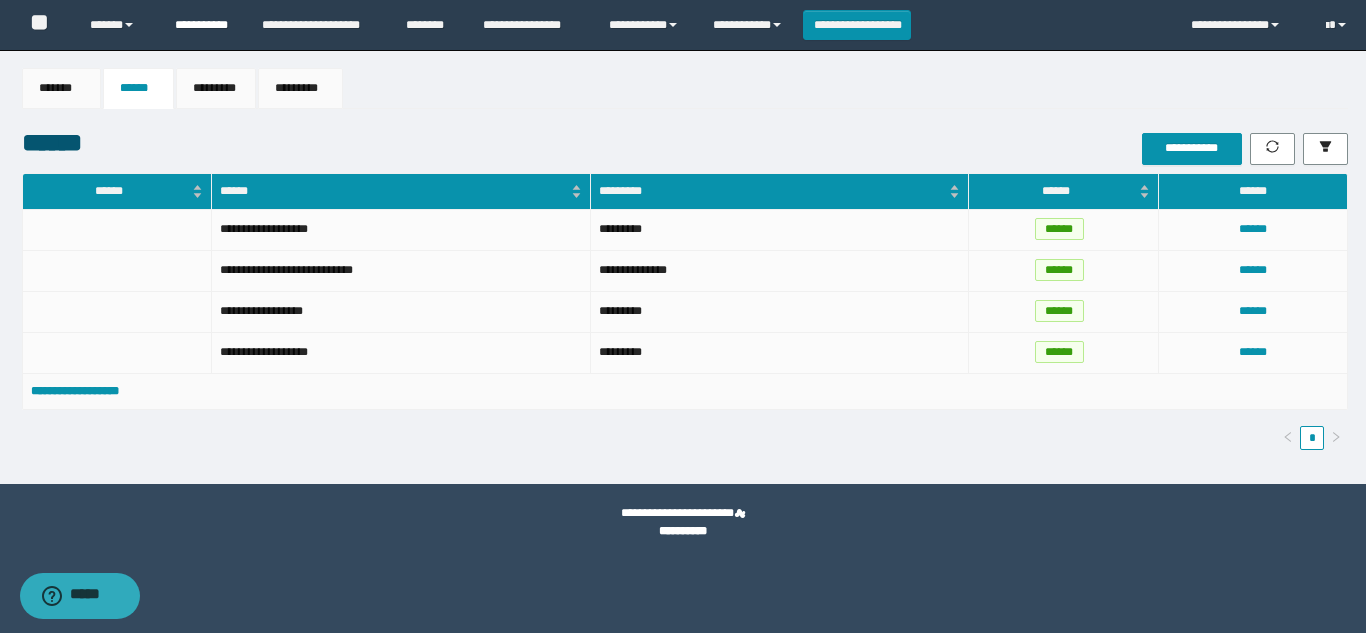 click on "**********" at bounding box center (203, 25) 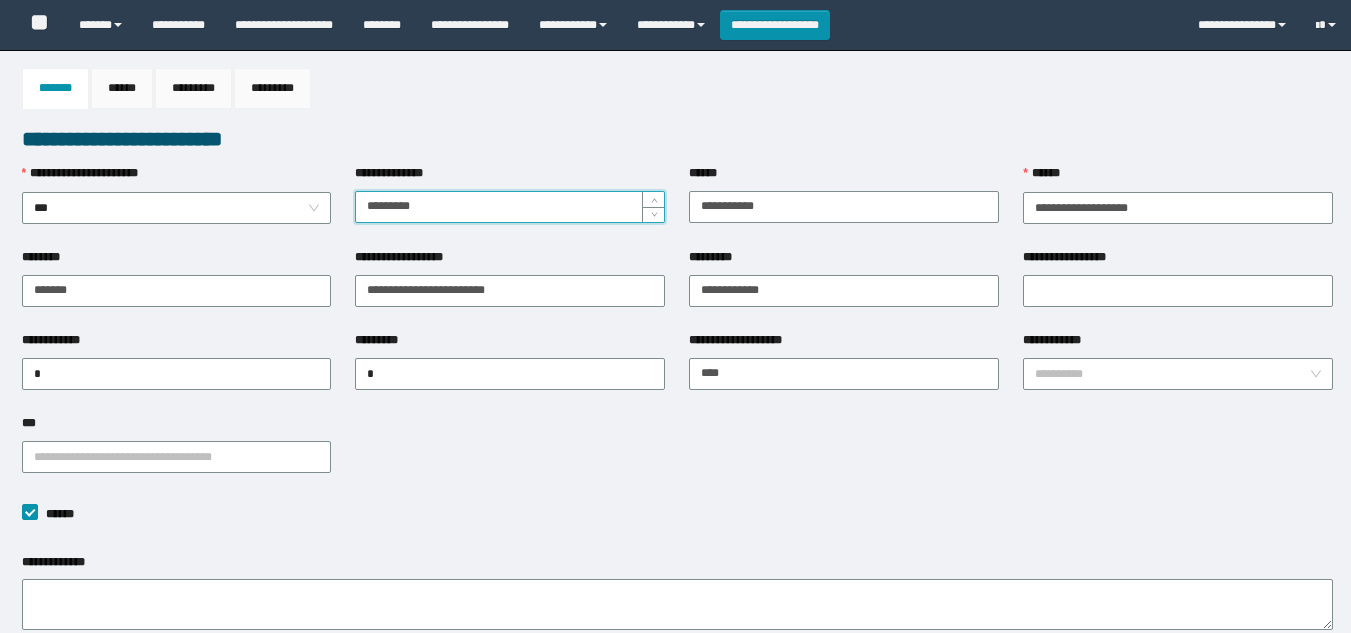 scroll, scrollTop: 0, scrollLeft: 0, axis: both 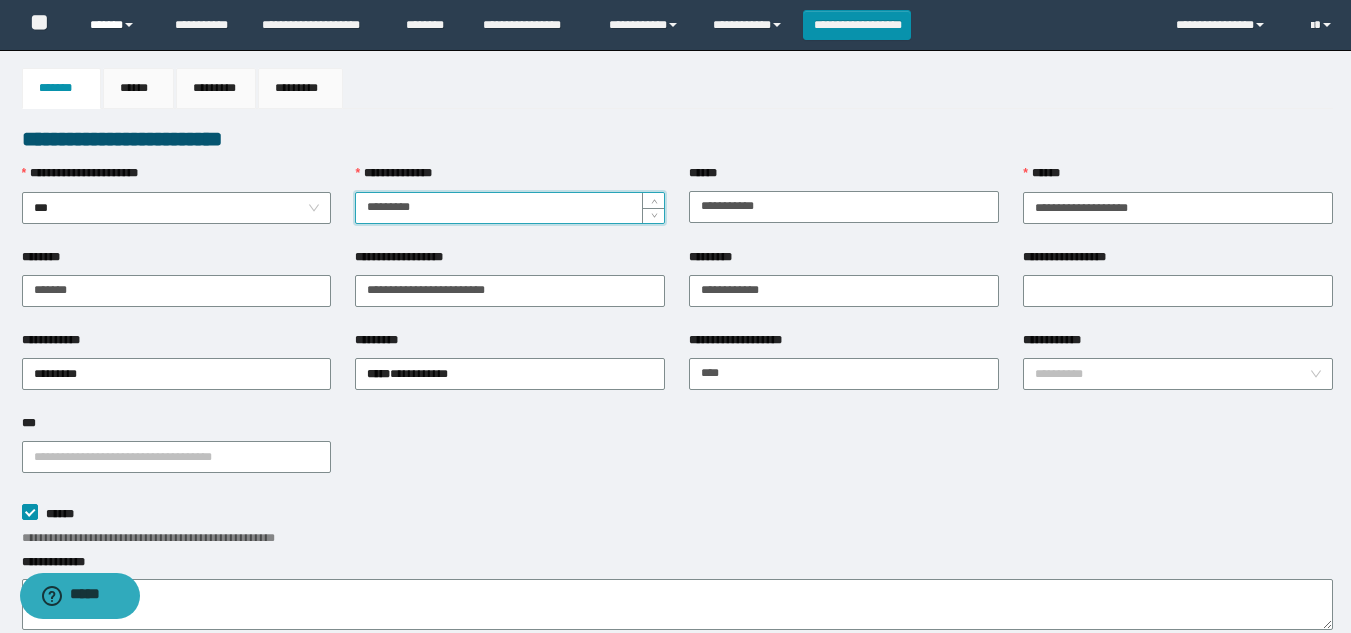 click at bounding box center (129, 25) 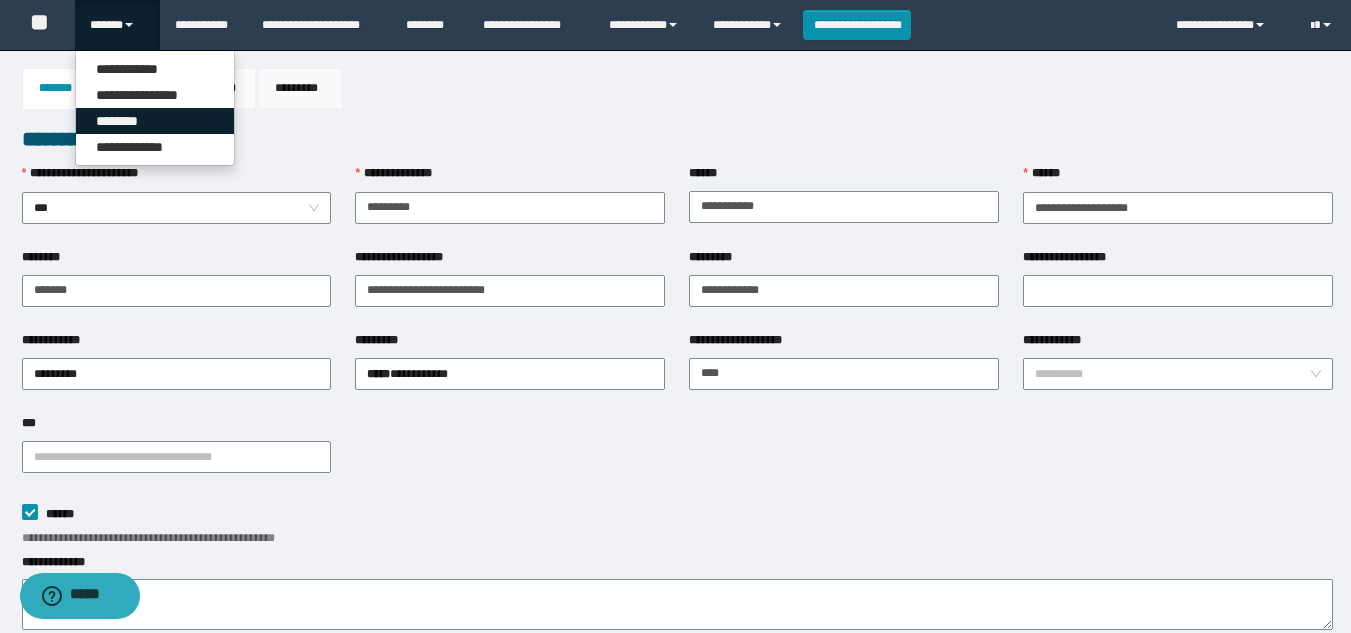 click on "********" at bounding box center [155, 121] 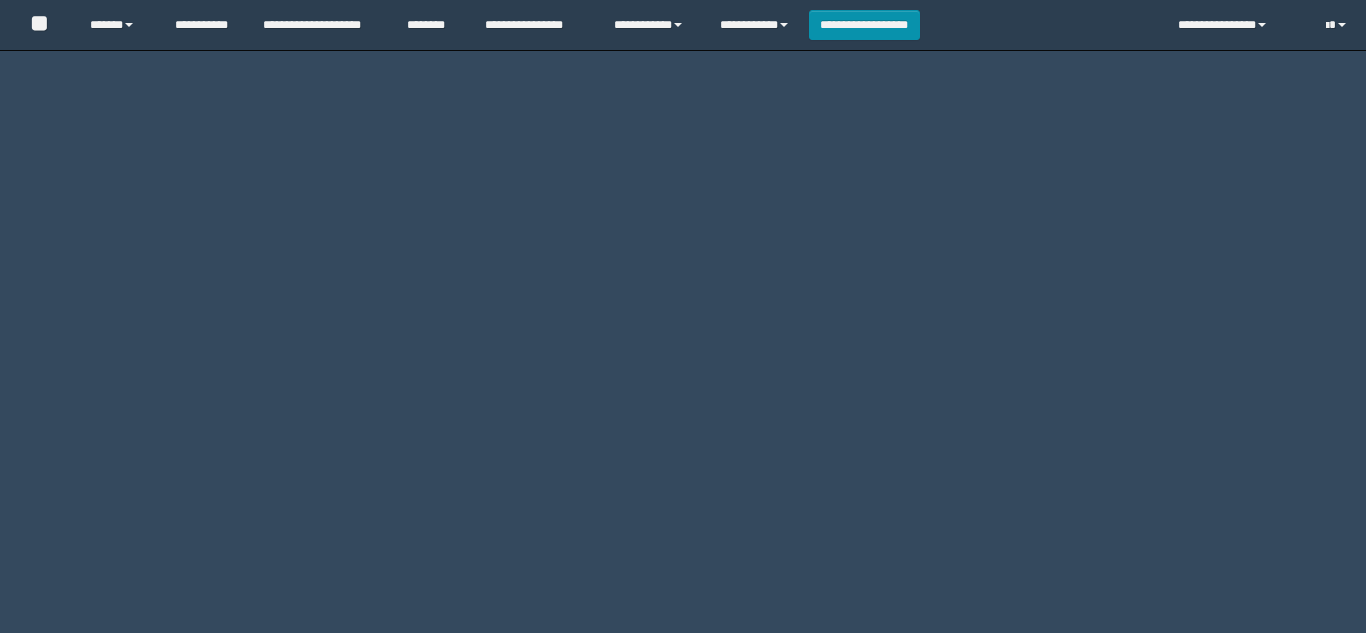 scroll, scrollTop: 0, scrollLeft: 0, axis: both 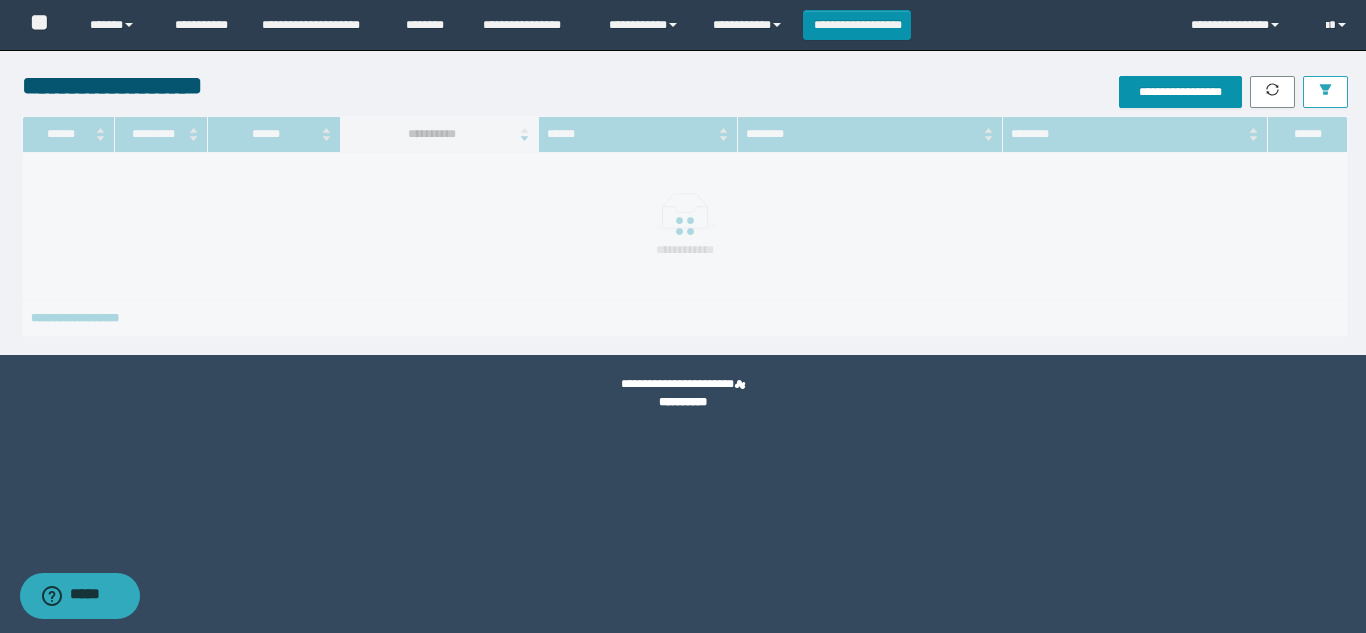 click 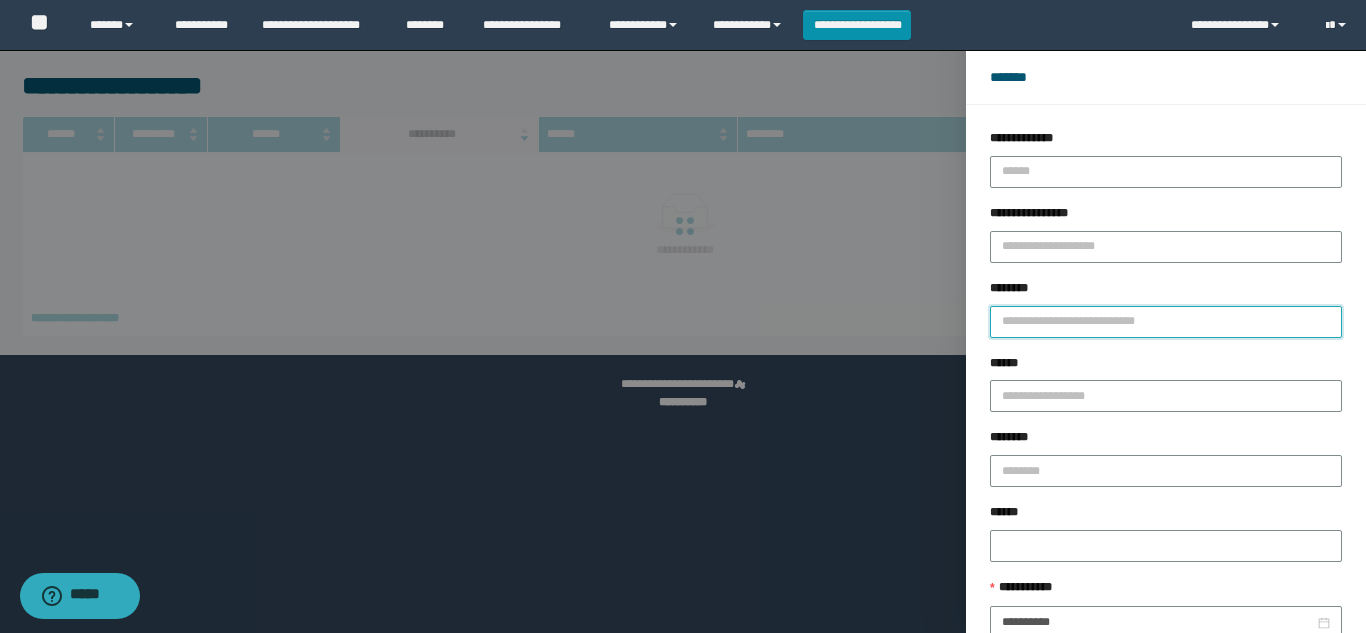 click on "********" at bounding box center (1166, 322) 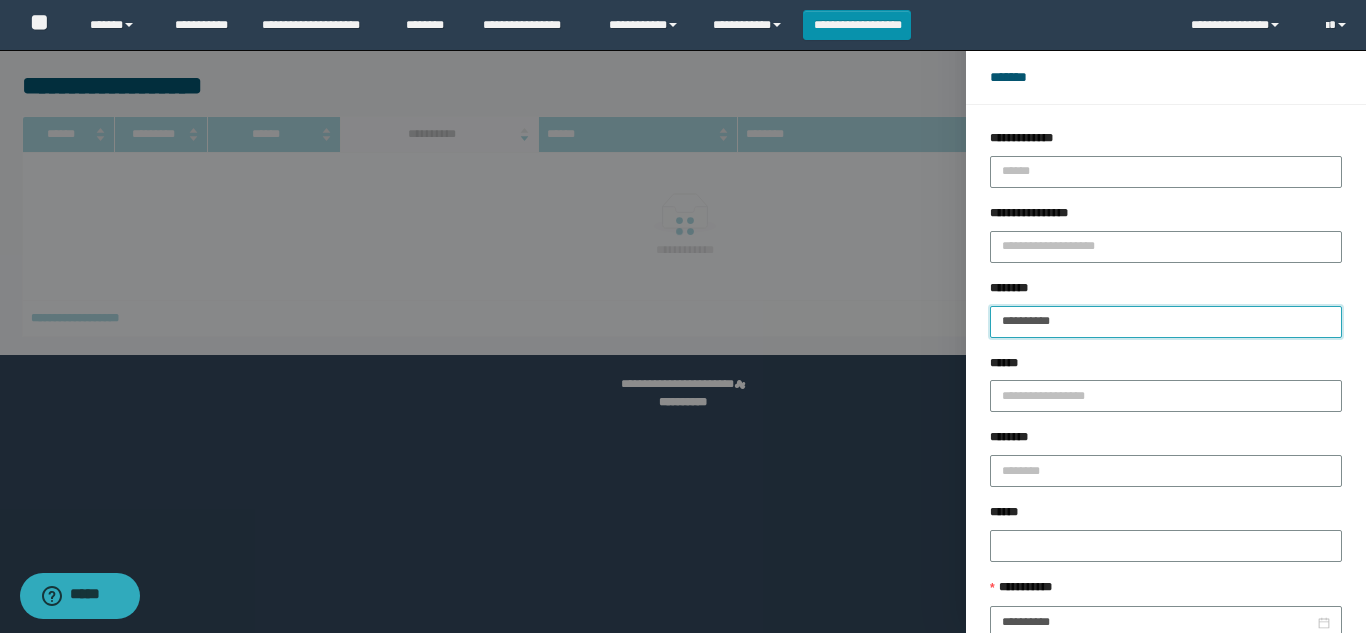 type on "**********" 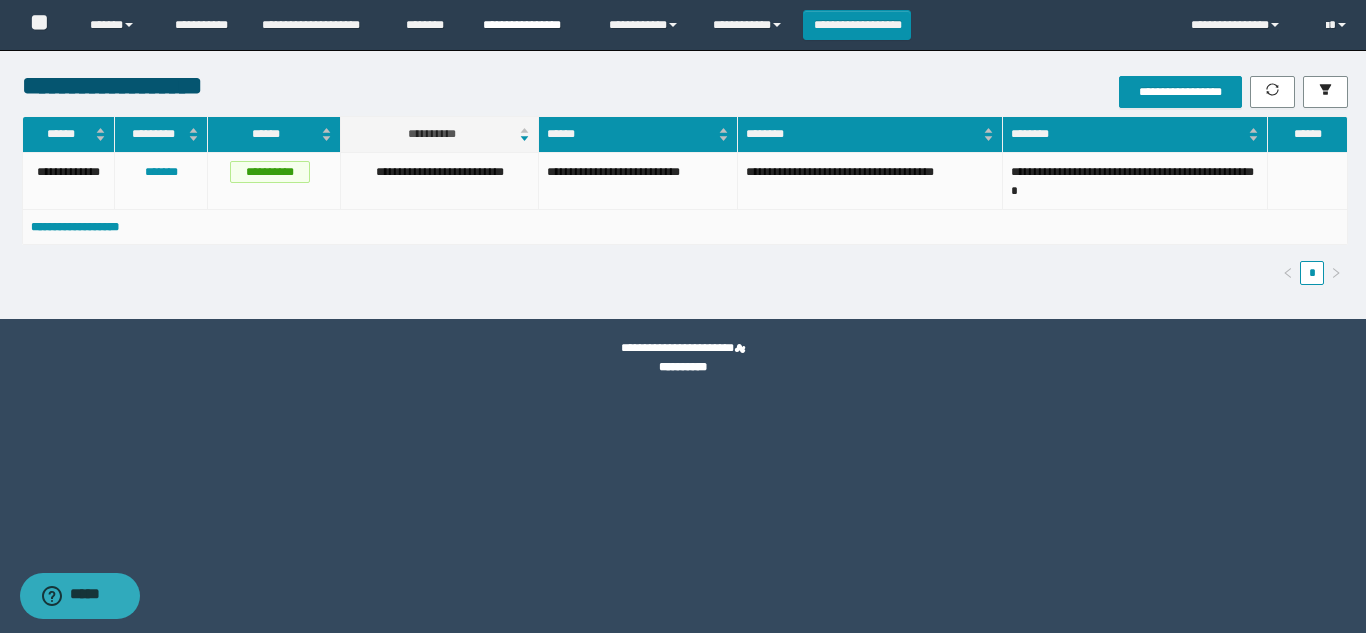 click on "**********" at bounding box center (531, 25) 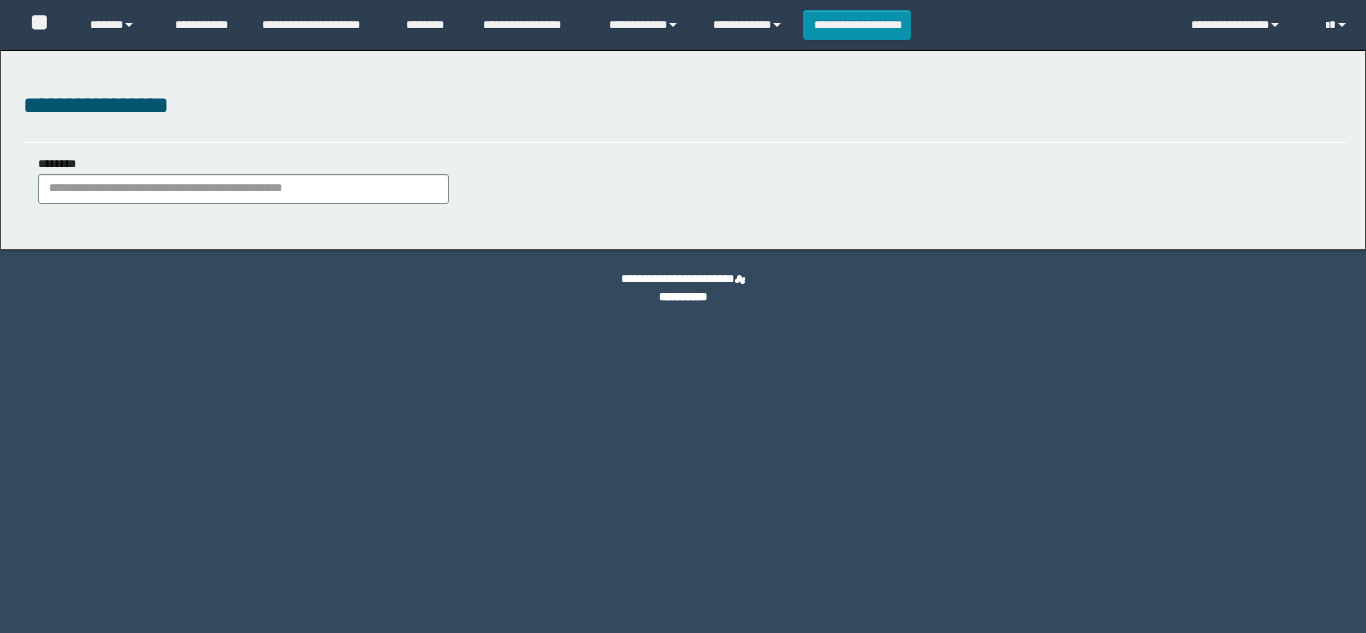 scroll, scrollTop: 0, scrollLeft: 0, axis: both 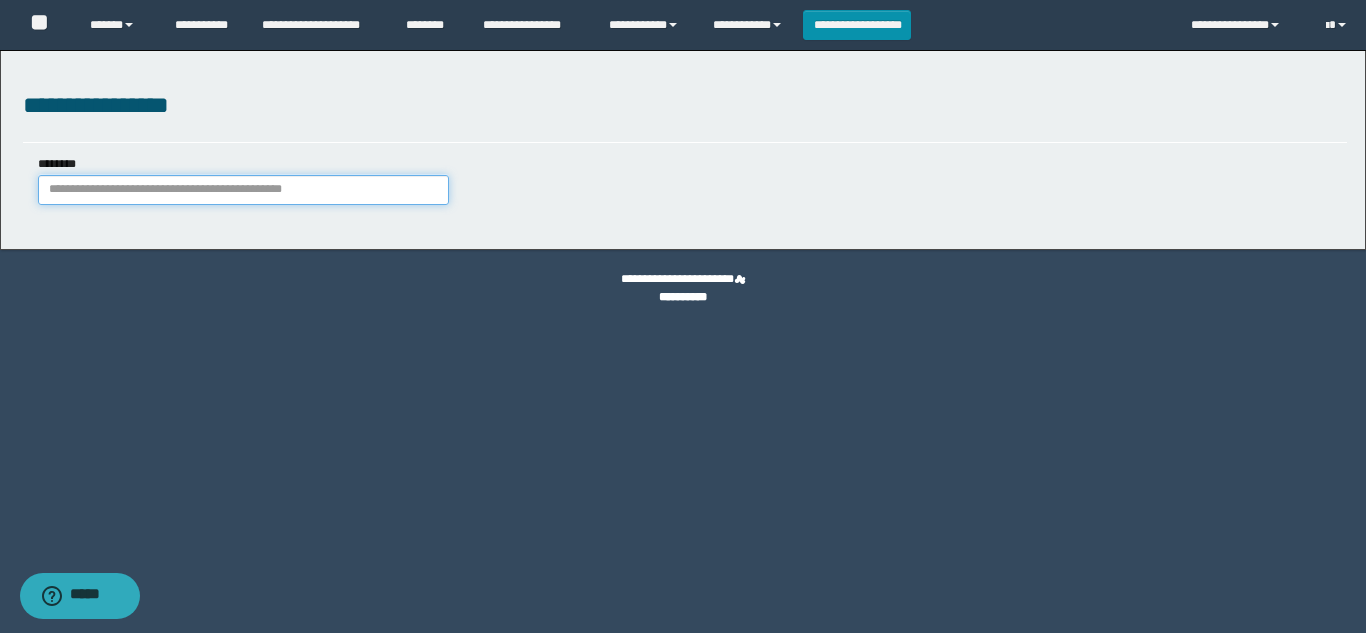 click on "********" at bounding box center (243, 190) 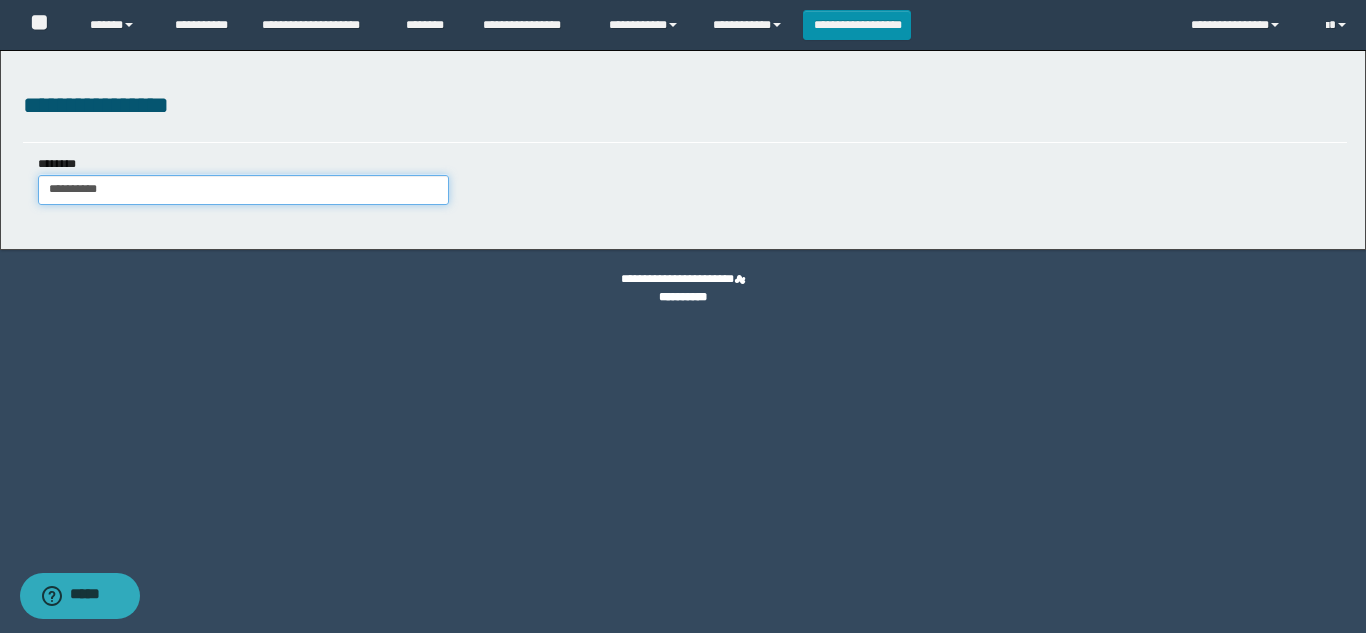type on "**********" 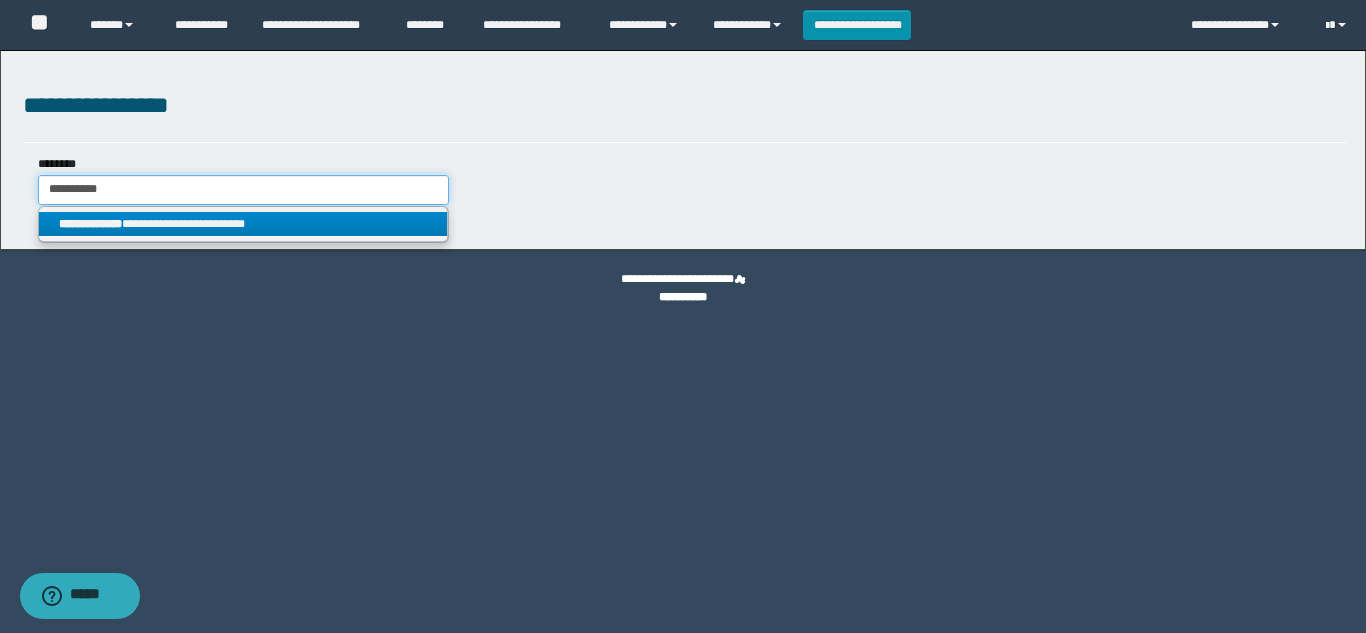 type on "**********" 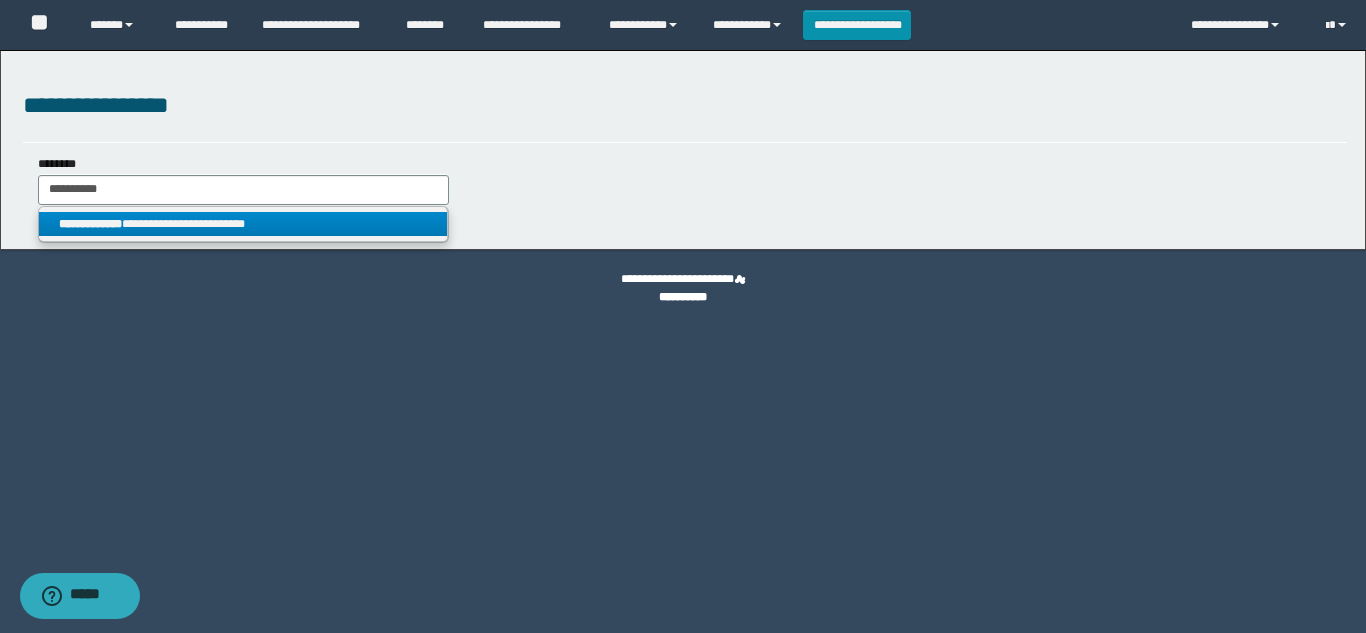 click on "**********" at bounding box center [243, 224] 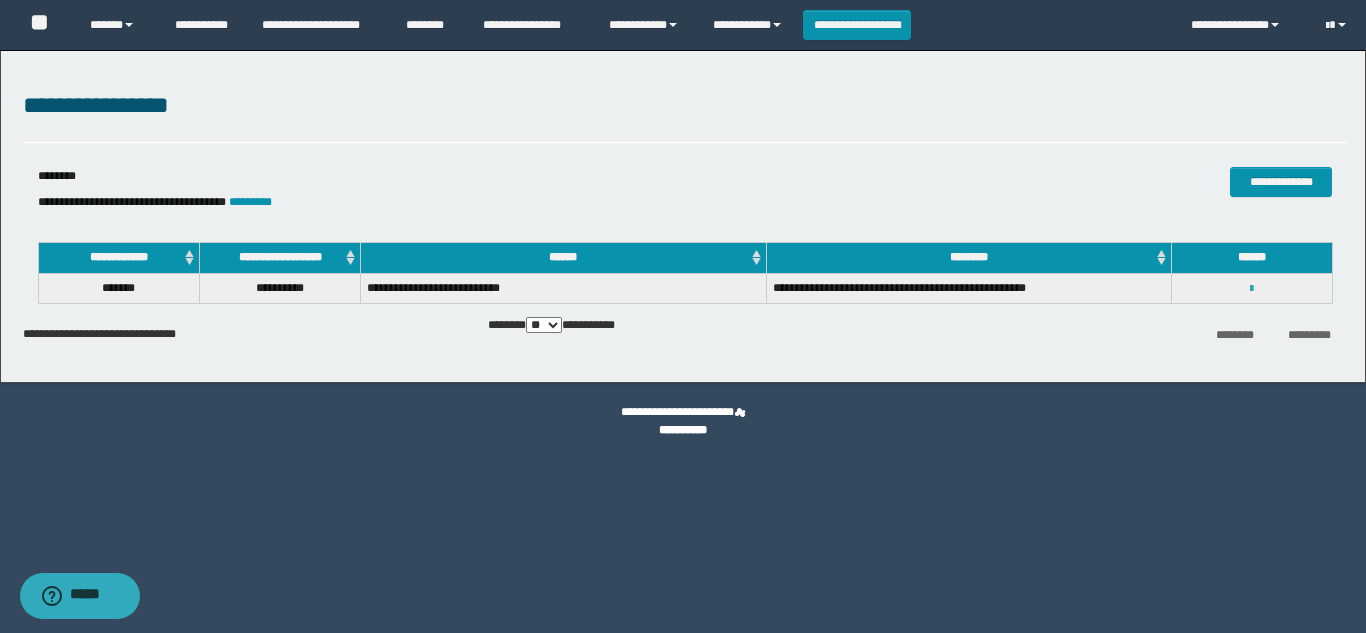 click at bounding box center (1251, 289) 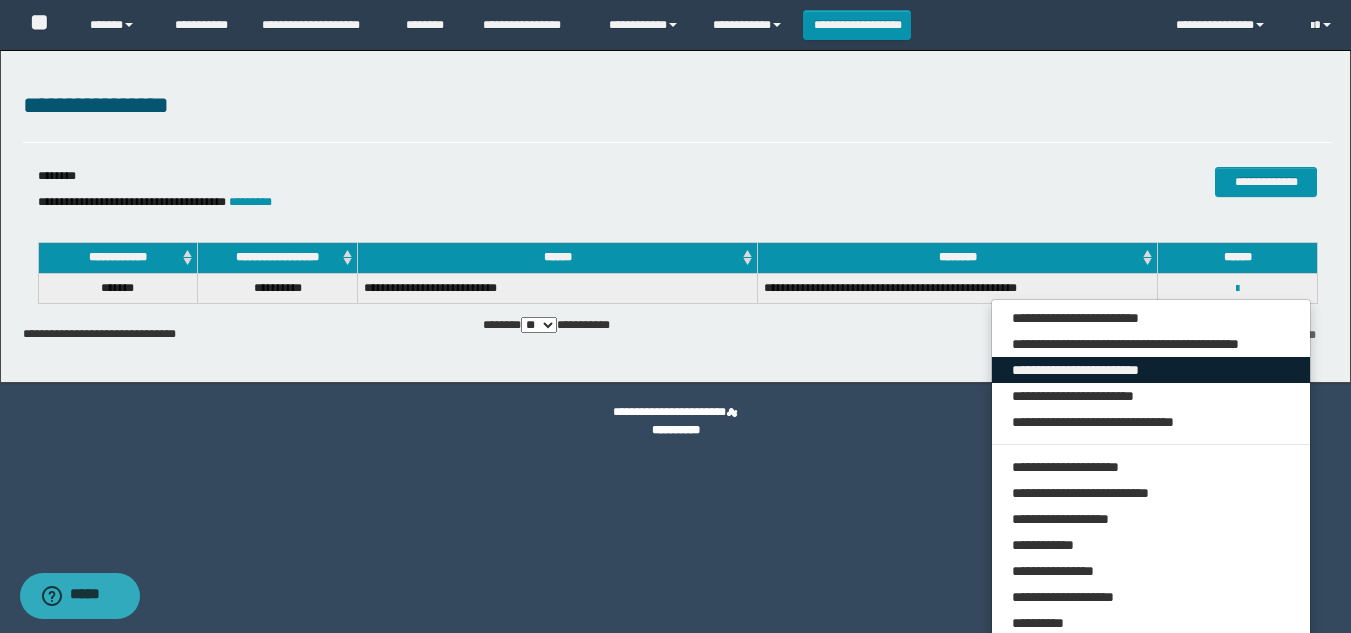 click on "**********" at bounding box center [1151, 370] 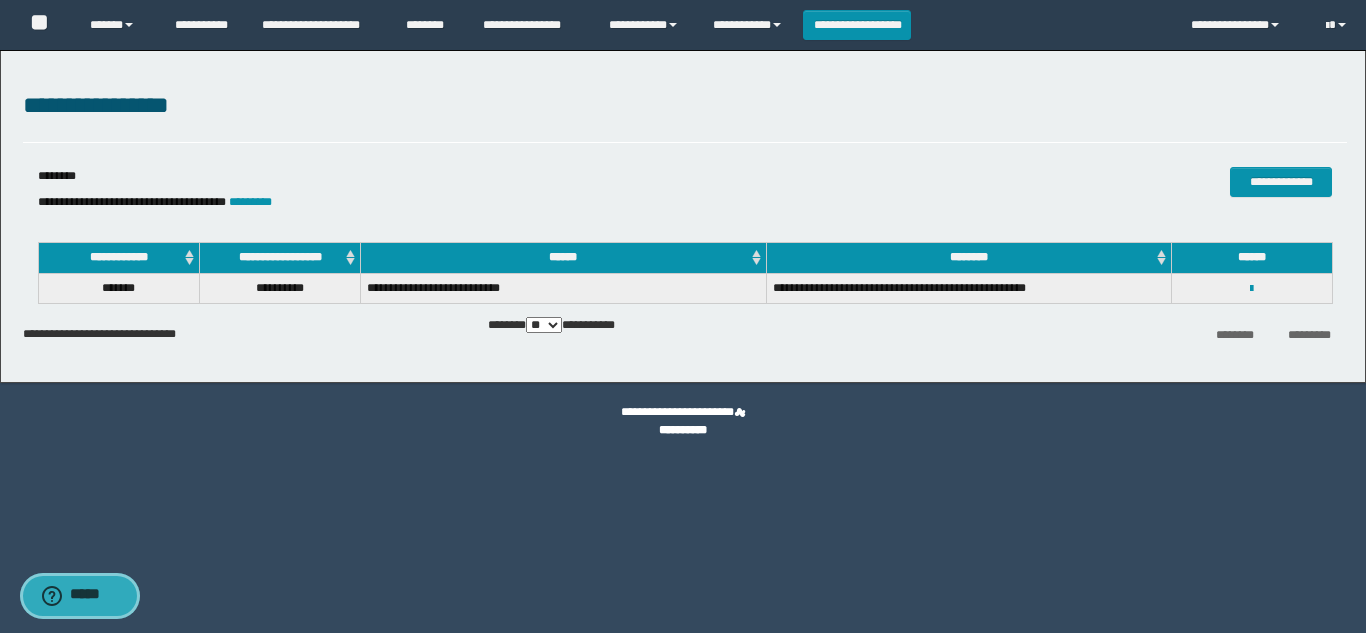 click on "*****" at bounding box center [94, 596] 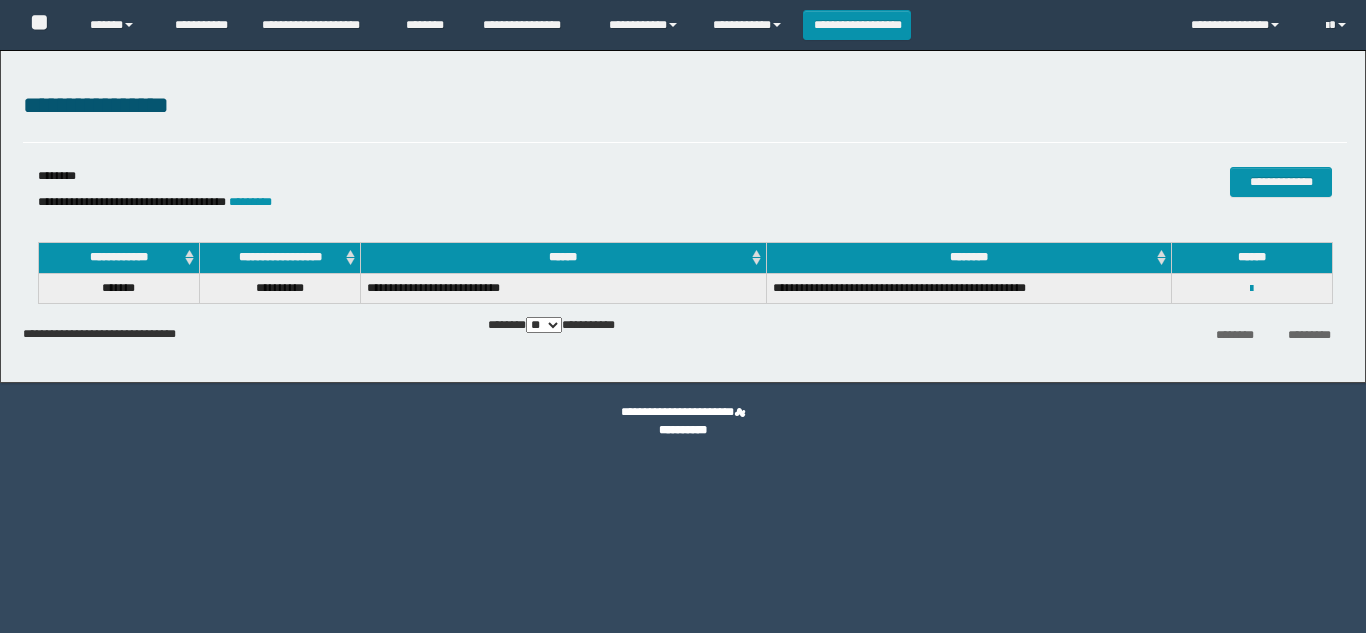 scroll, scrollTop: 0, scrollLeft: 0, axis: both 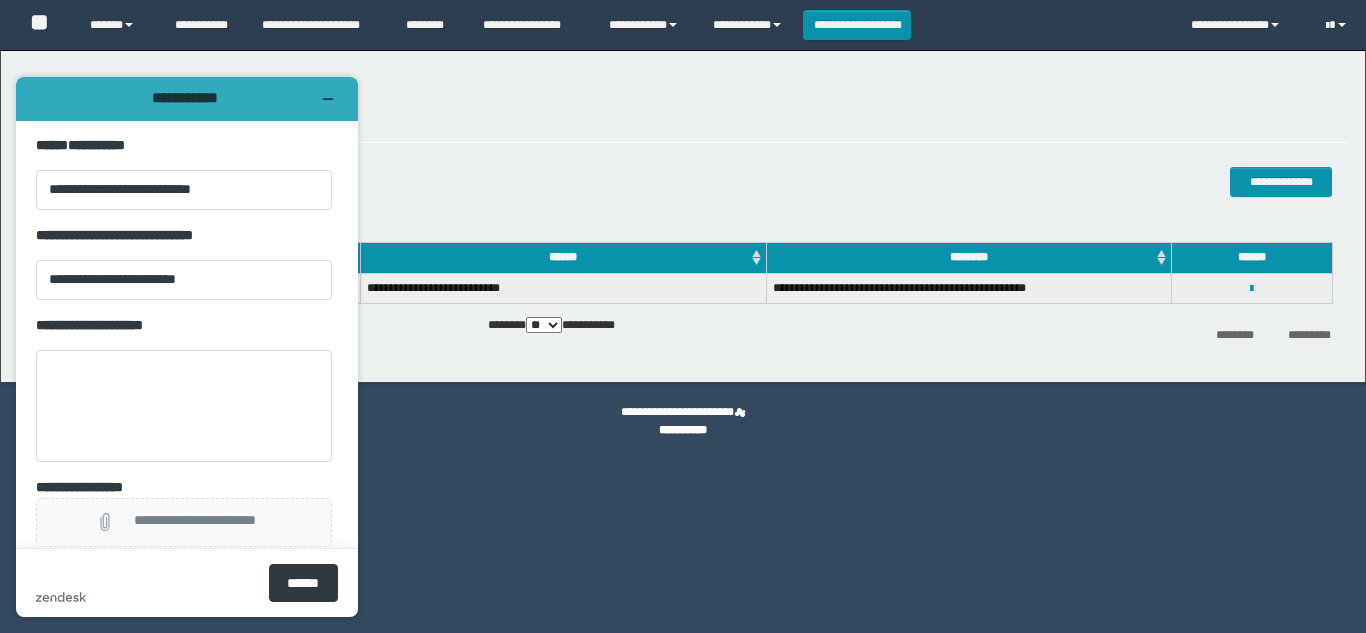 click on "**********" at bounding box center (195, 522) 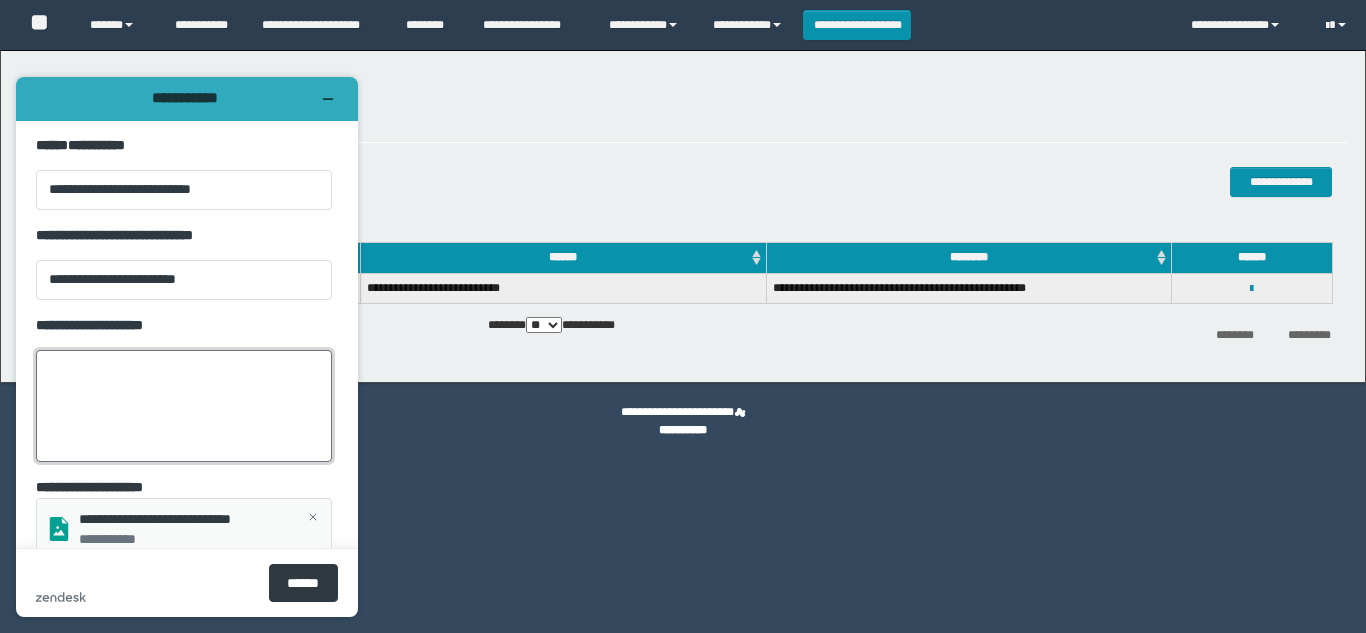 click on "**********" at bounding box center (184, 406) 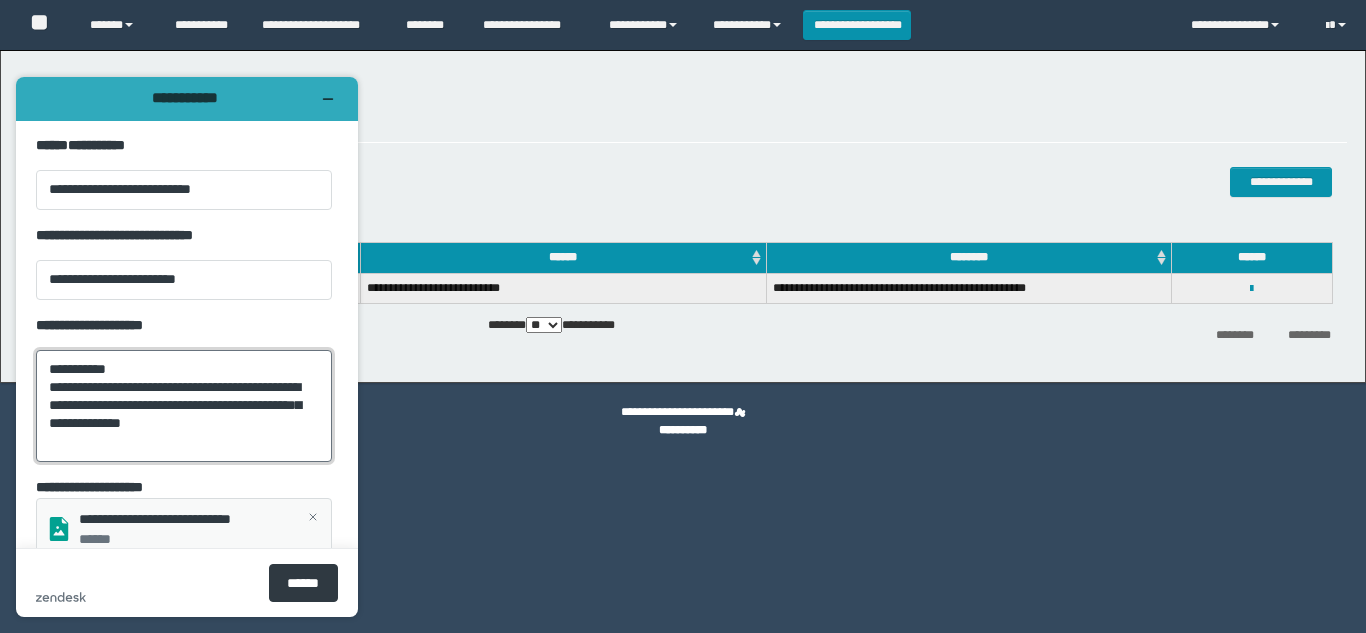 click on "**********" at bounding box center (184, 406) 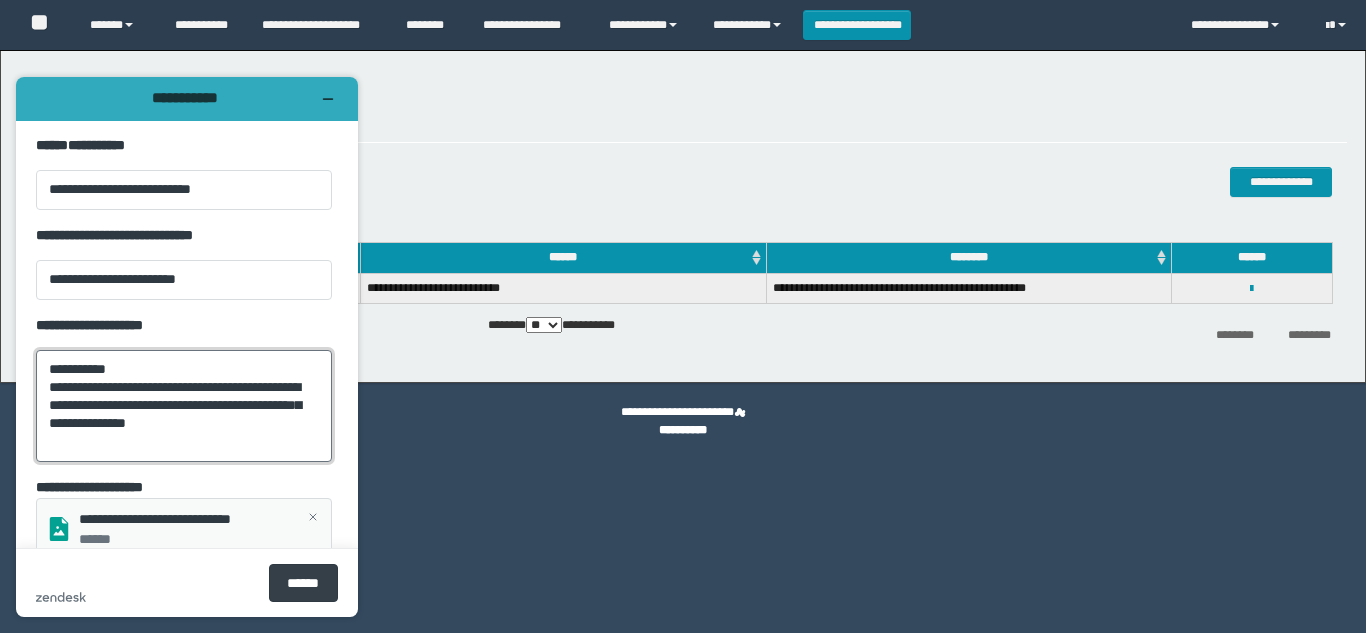 type on "**********" 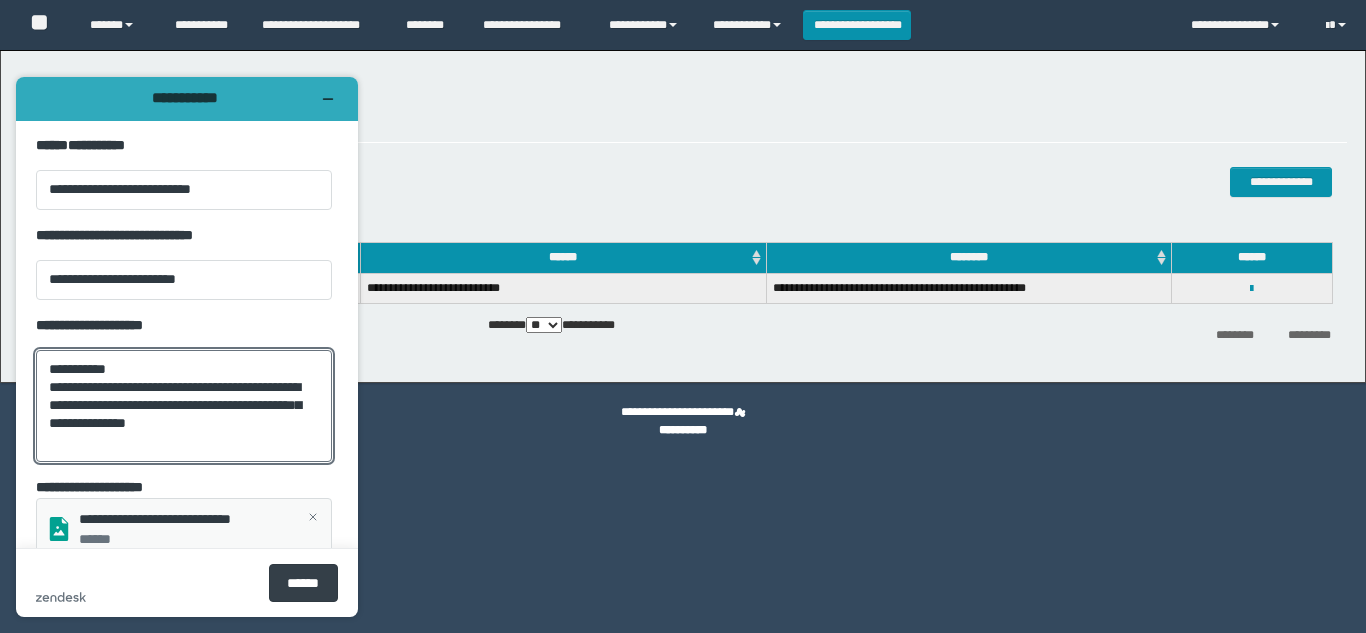 click on "******" at bounding box center [303, 583] 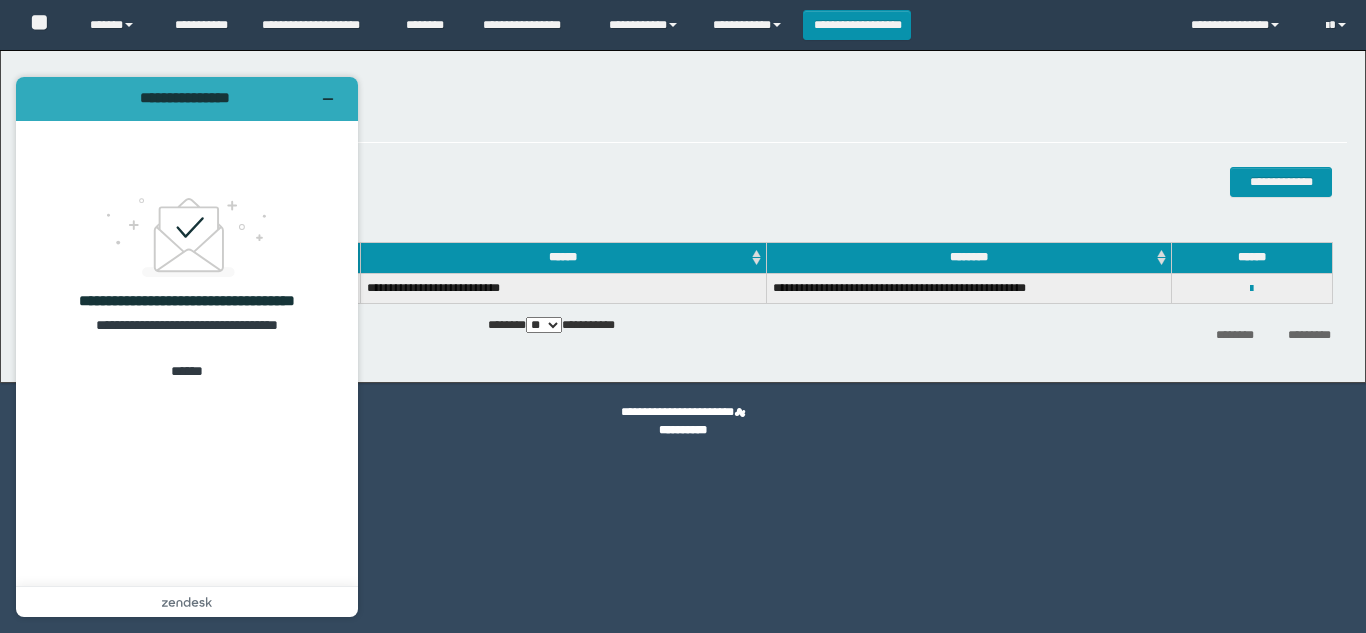 click on "**********" at bounding box center [464, 202] 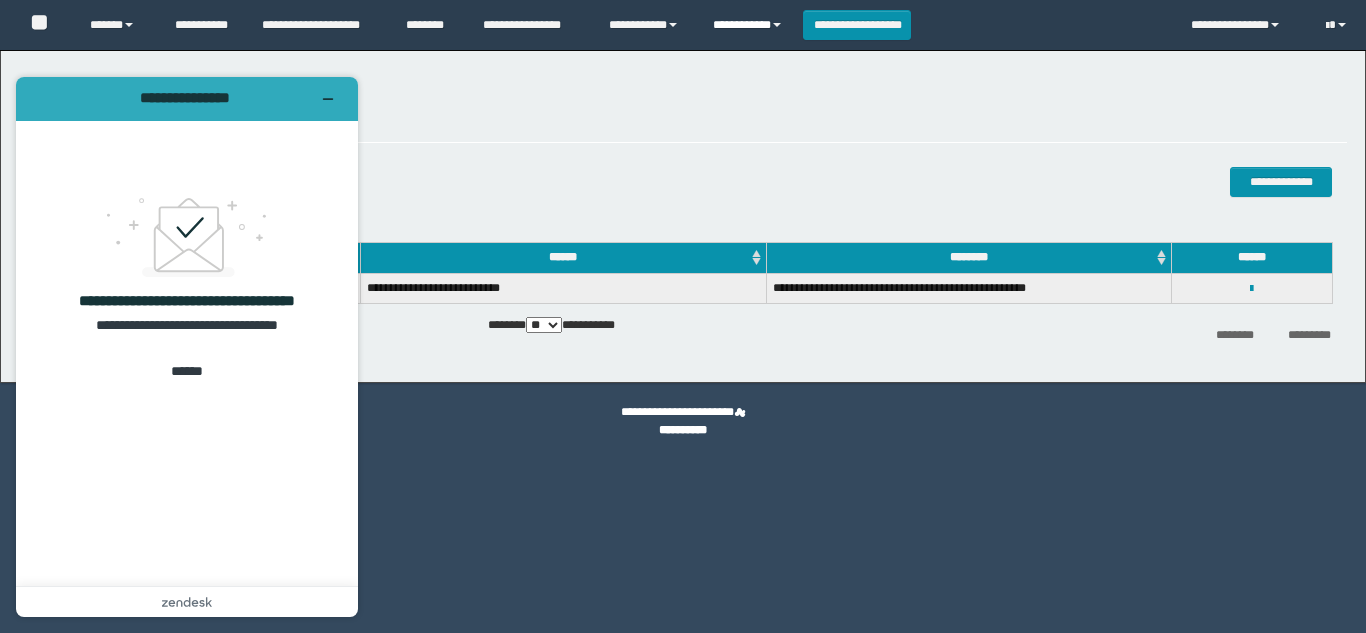 click on "**********" at bounding box center [750, 25] 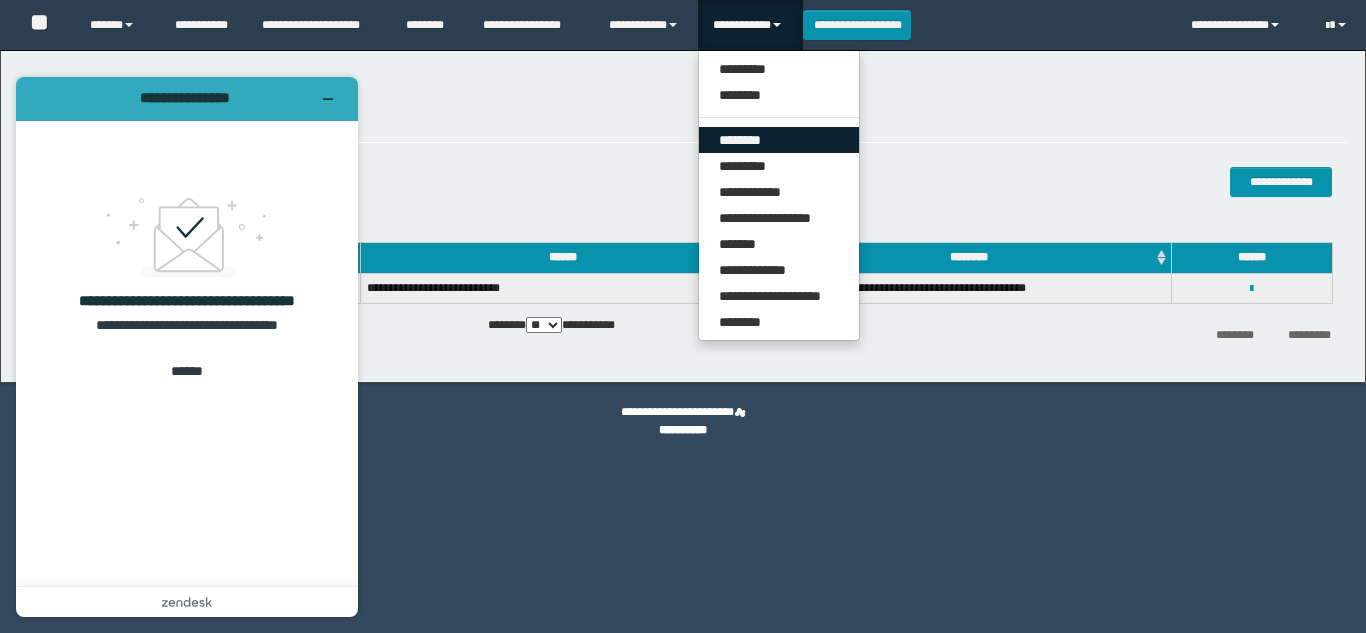 click on "********" at bounding box center (779, 140) 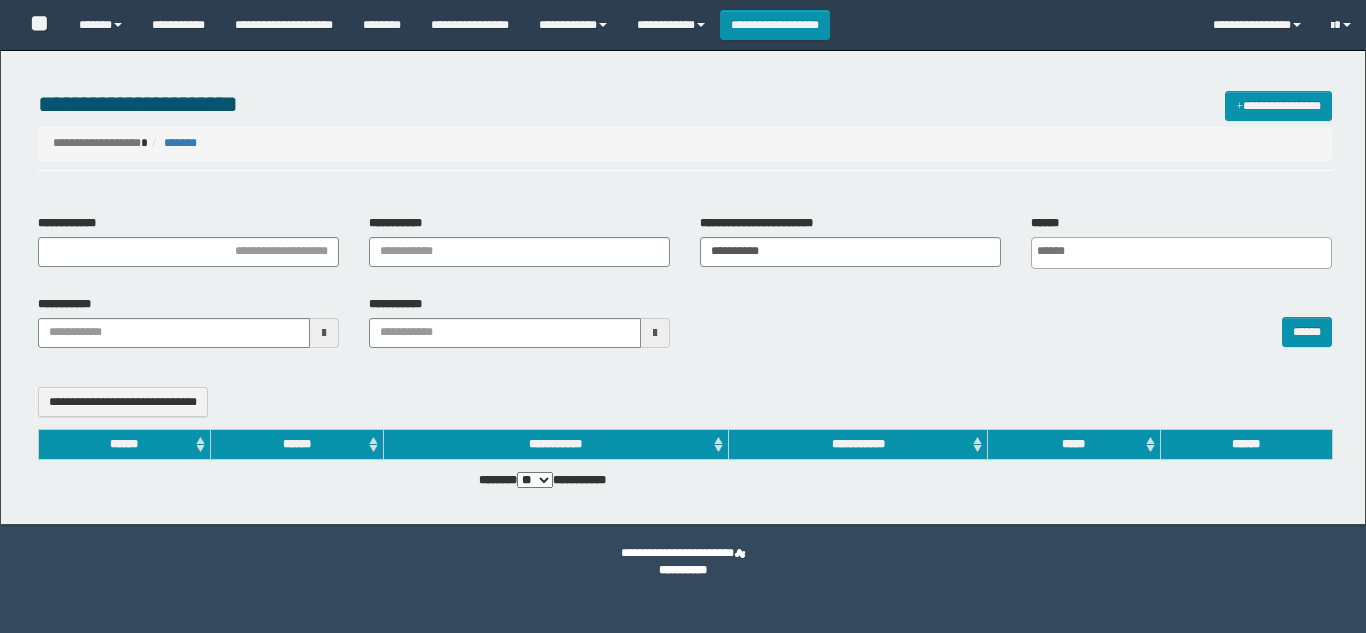 select 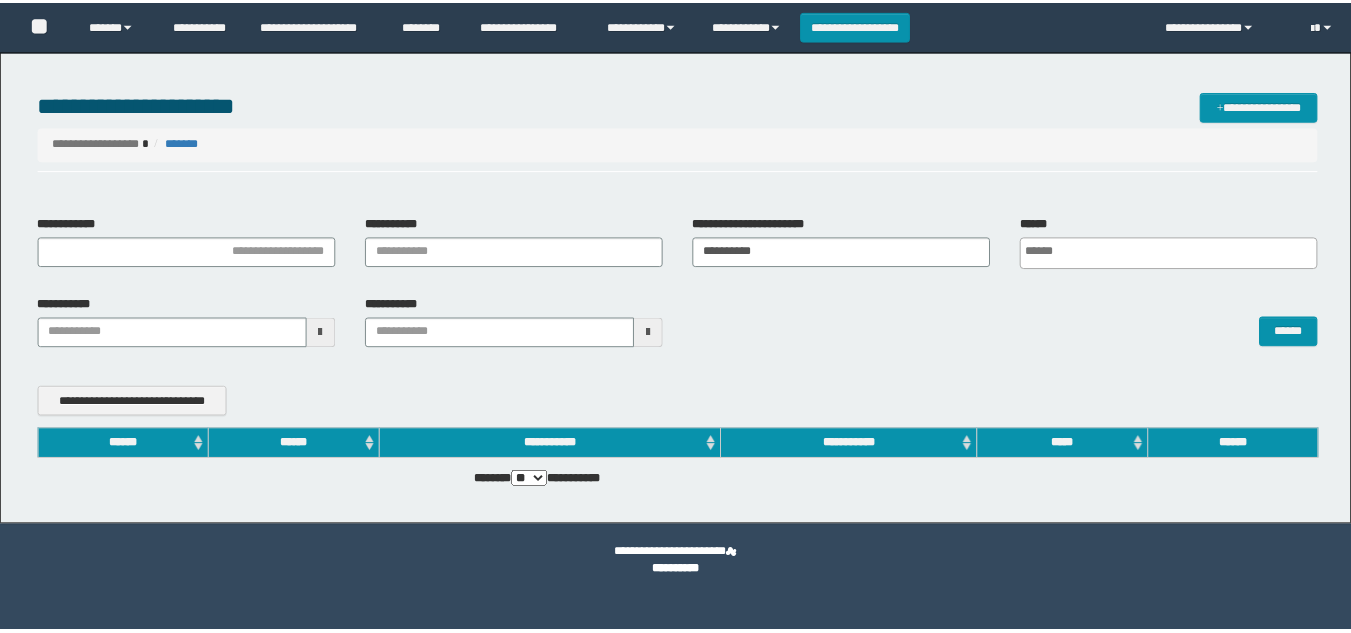 scroll, scrollTop: 0, scrollLeft: 0, axis: both 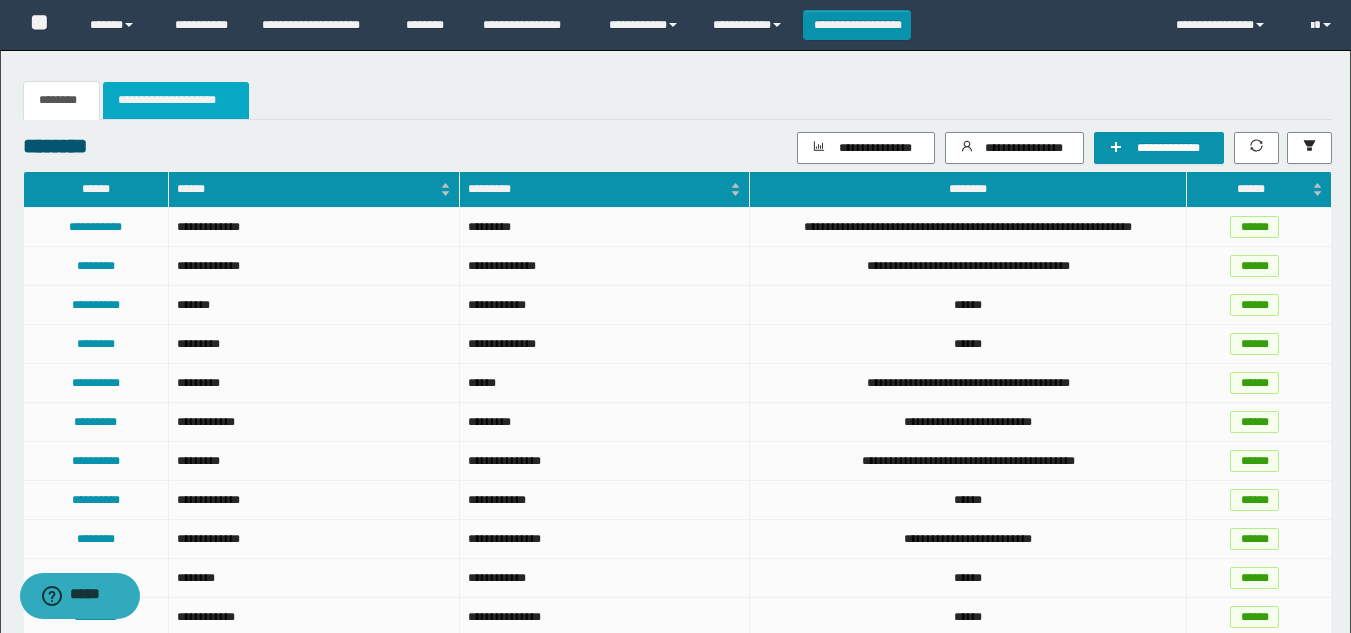 click on "**********" at bounding box center [176, 100] 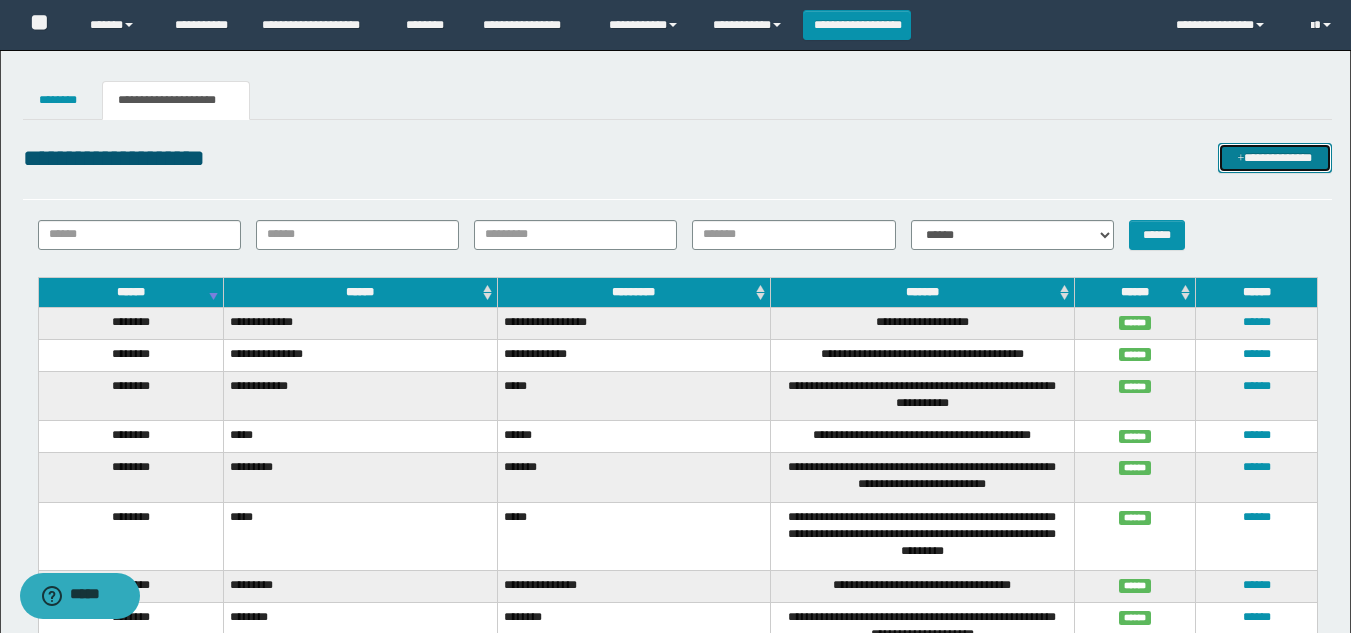 click on "**********" at bounding box center (1275, 158) 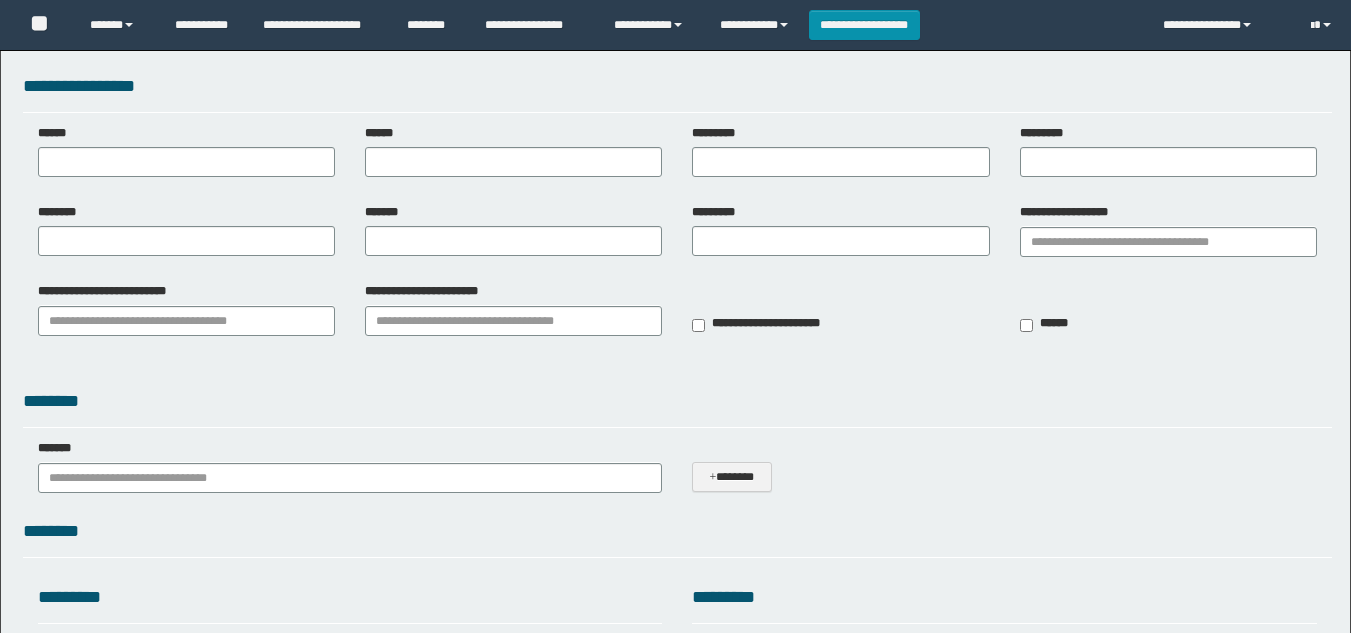 scroll, scrollTop: 0, scrollLeft: 0, axis: both 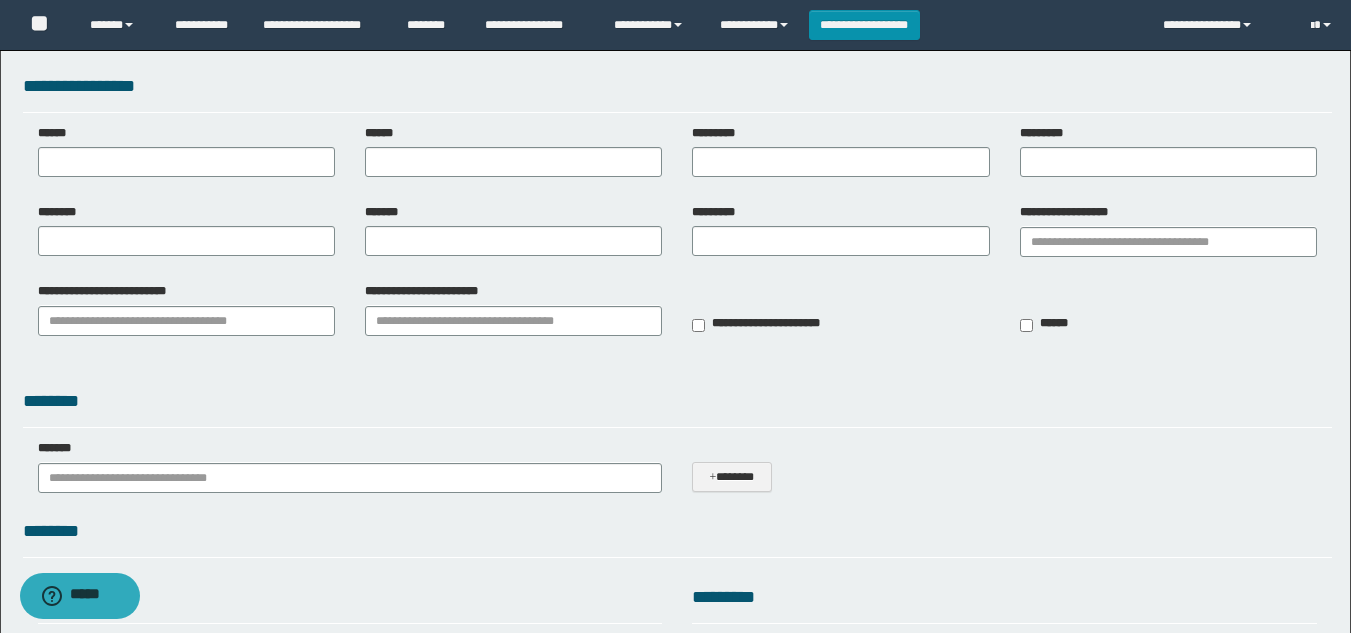 type on "**********" 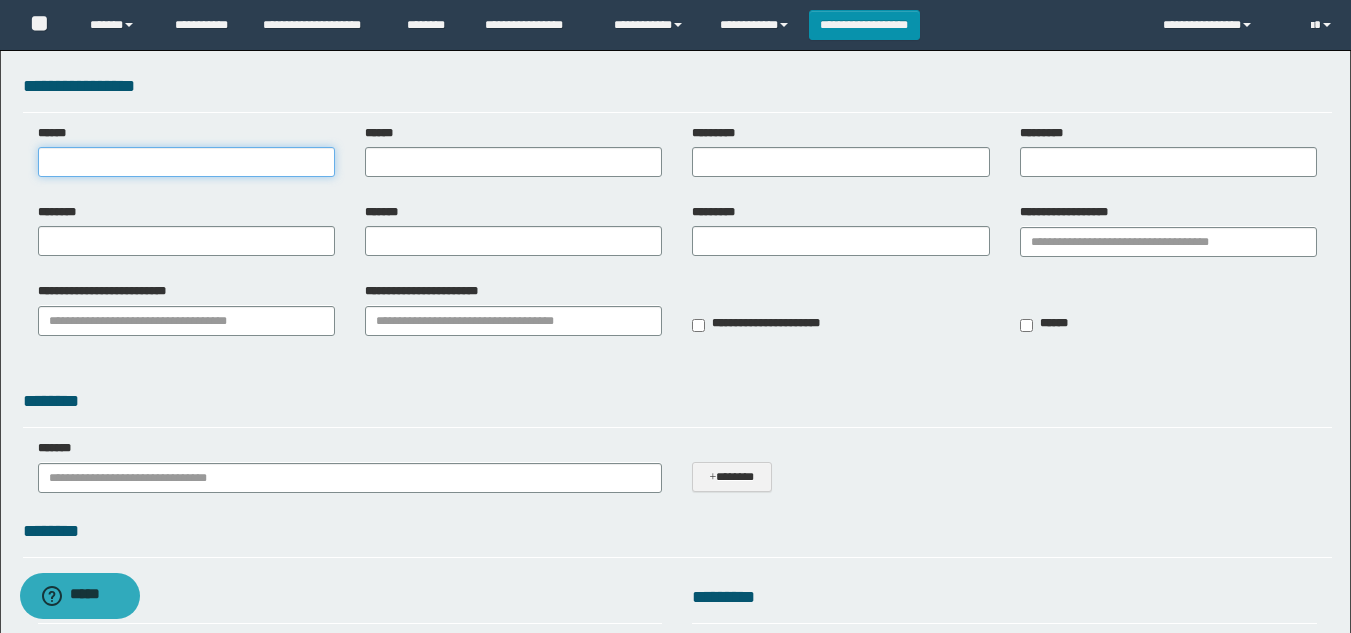 click on "******" at bounding box center [186, 162] 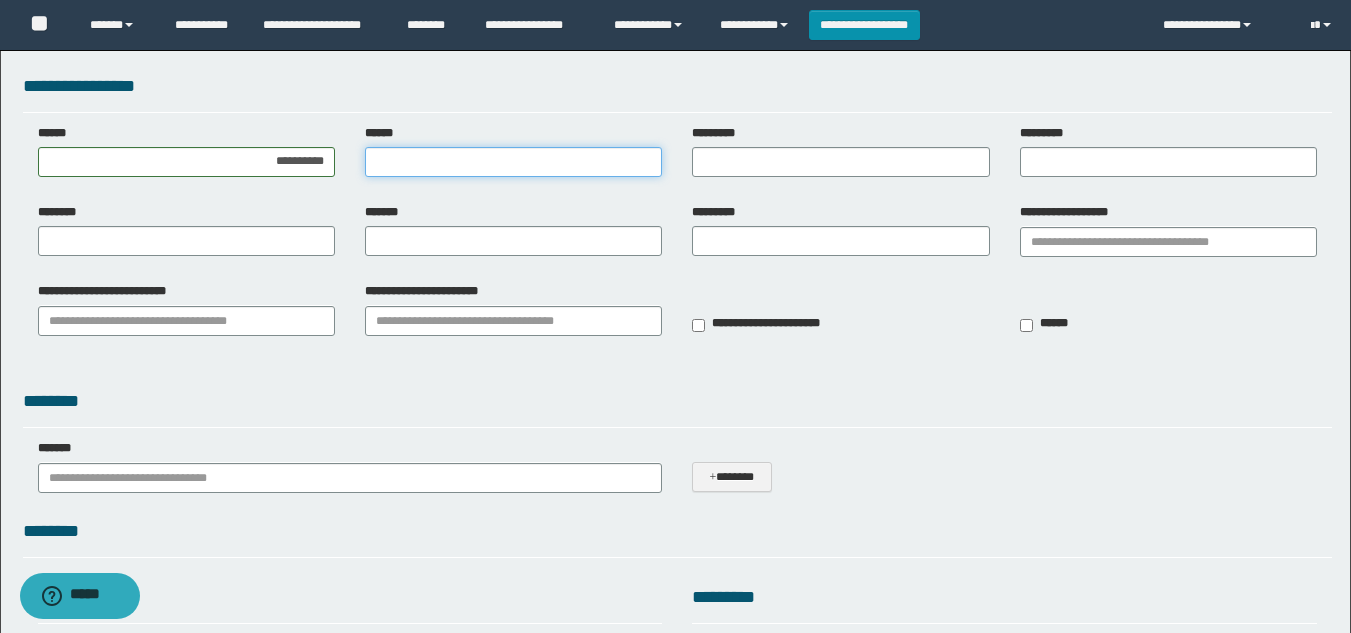 click on "******" at bounding box center [513, 162] 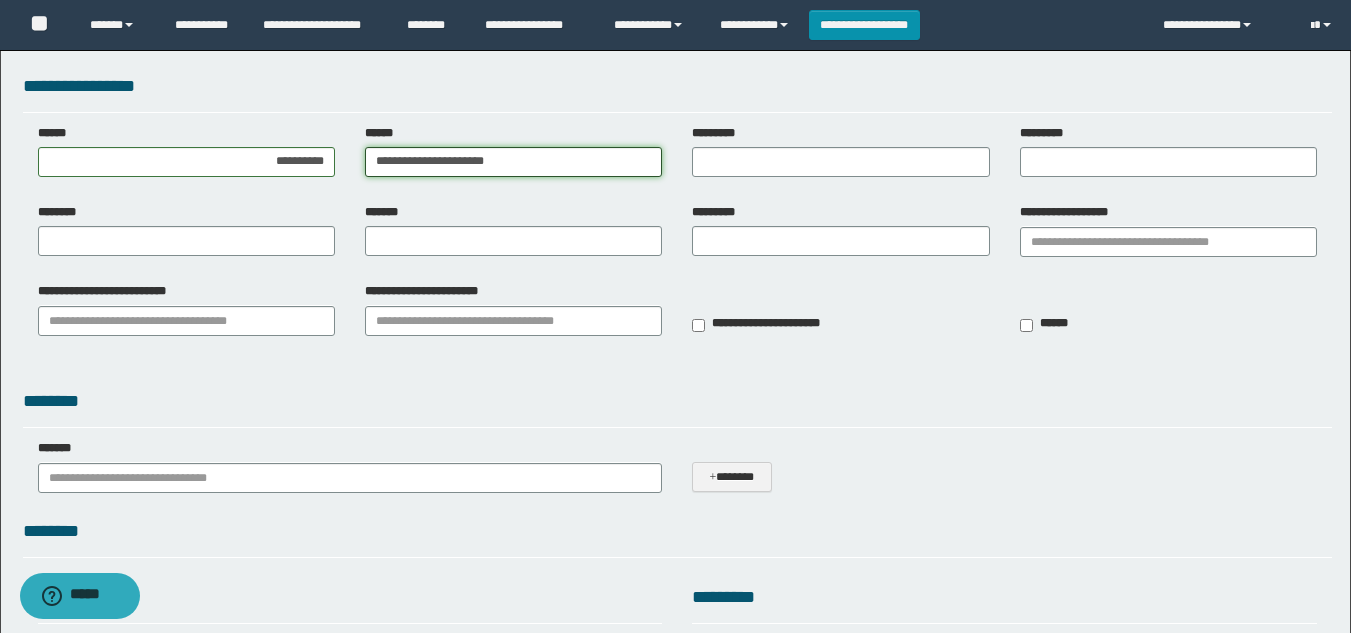 drag, startPoint x: 472, startPoint y: 161, endPoint x: 257, endPoint y: 148, distance: 215.39267 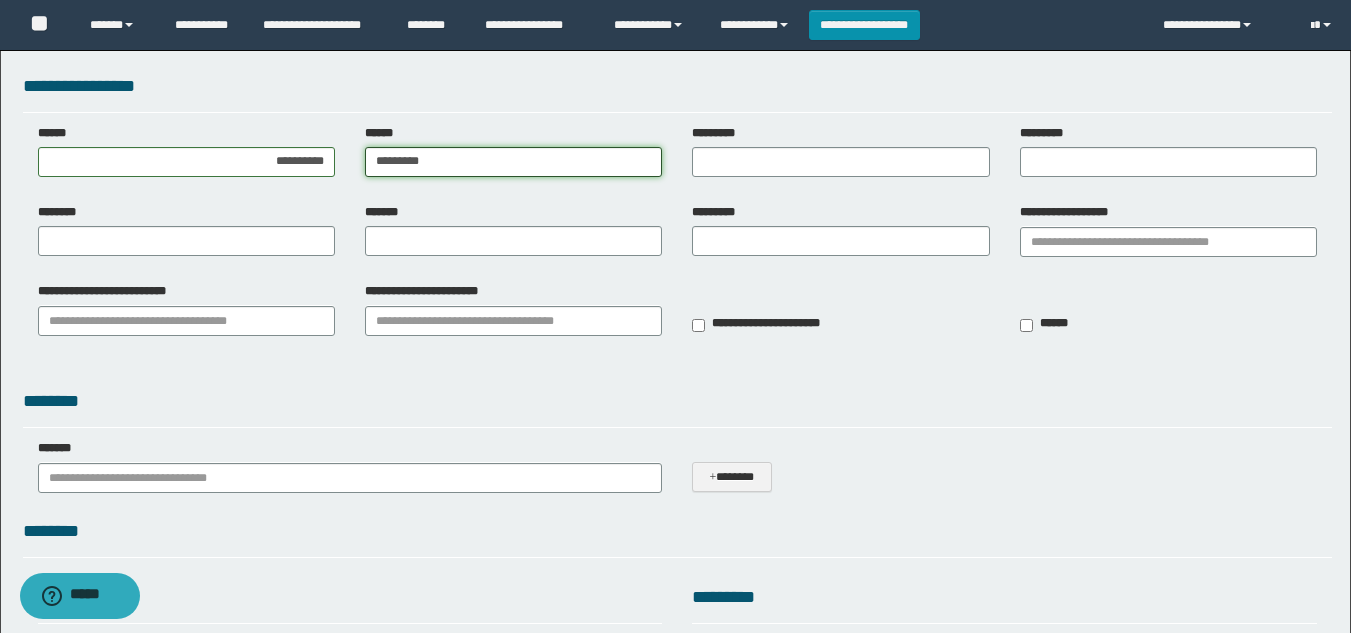 type on "********" 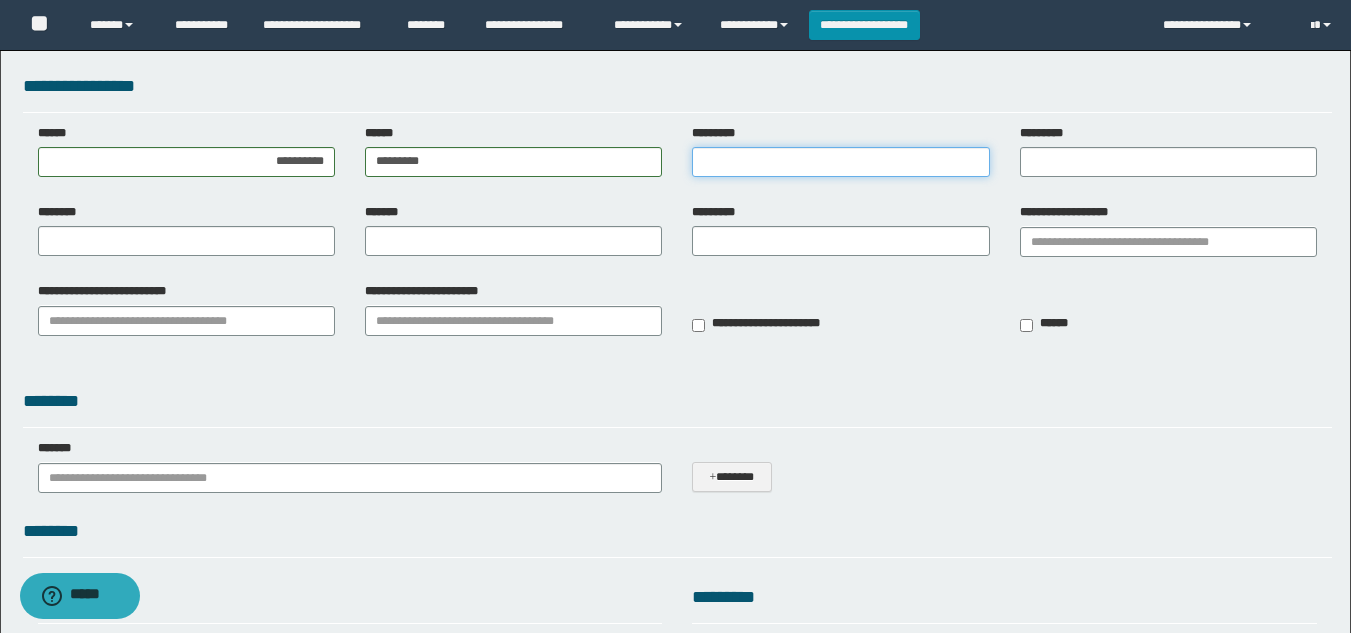 click on "*********" at bounding box center [840, 162] 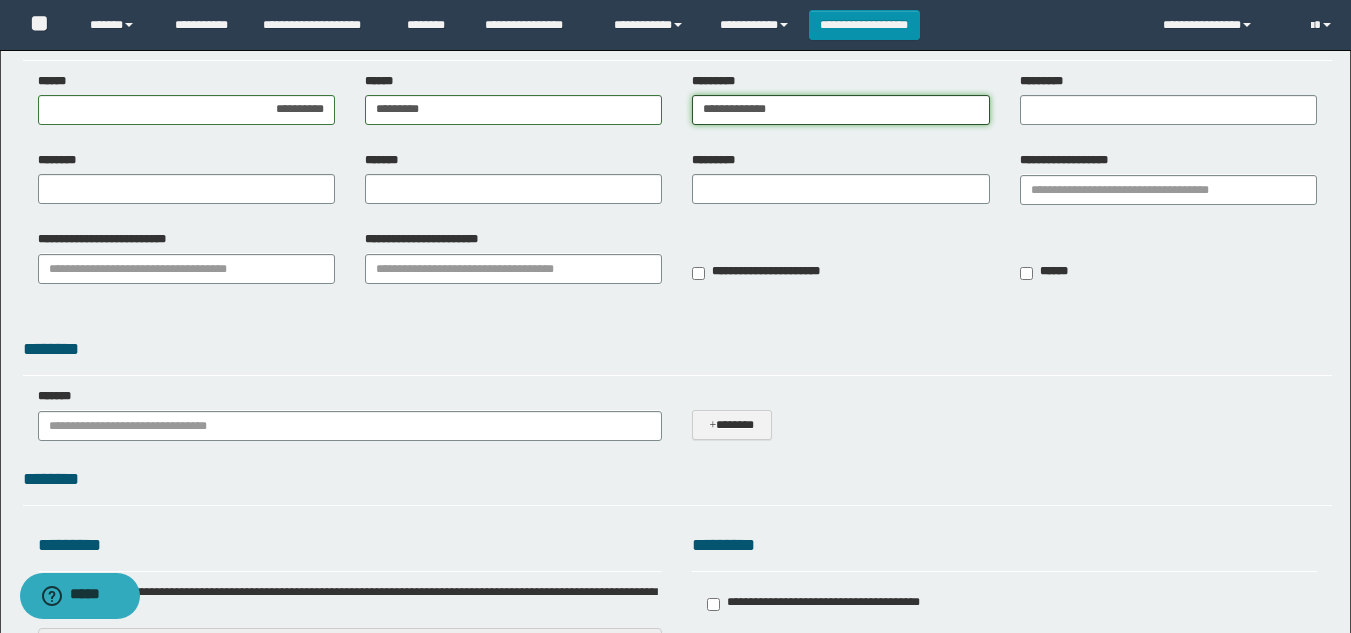 scroll, scrollTop: 100, scrollLeft: 0, axis: vertical 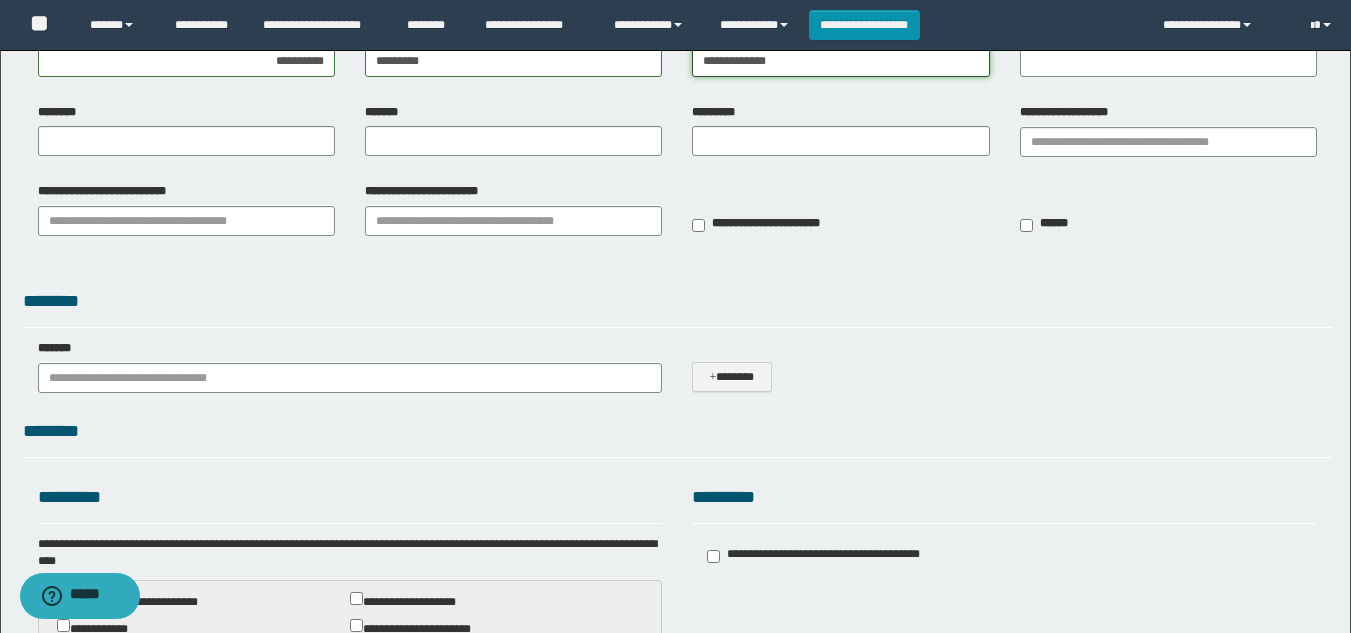 type on "**********" 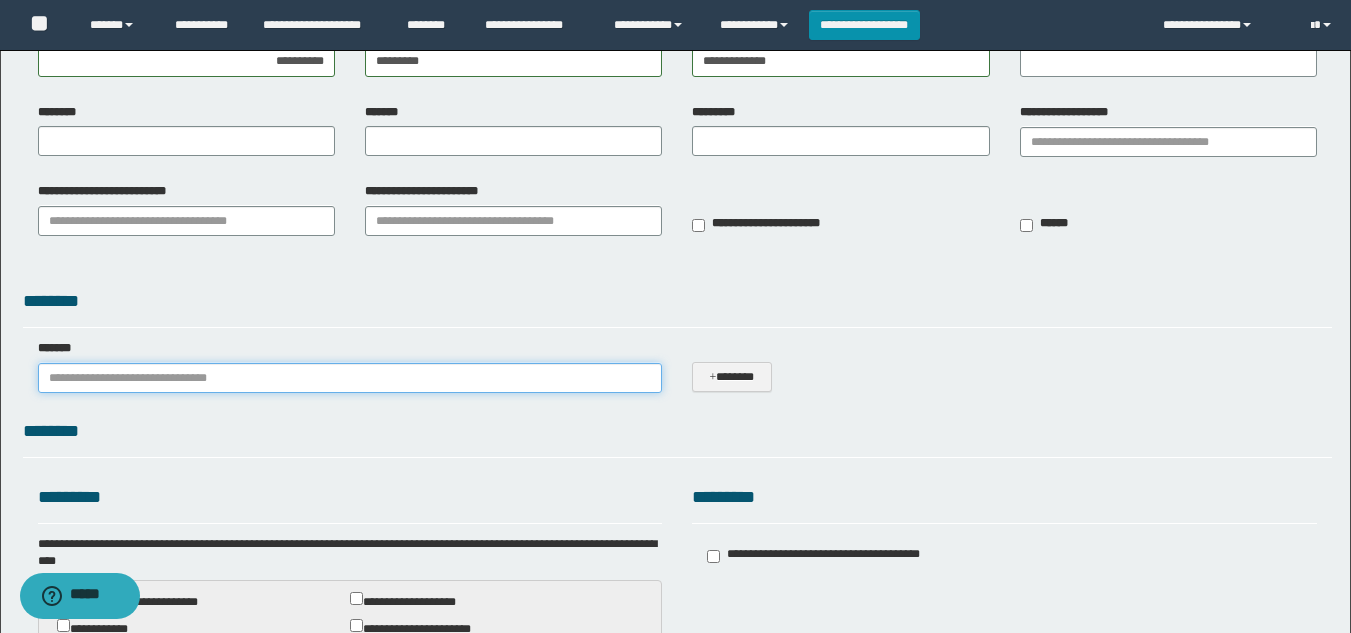 click on "*******" at bounding box center (350, 378) 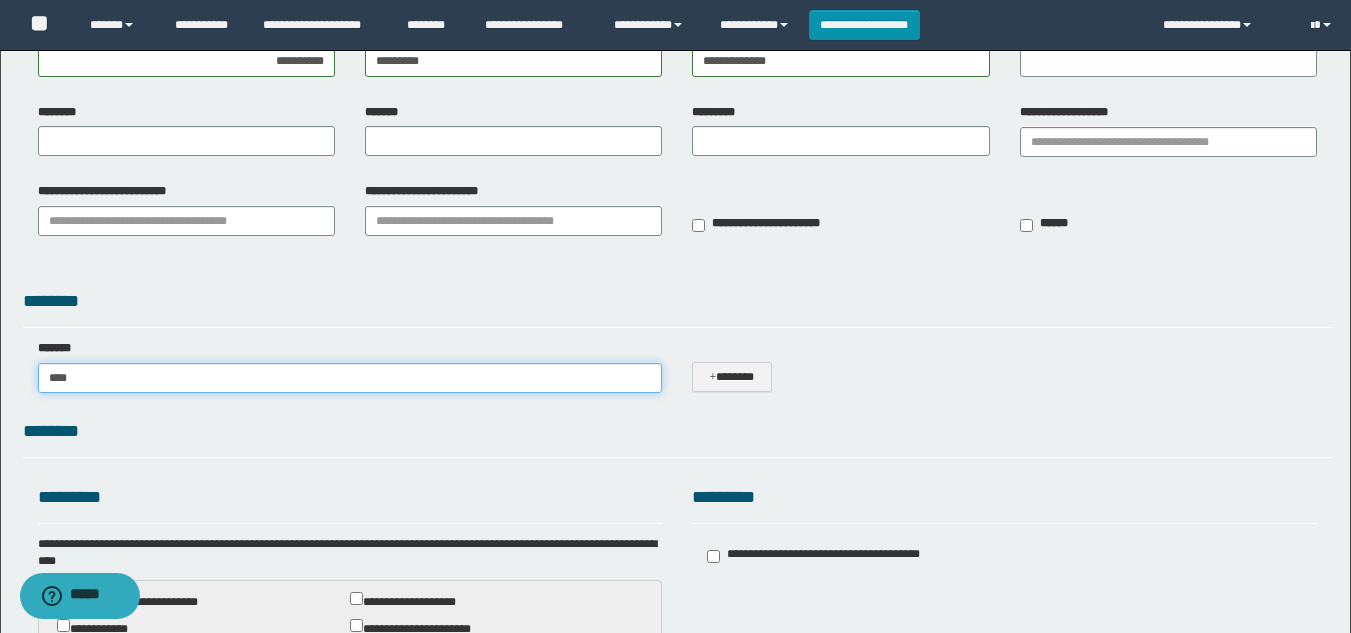 type on "*****" 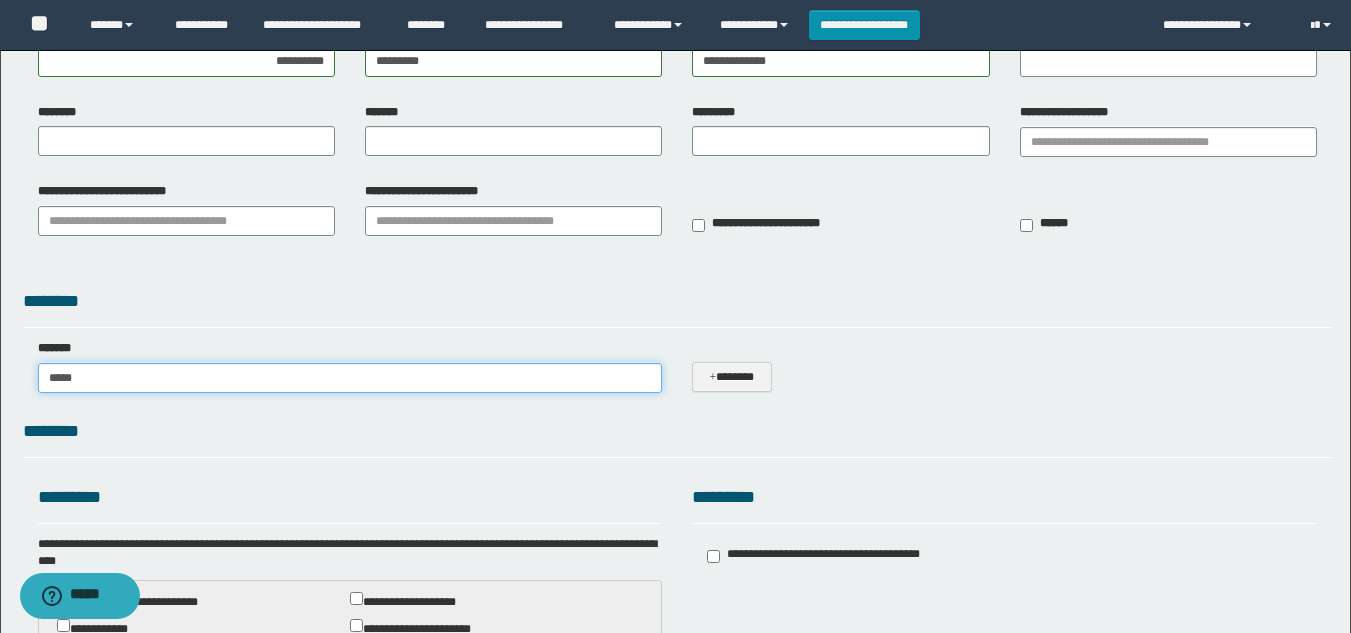 type on "**********" 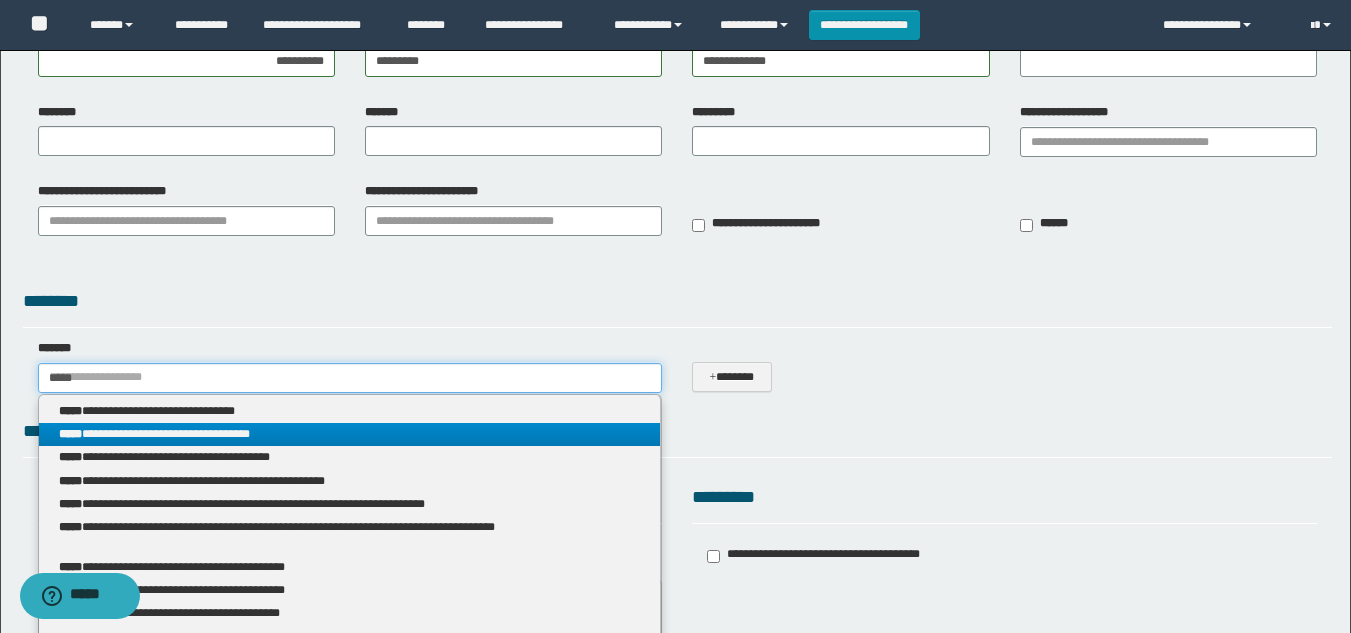 type on "*****" 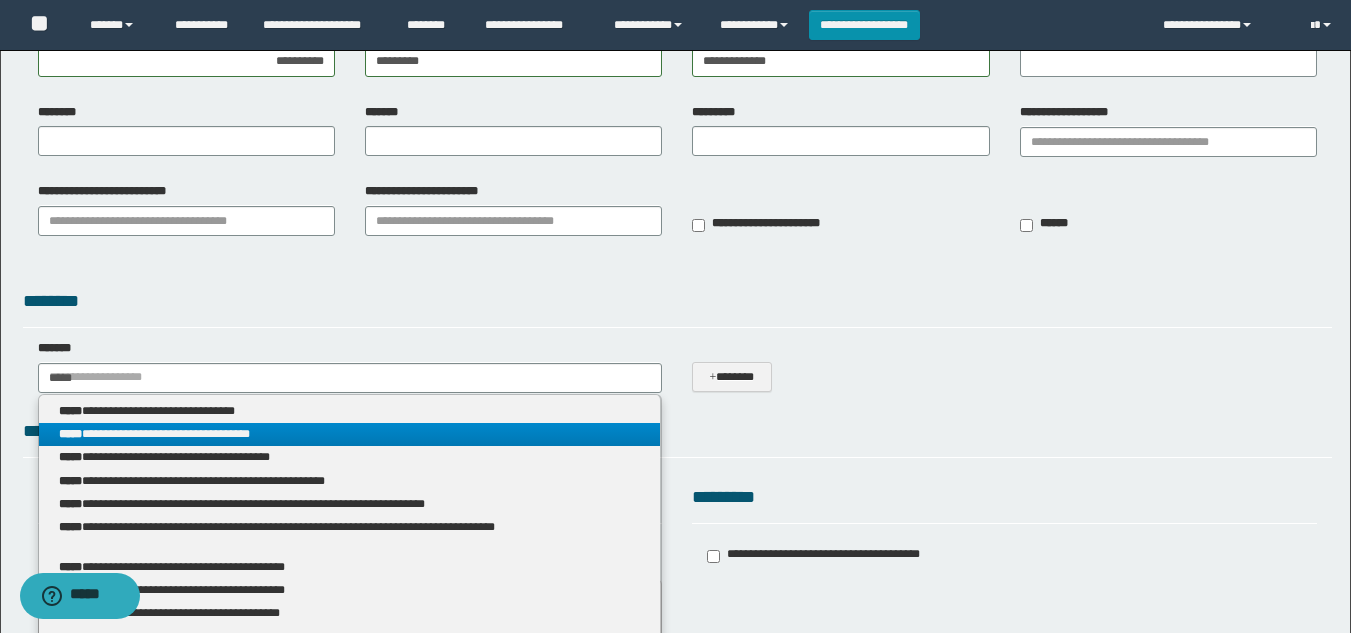 click on "**********" at bounding box center (350, 434) 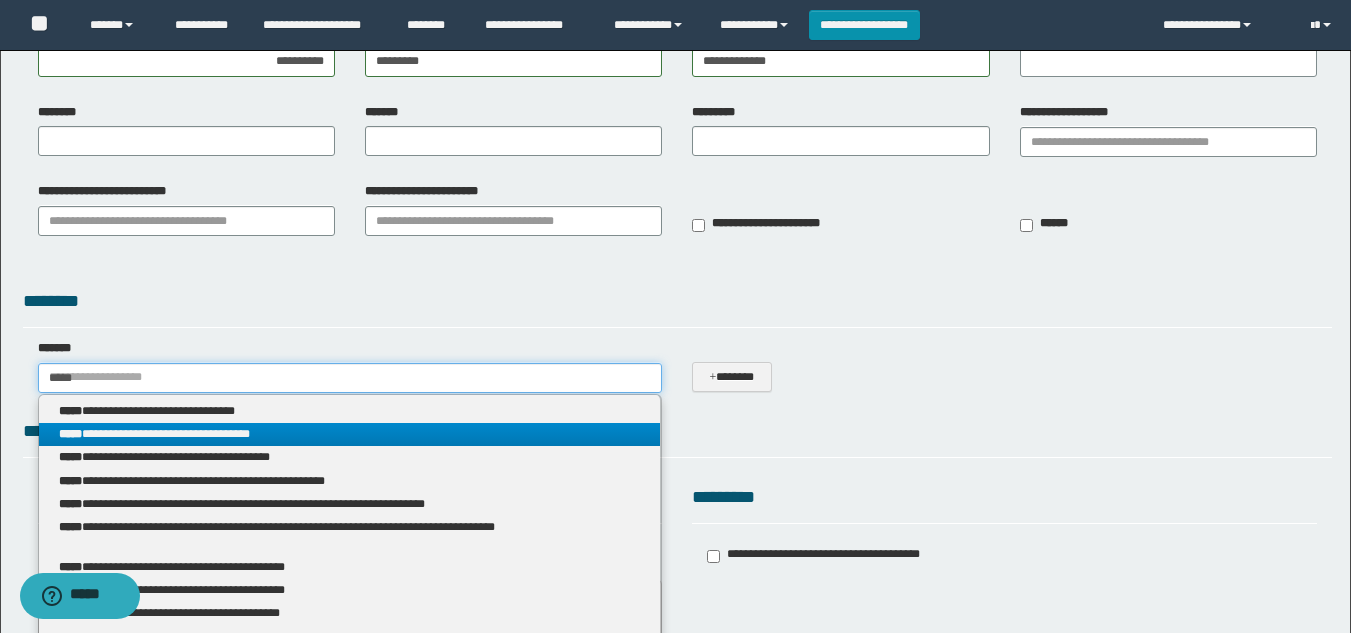 type 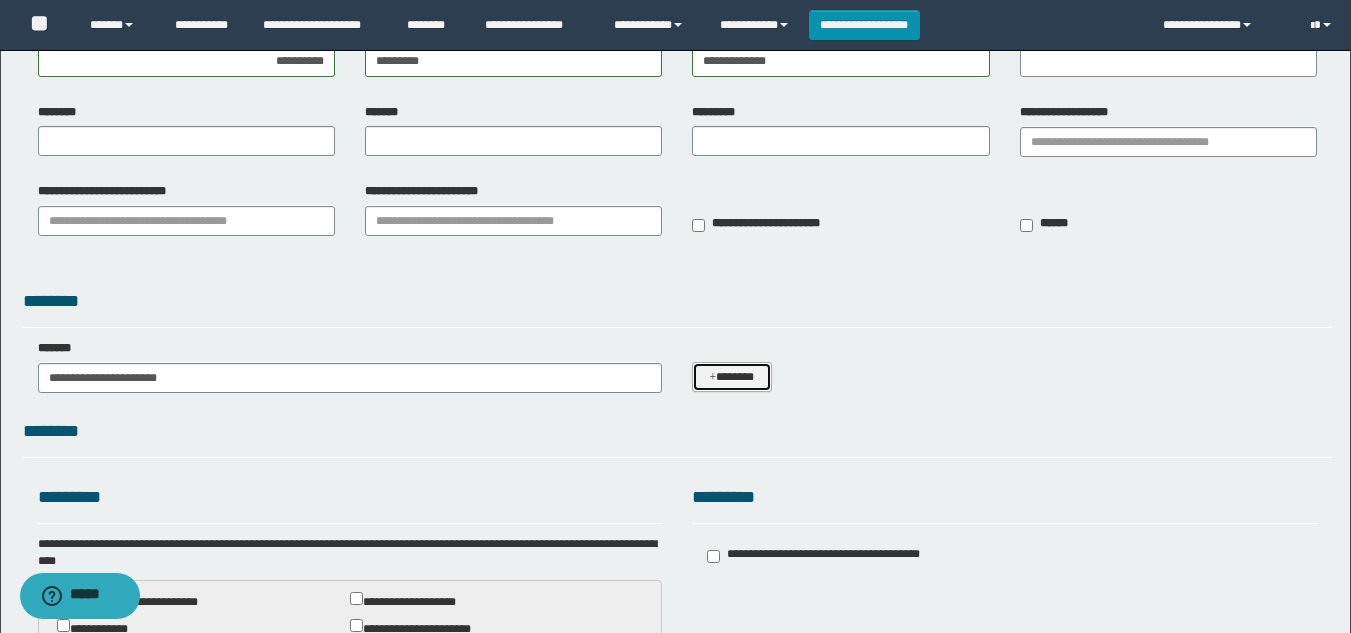 click on "*******" at bounding box center [731, 377] 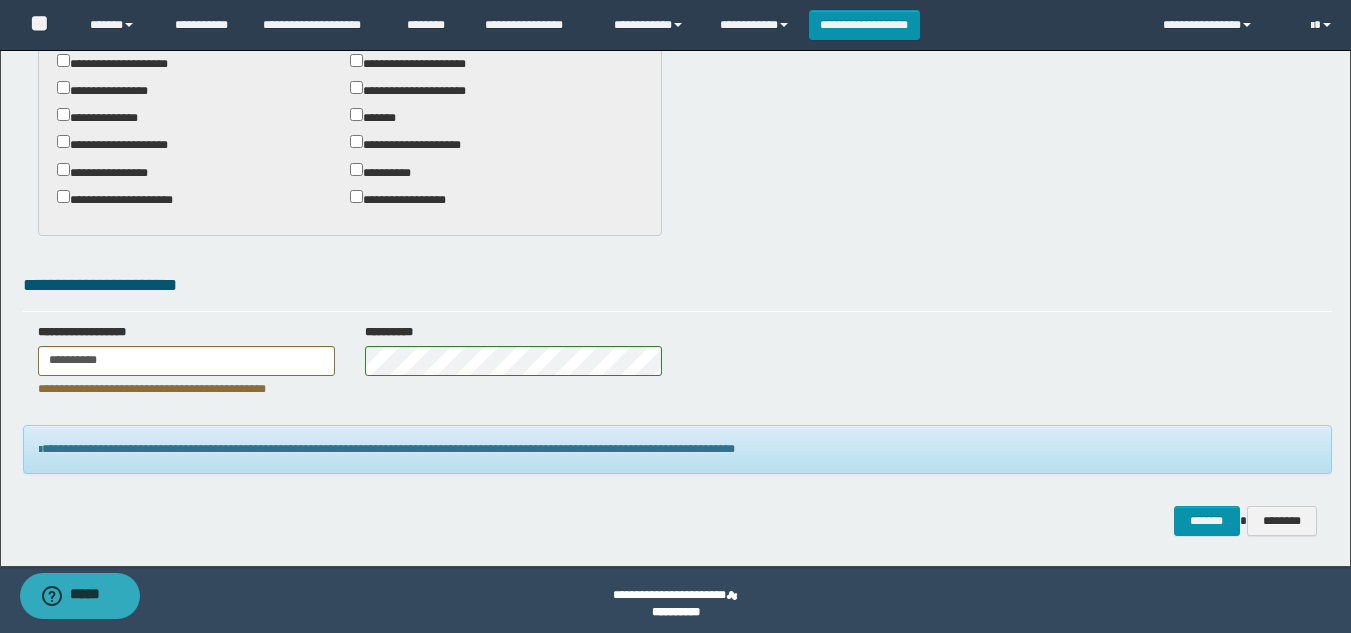 scroll, scrollTop: 1035, scrollLeft: 0, axis: vertical 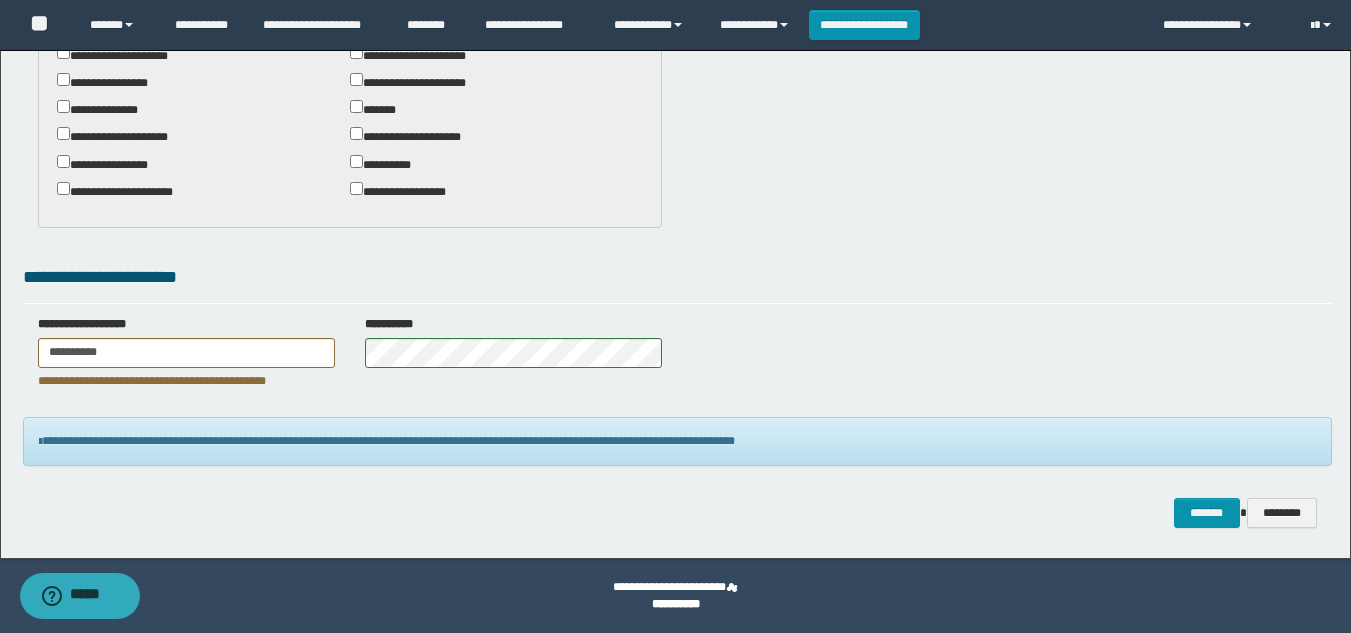 click on "**********" at bounding box center [186, 353] 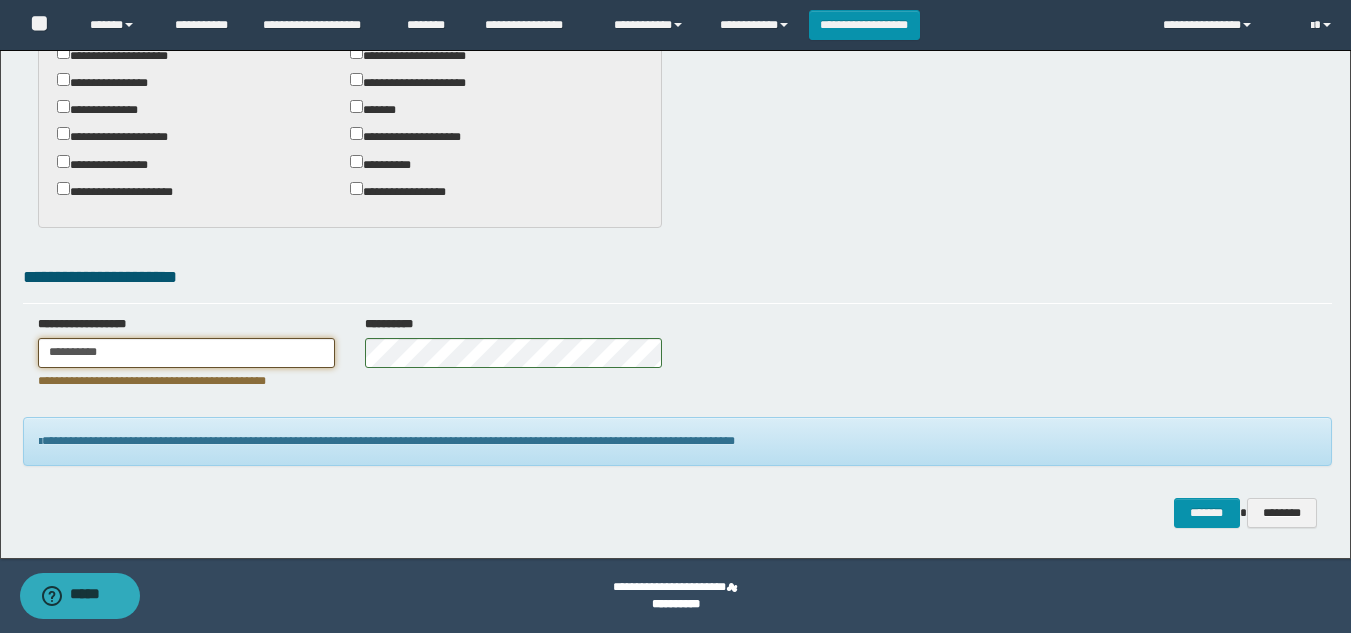 drag, startPoint x: 138, startPoint y: 360, endPoint x: 25, endPoint y: 271, distance: 143.8402 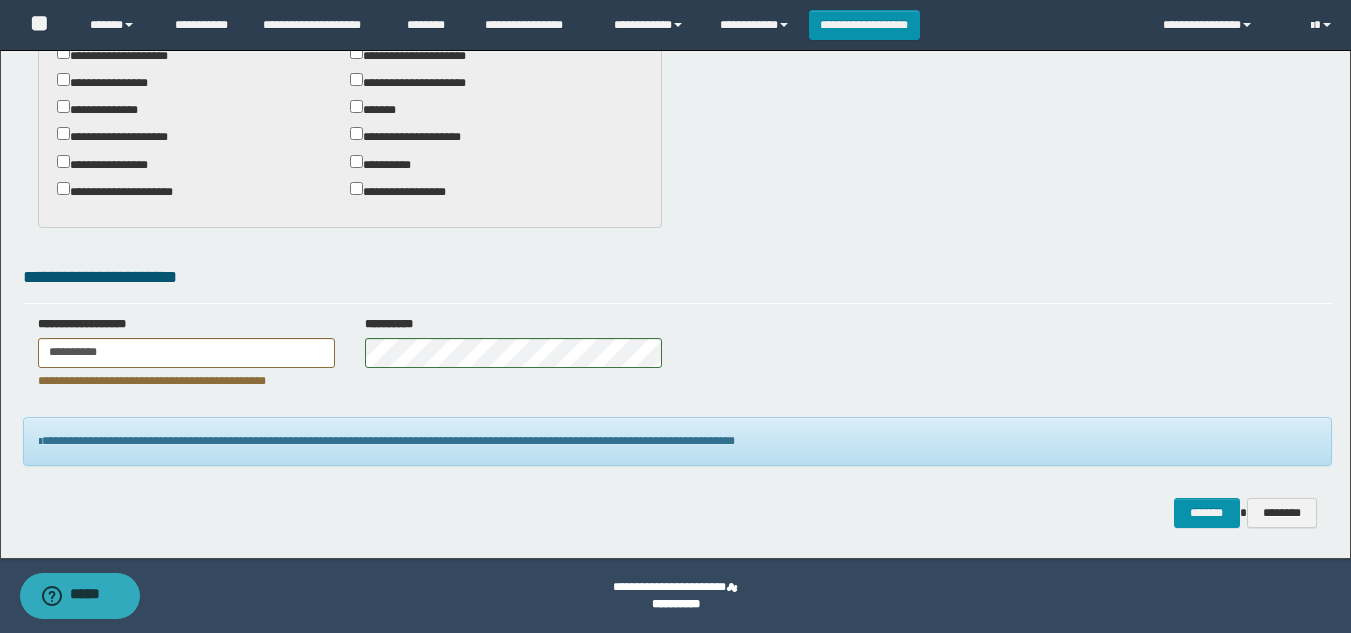 click on "**********" at bounding box center (186, 353) 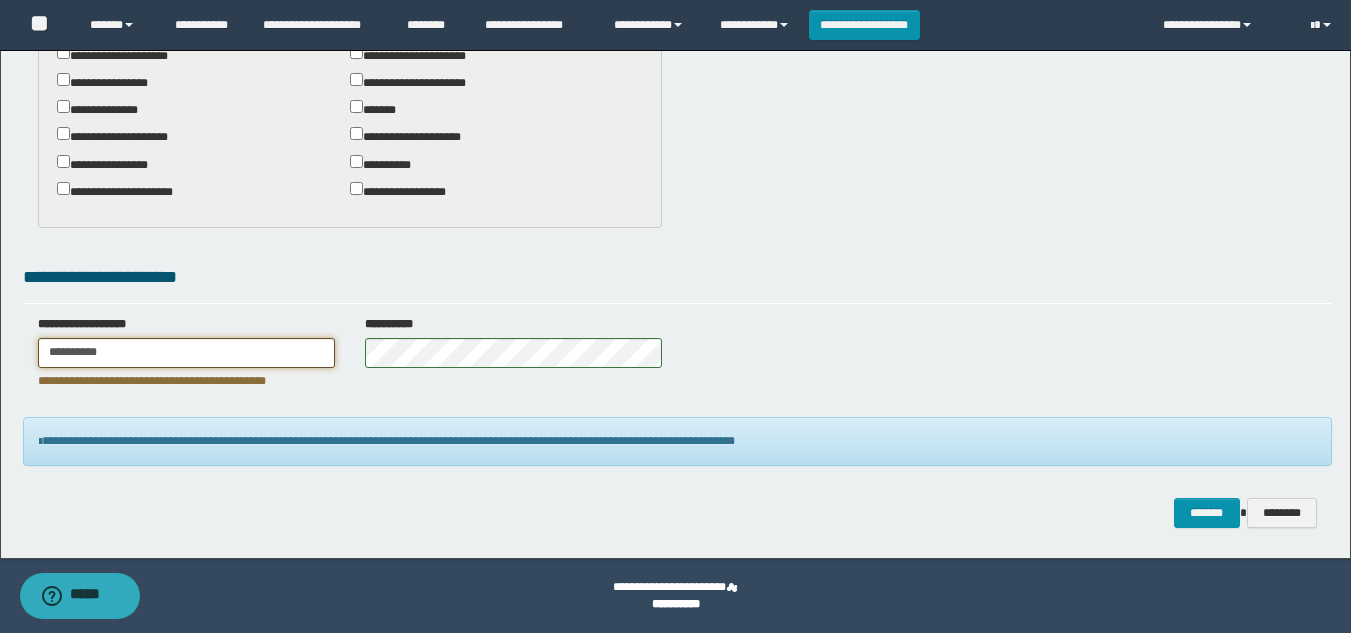 drag, startPoint x: 156, startPoint y: 354, endPoint x: 0, endPoint y: 319, distance: 159.87808 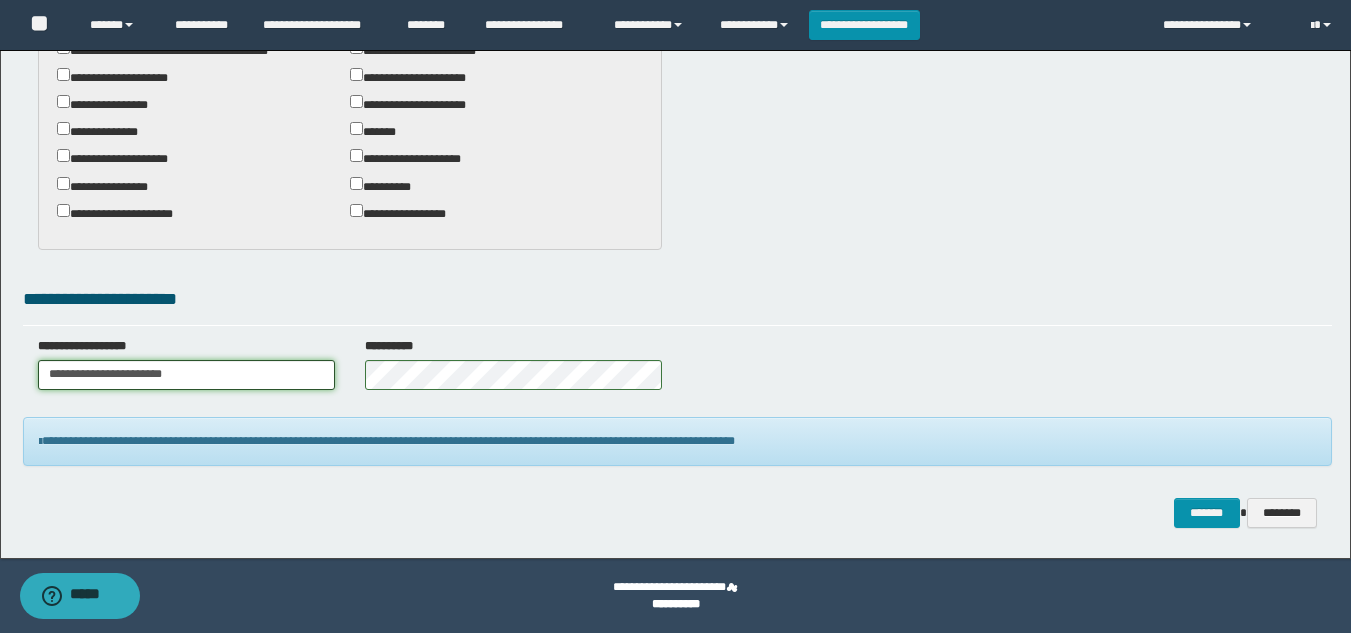 scroll, scrollTop: 1013, scrollLeft: 0, axis: vertical 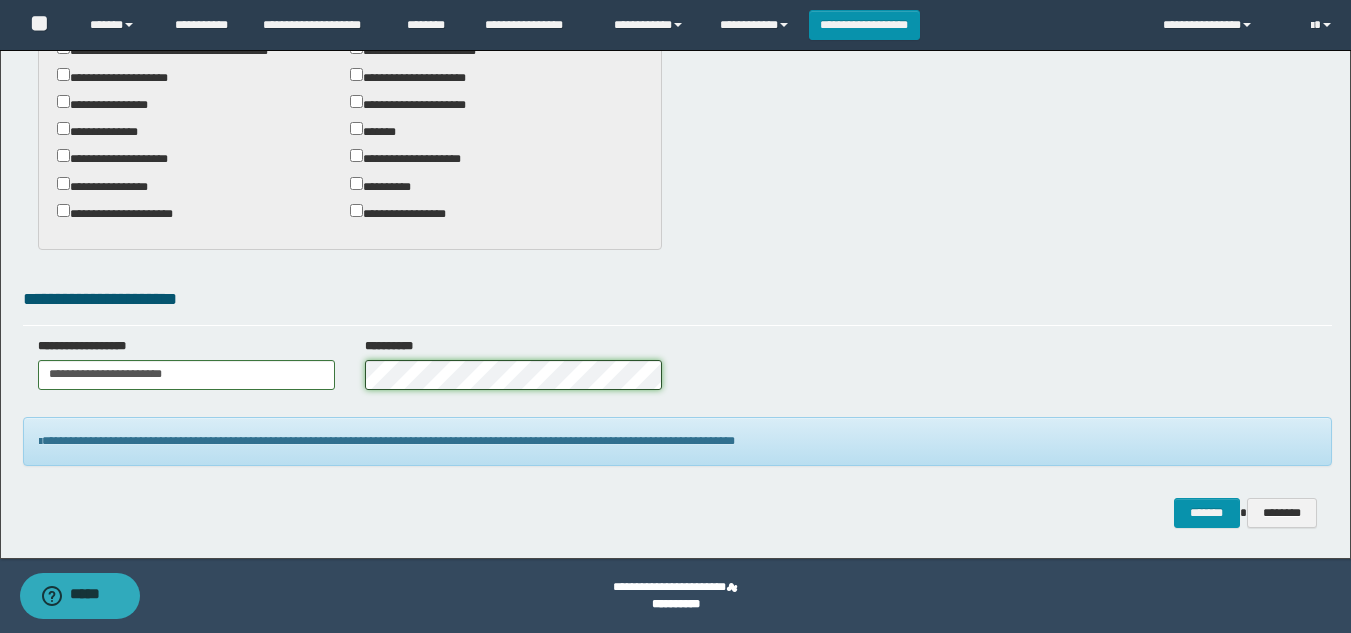 click on "**********" at bounding box center [677, 371] 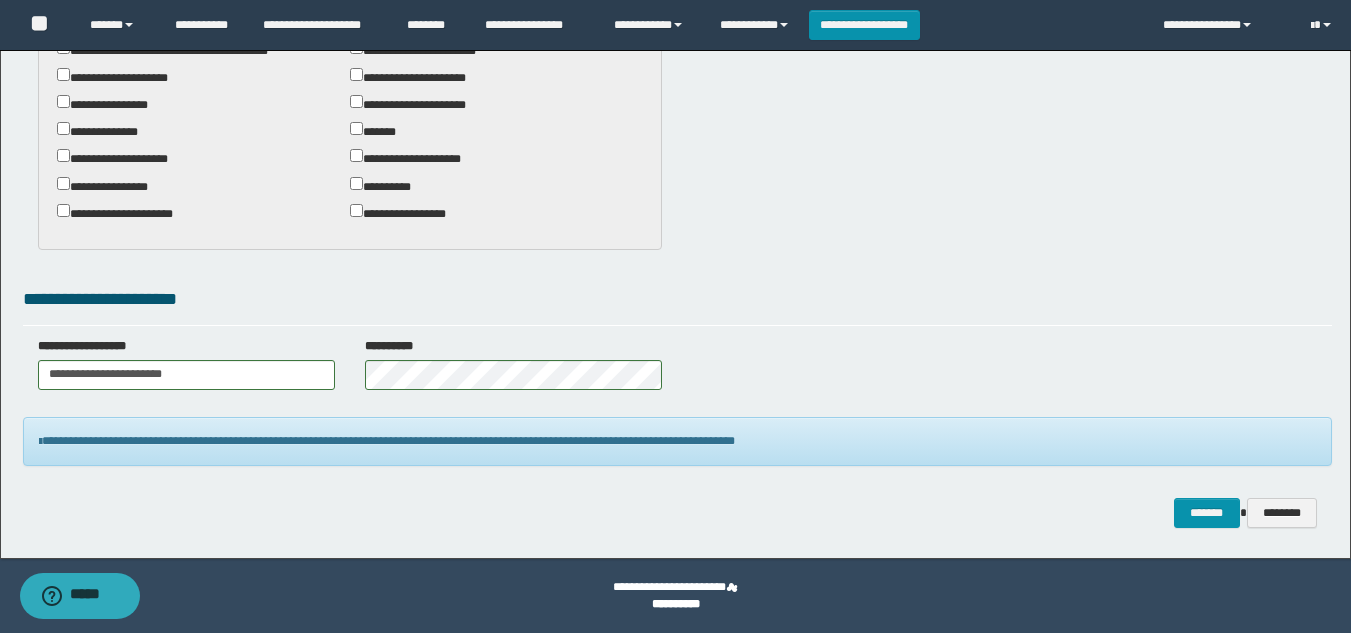 click on "**********" at bounding box center [513, 371] 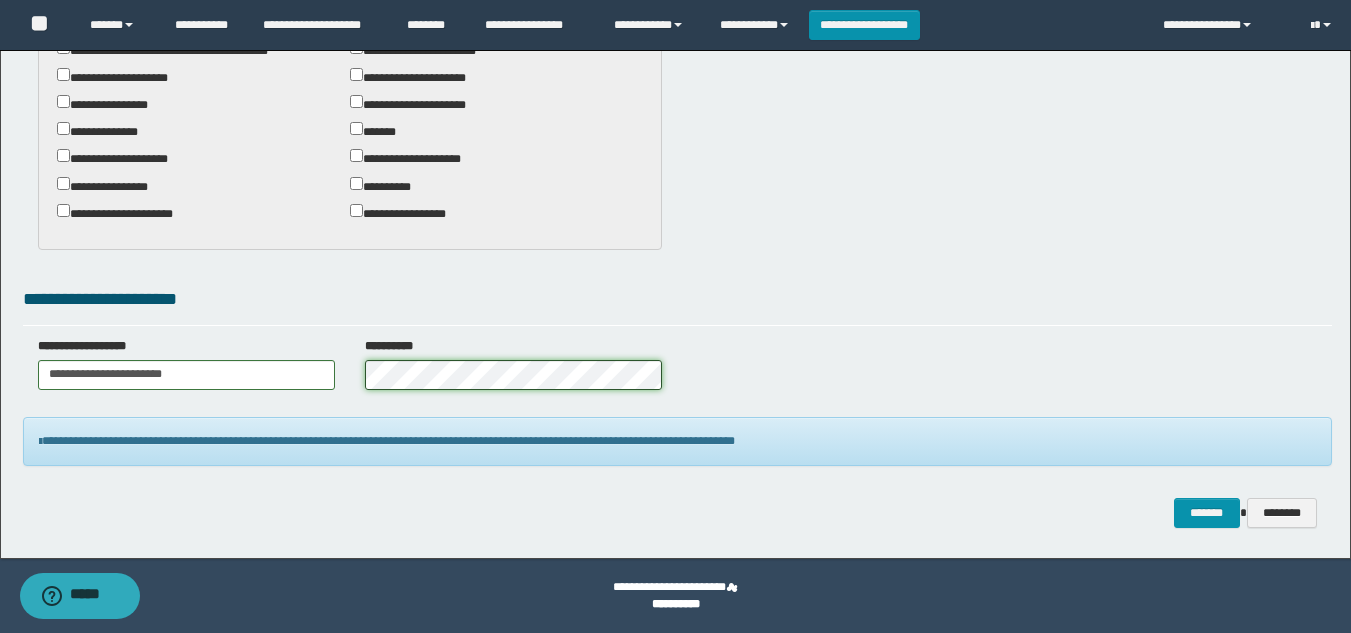 click on "**********" at bounding box center [513, 371] 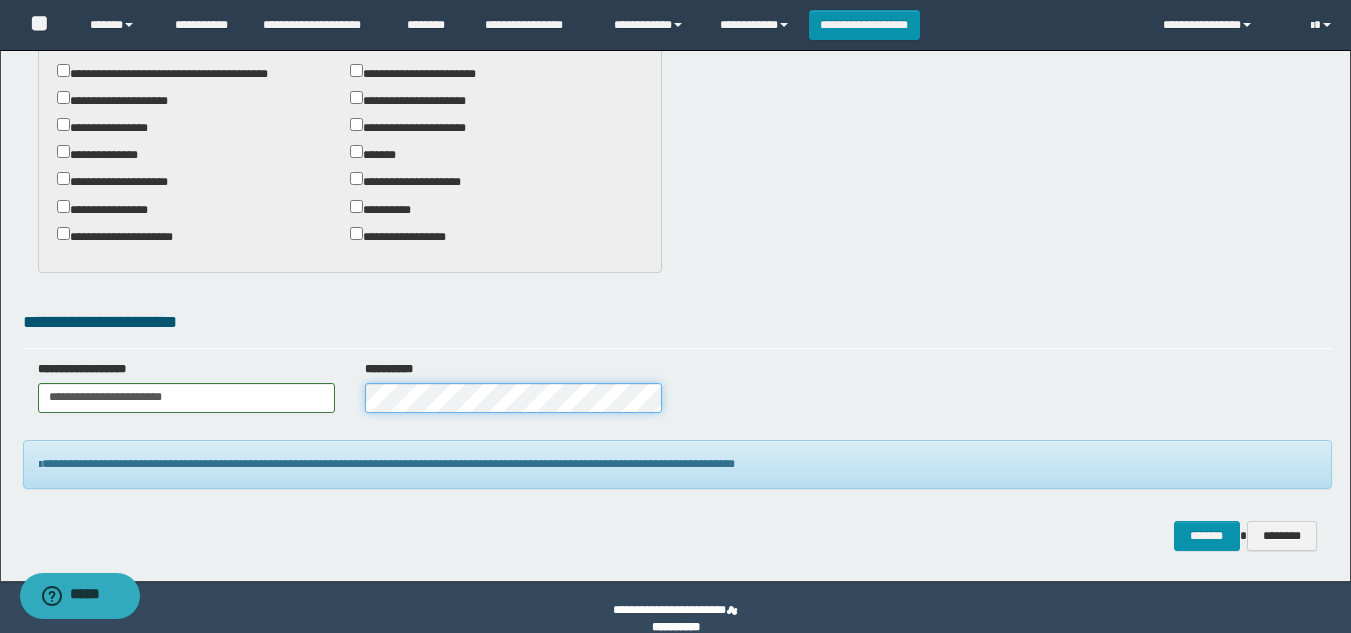 scroll, scrollTop: 1013, scrollLeft: 0, axis: vertical 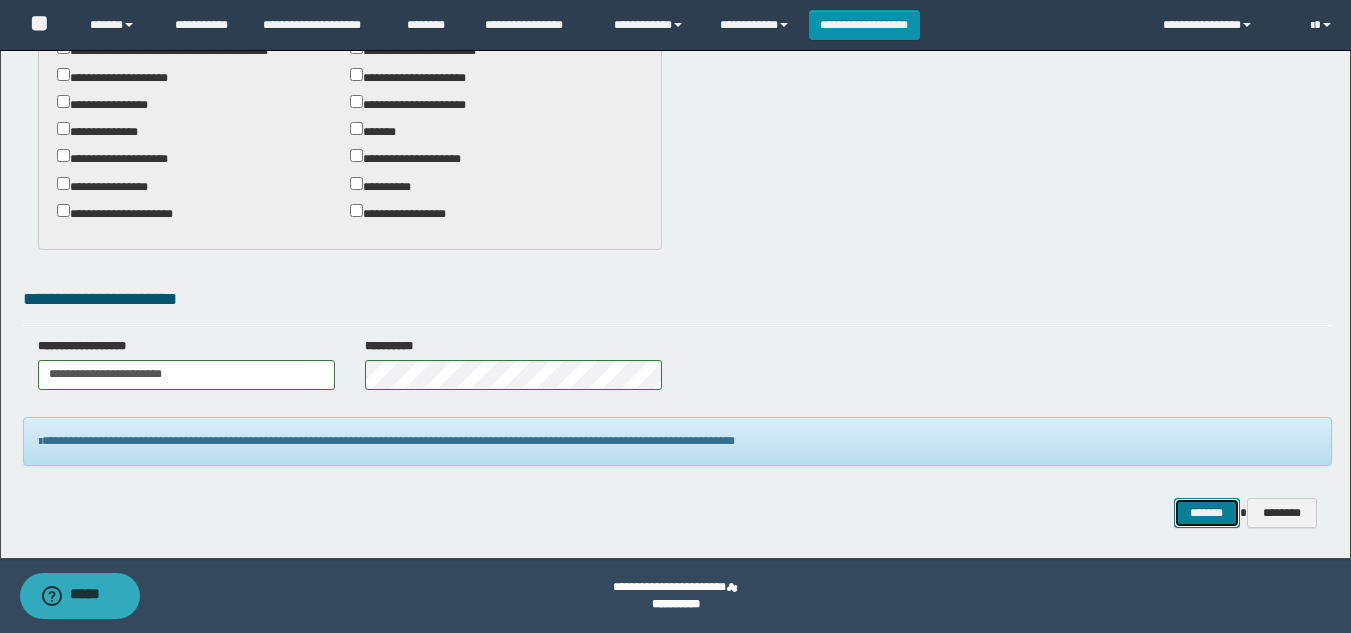click on "*******" at bounding box center [1207, 513] 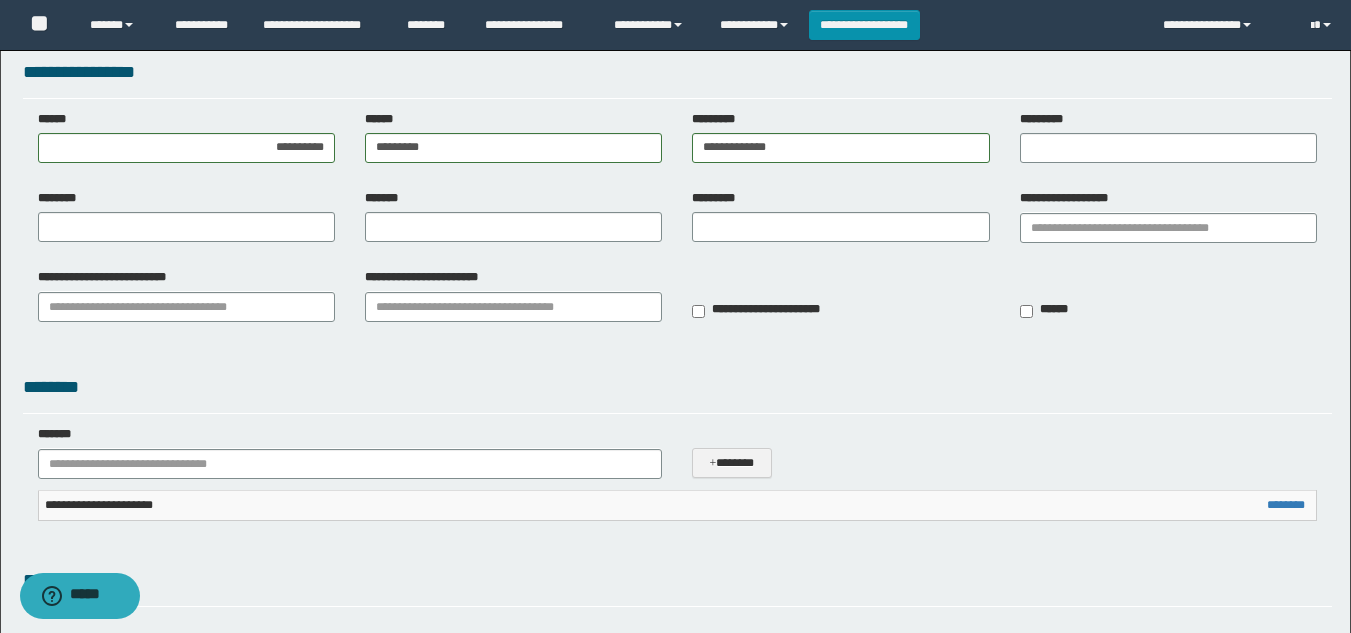 scroll, scrollTop: 0, scrollLeft: 0, axis: both 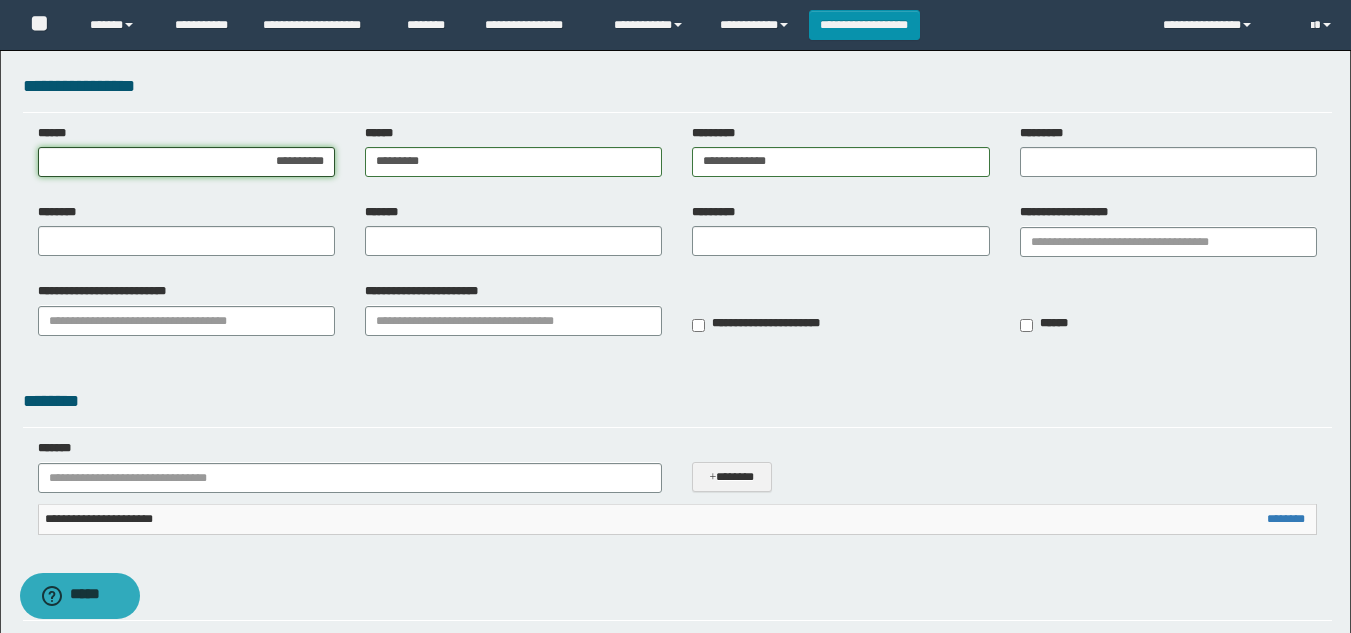 click on "**********" at bounding box center [186, 162] 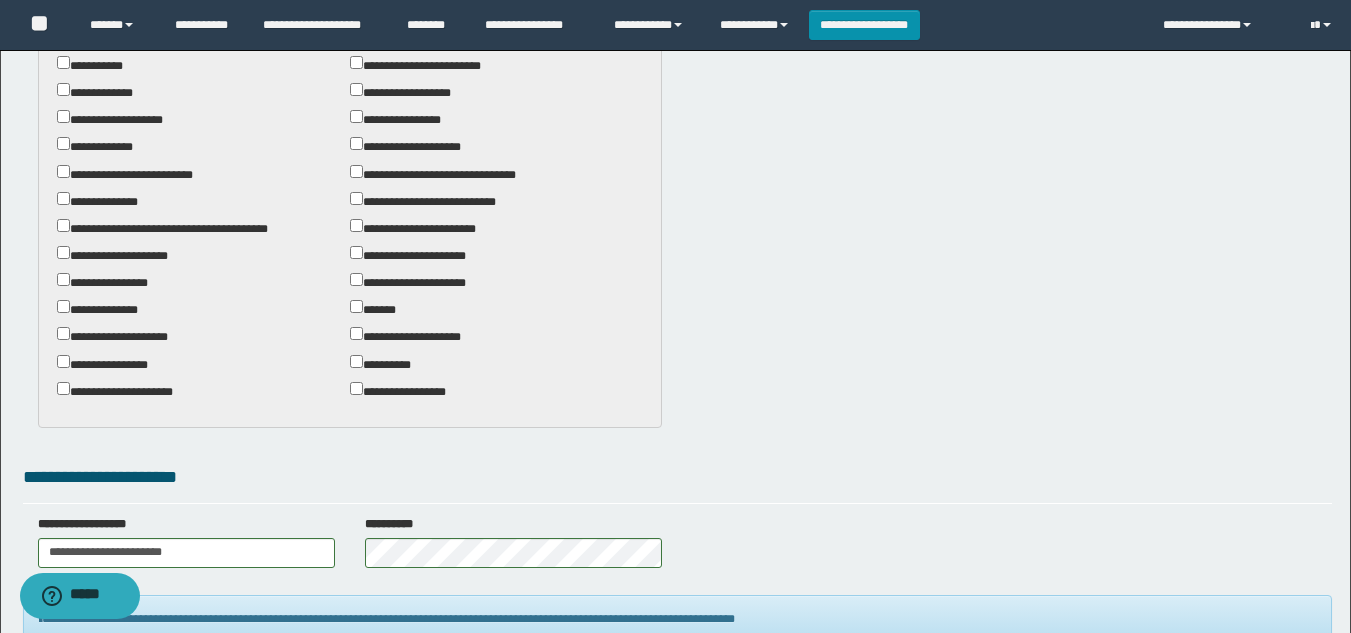scroll, scrollTop: 1013, scrollLeft: 0, axis: vertical 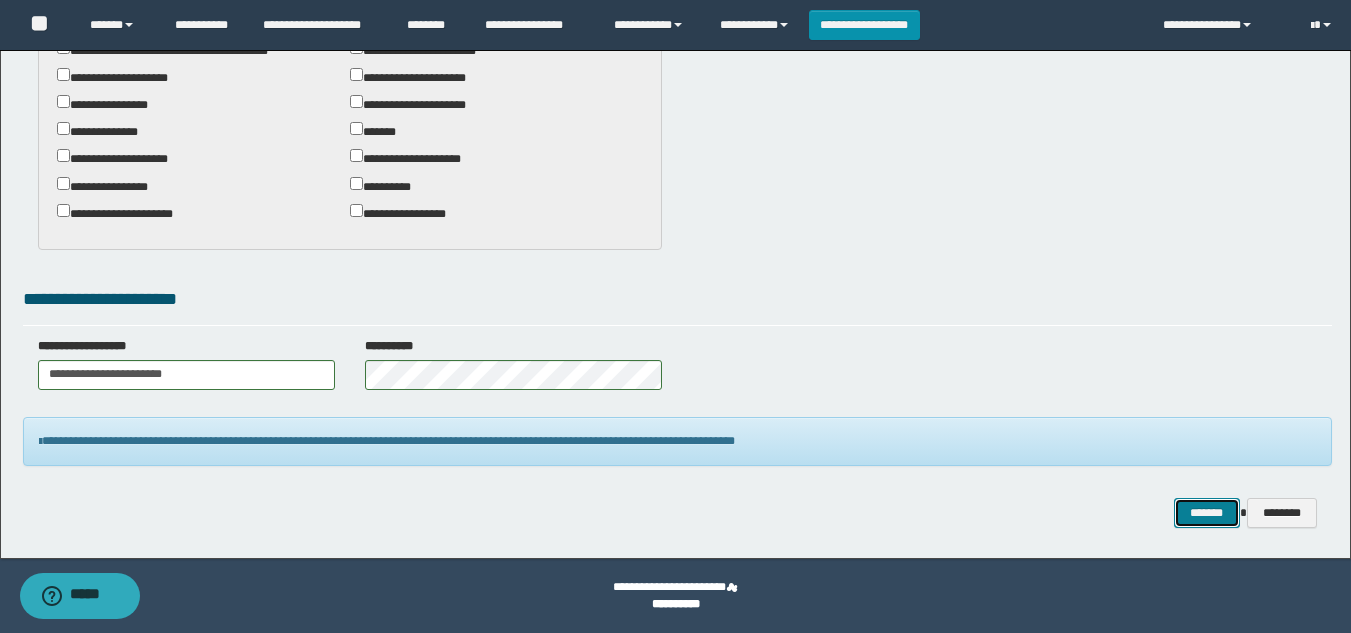 click on "*******" at bounding box center (1207, 513) 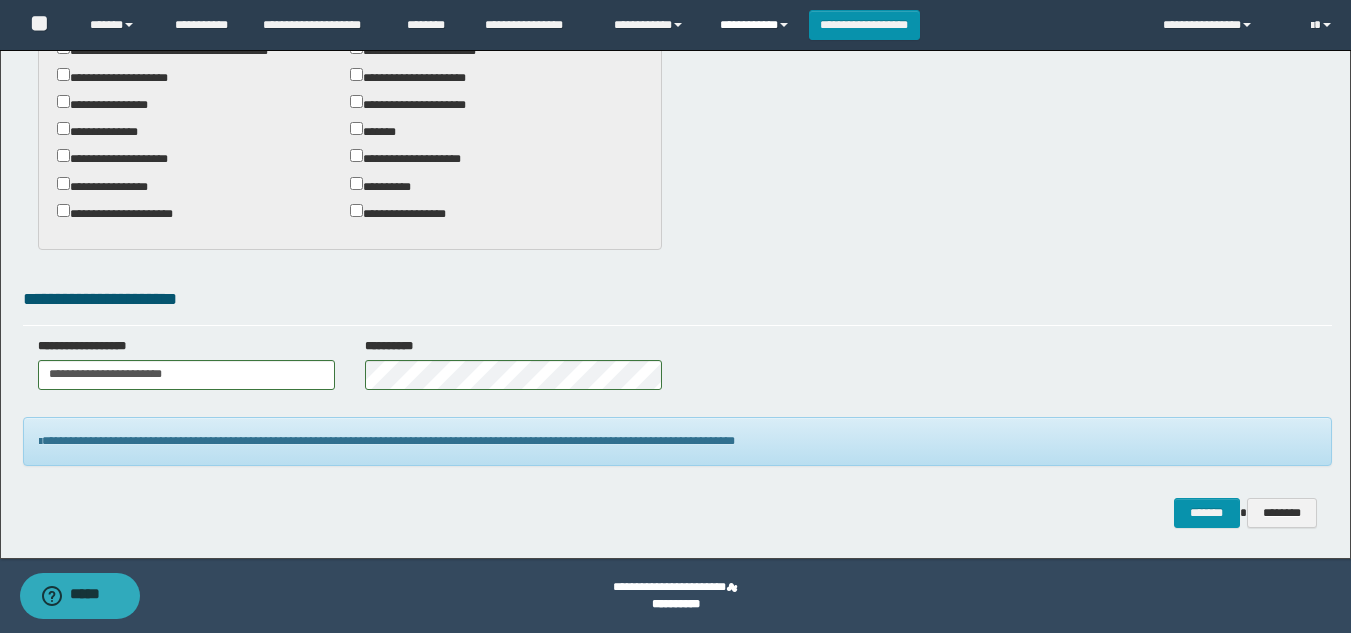 click on "**********" at bounding box center [757, 25] 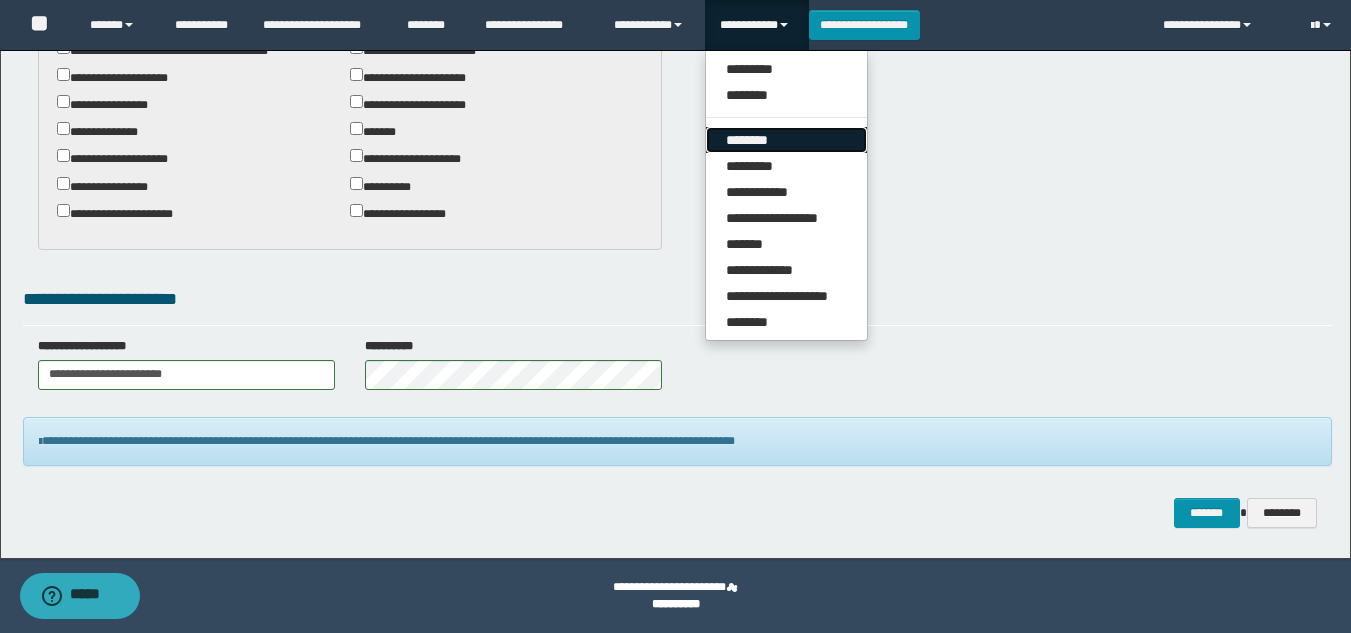 click on "********" at bounding box center (786, 140) 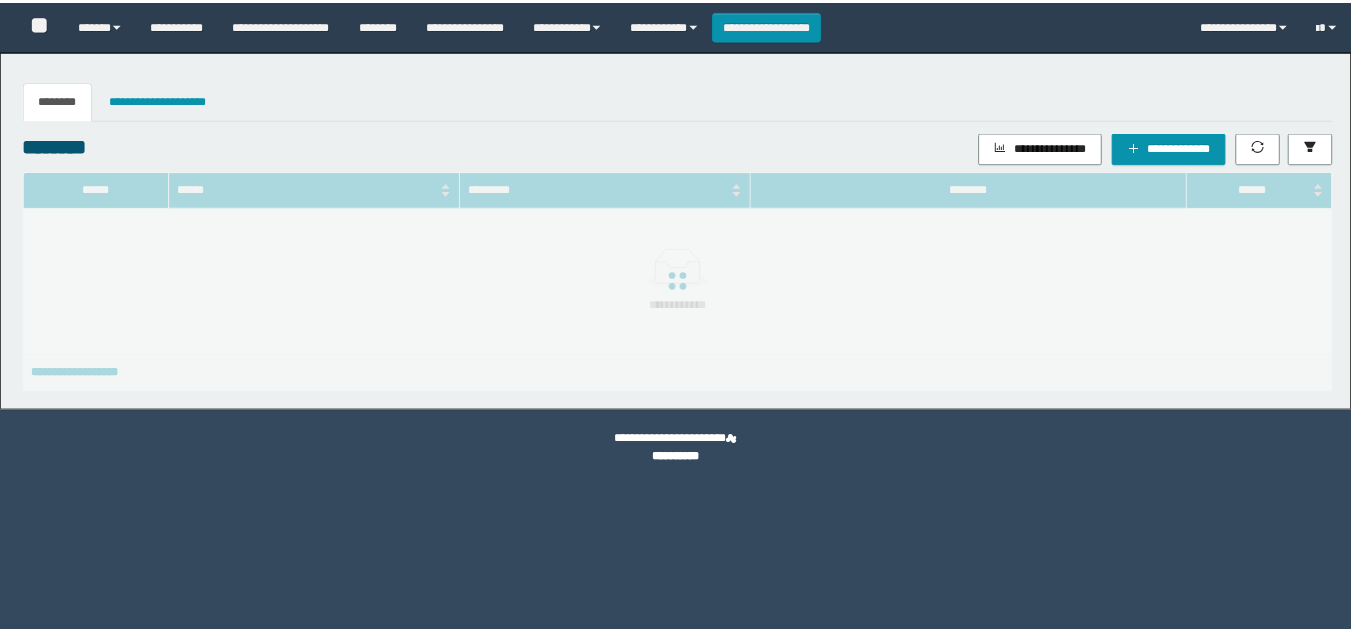 scroll, scrollTop: 0, scrollLeft: 0, axis: both 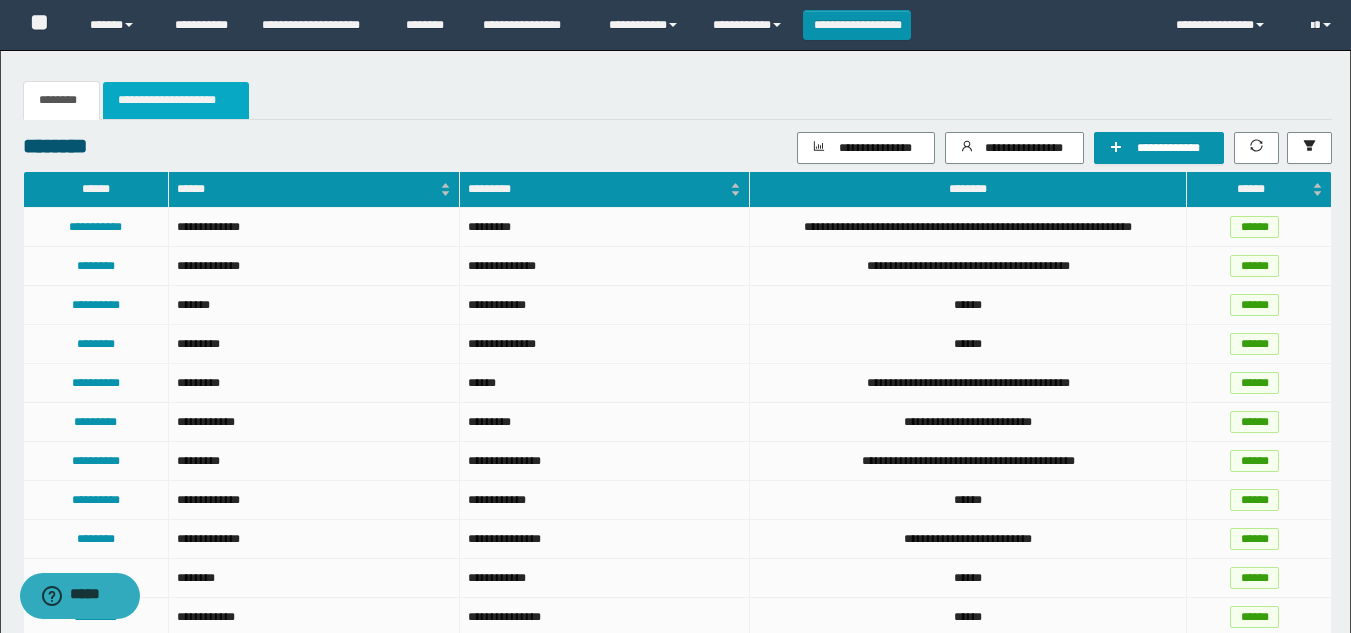 click on "**********" at bounding box center [176, 100] 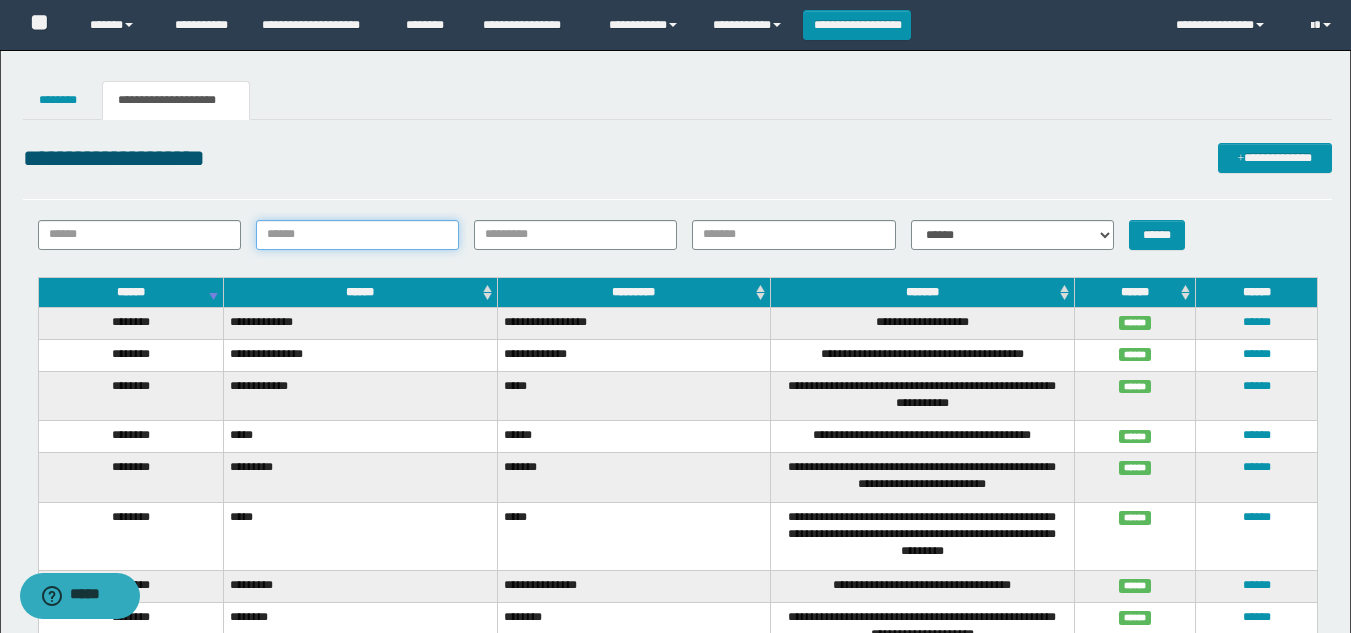 drag, startPoint x: 373, startPoint y: 232, endPoint x: 389, endPoint y: 249, distance: 23.345236 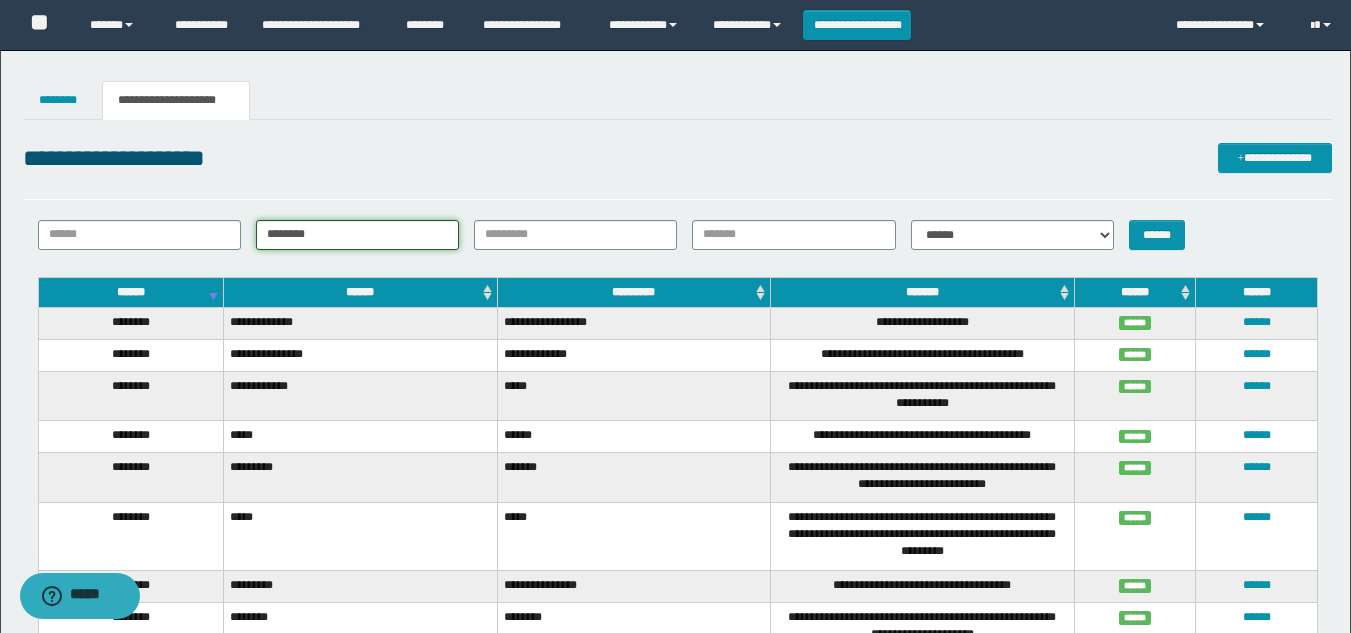 type on "********" 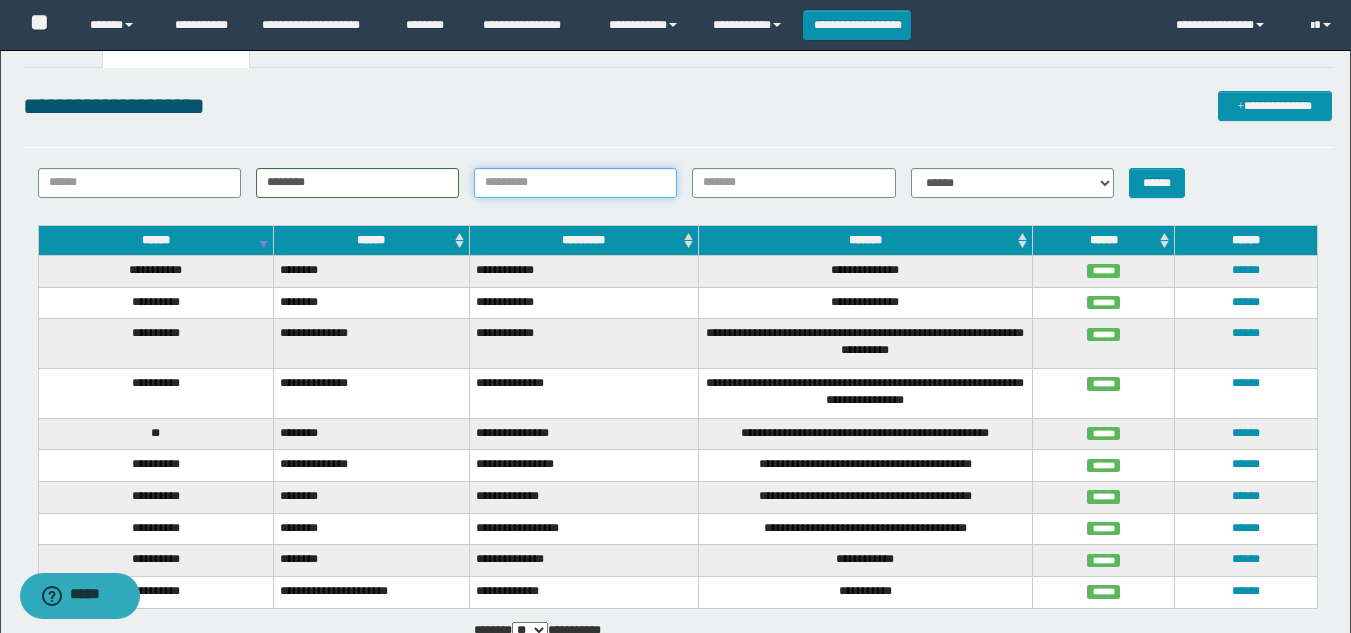 scroll, scrollTop: 100, scrollLeft: 0, axis: vertical 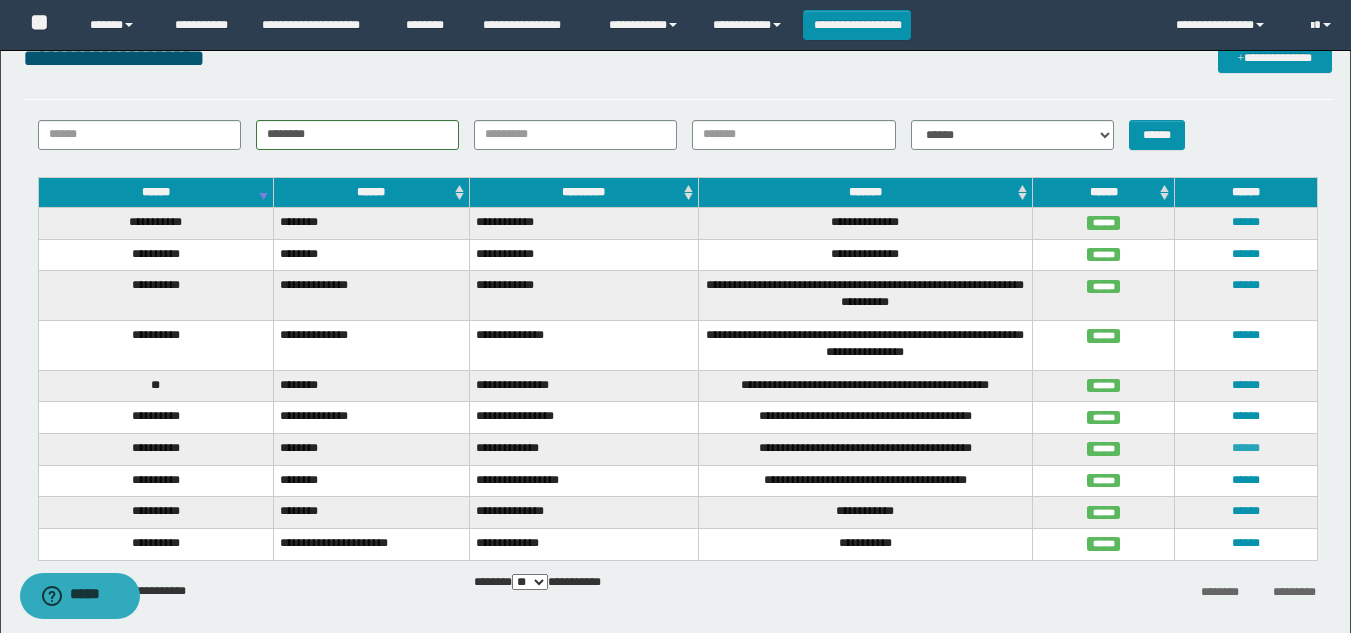 click on "******" at bounding box center (1246, 448) 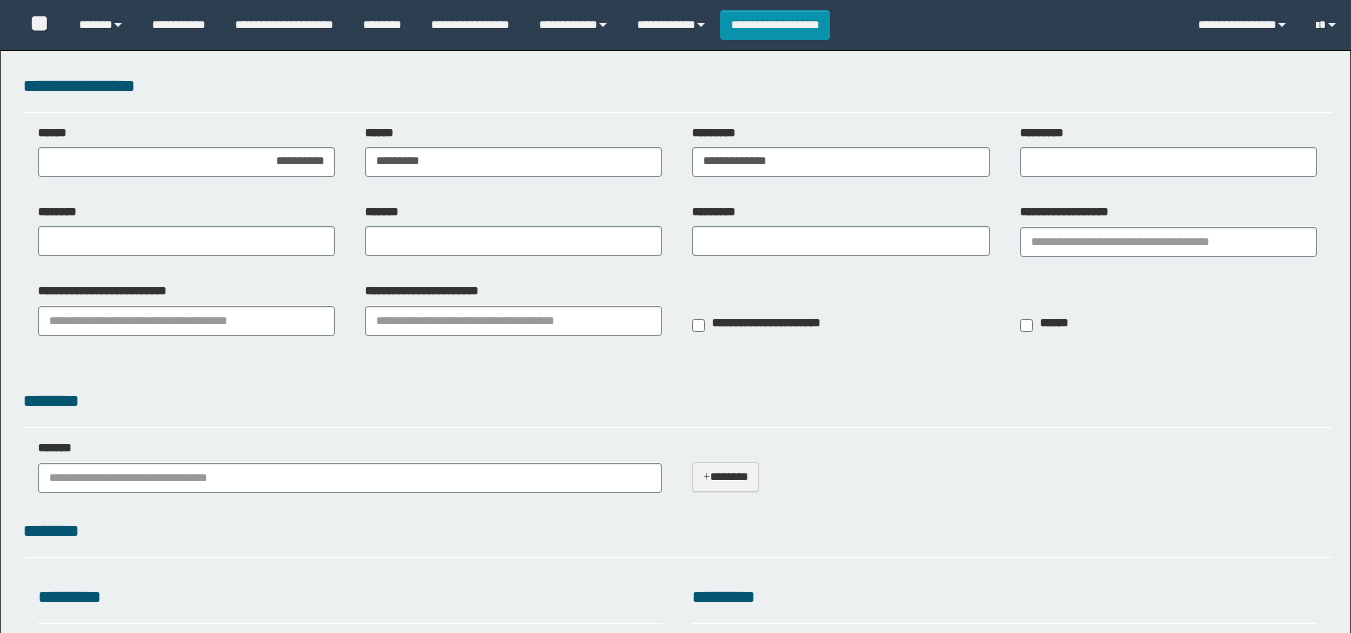 scroll, scrollTop: 0, scrollLeft: 0, axis: both 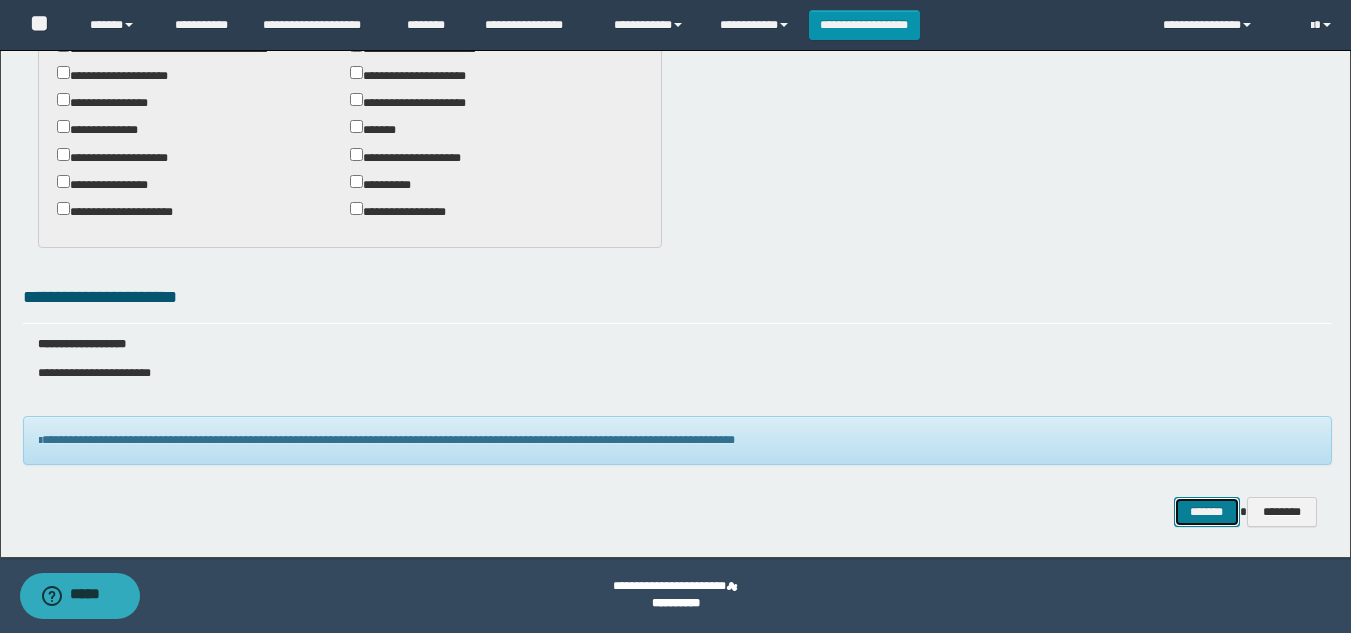 click on "*******" at bounding box center [1207, 512] 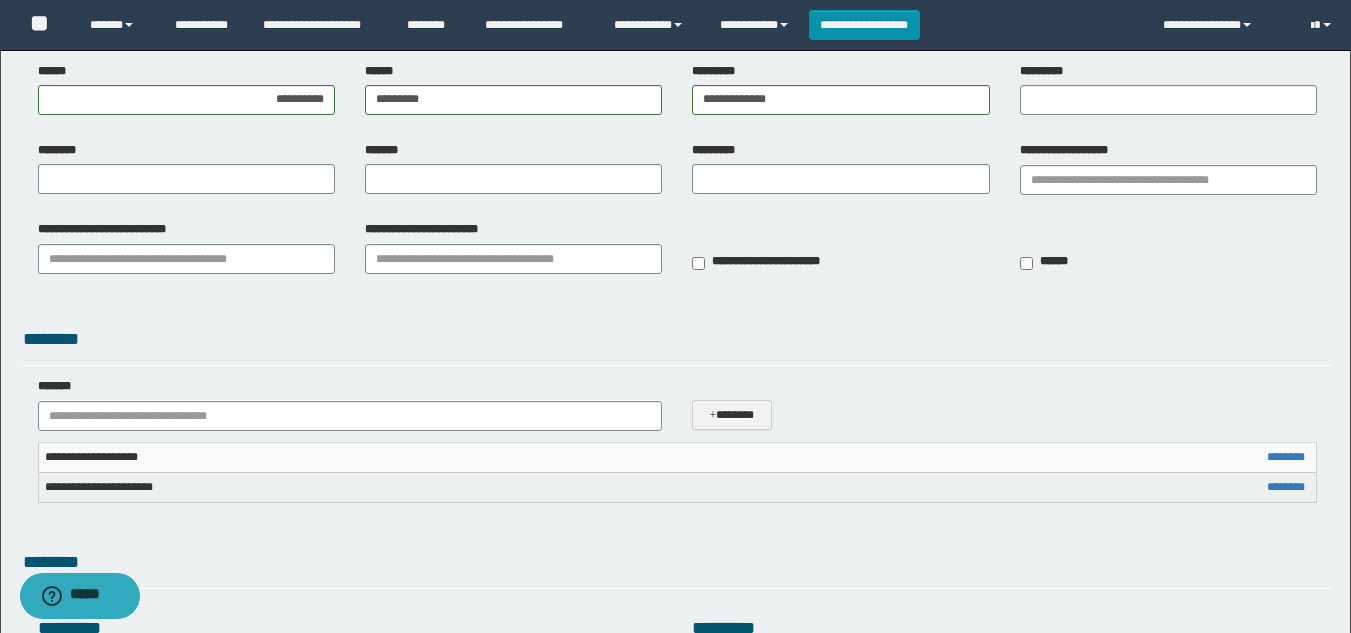 scroll, scrollTop: 0, scrollLeft: 0, axis: both 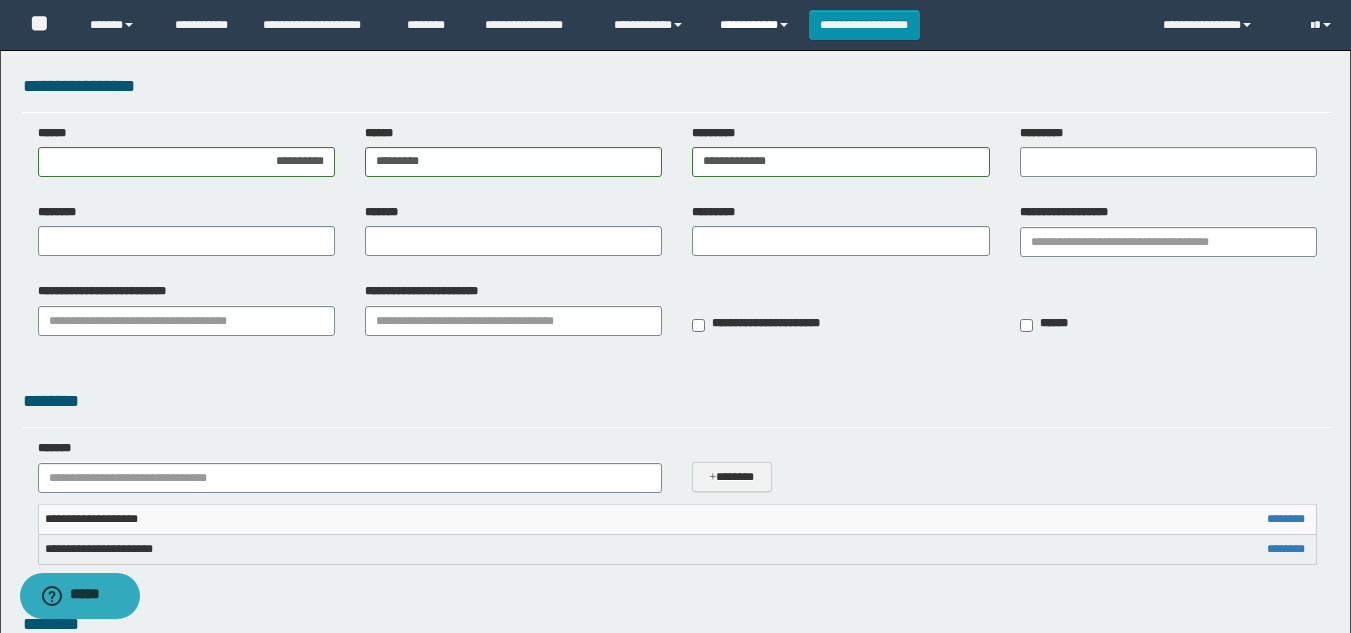 click on "**********" at bounding box center [757, 25] 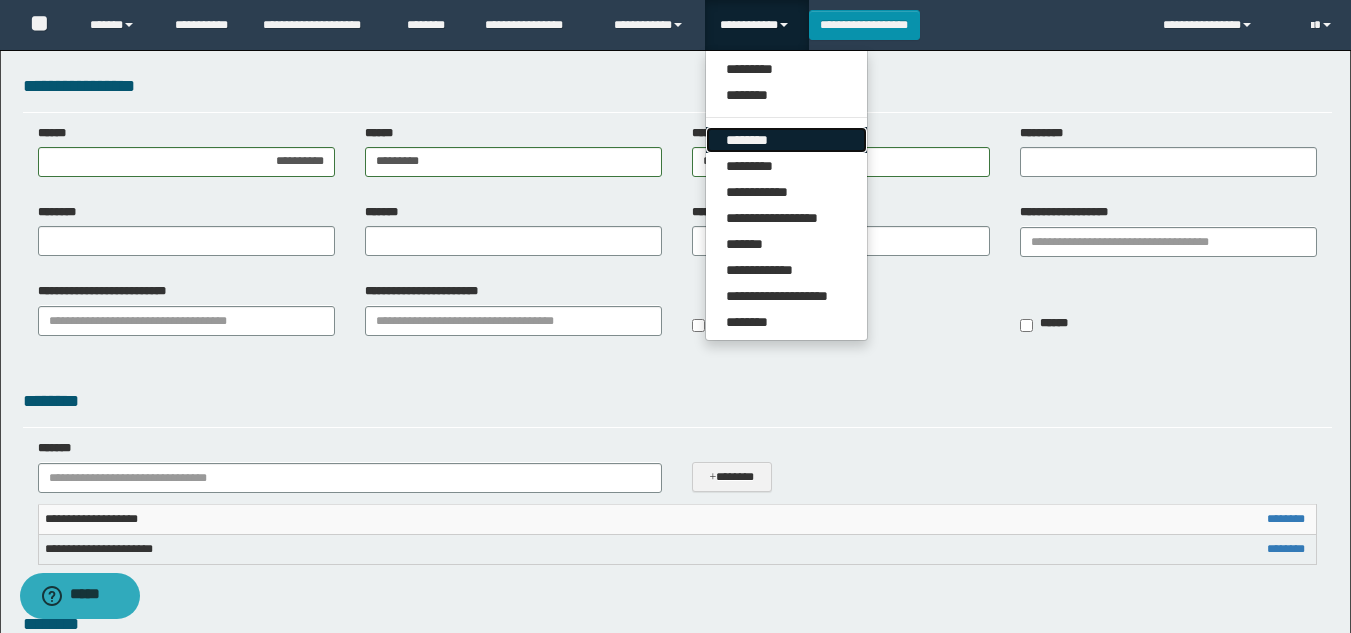 click on "********" at bounding box center (786, 140) 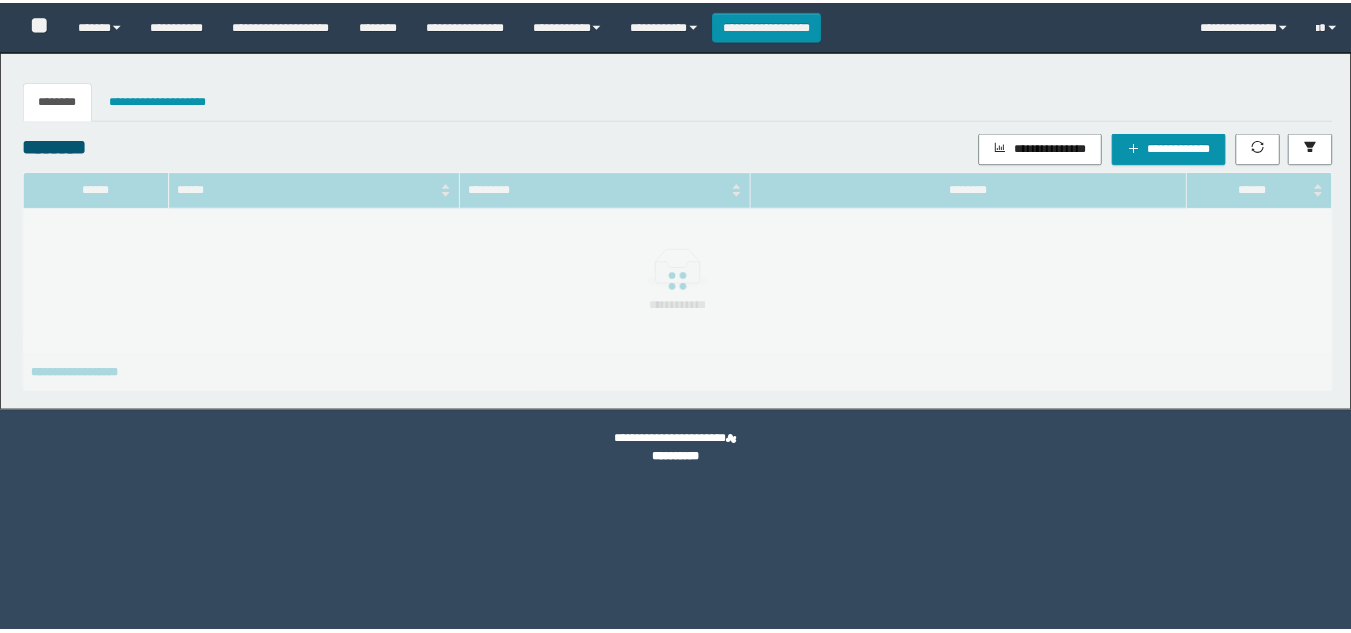 scroll, scrollTop: 0, scrollLeft: 0, axis: both 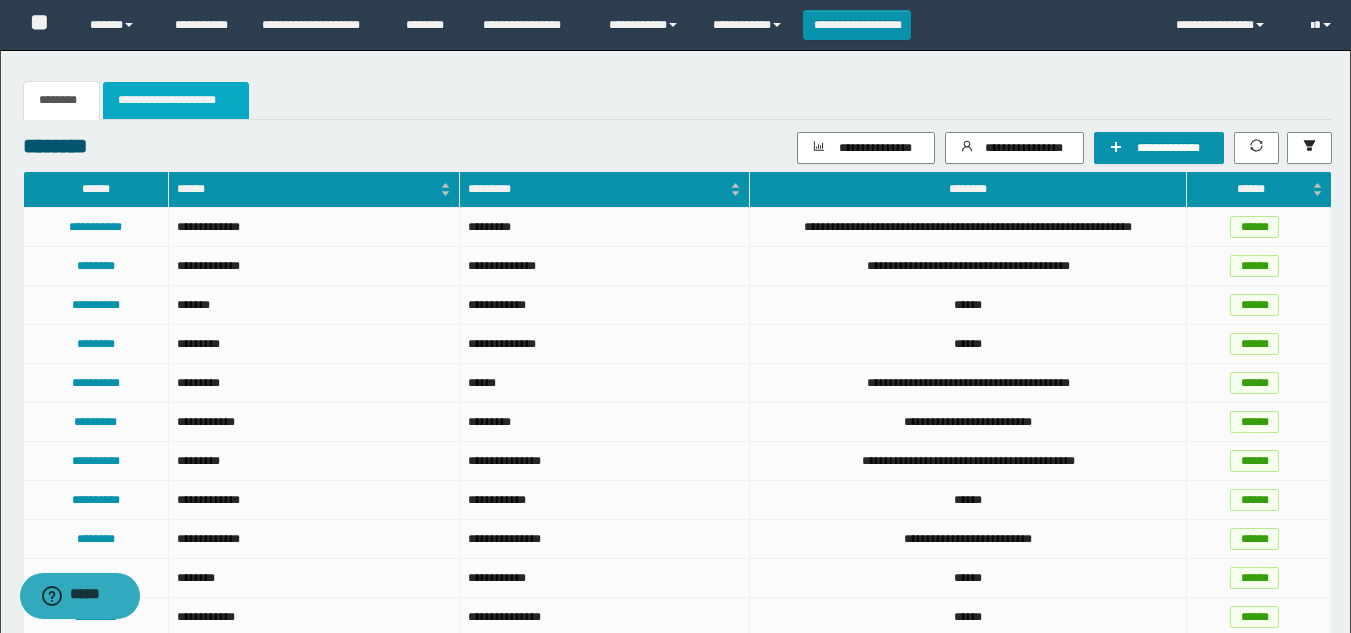 click on "**********" at bounding box center [176, 100] 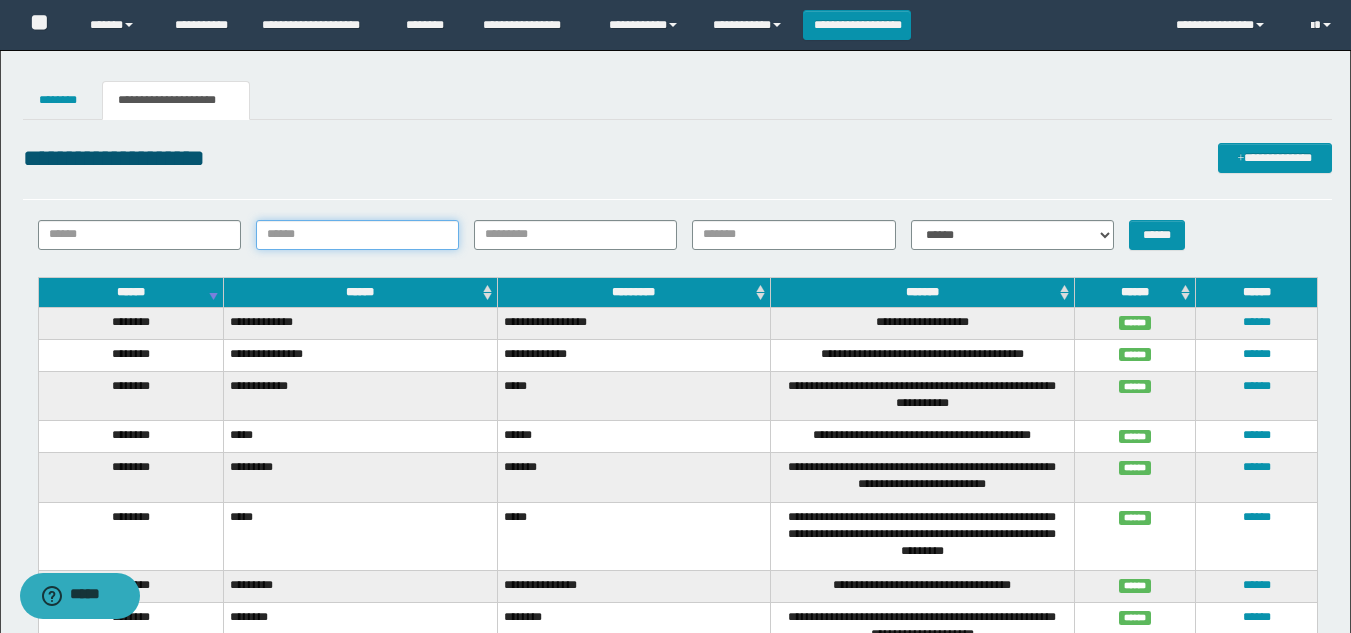 click on "******" at bounding box center (357, 235) 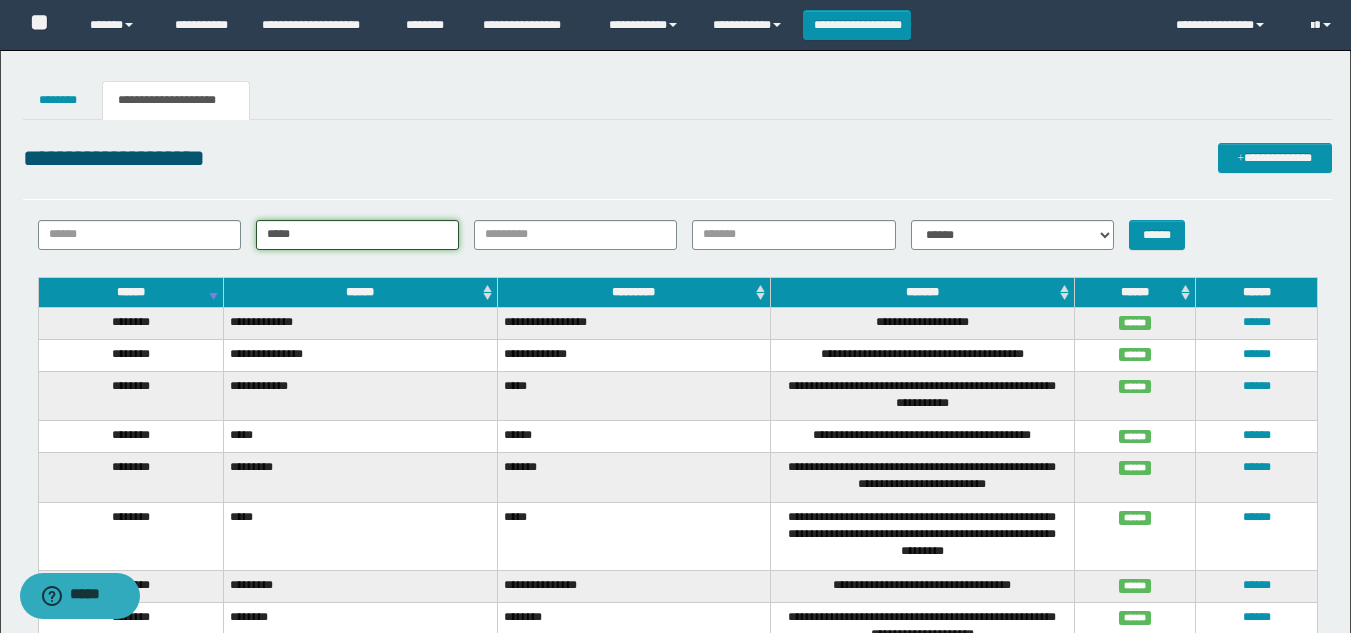 type on "*****" 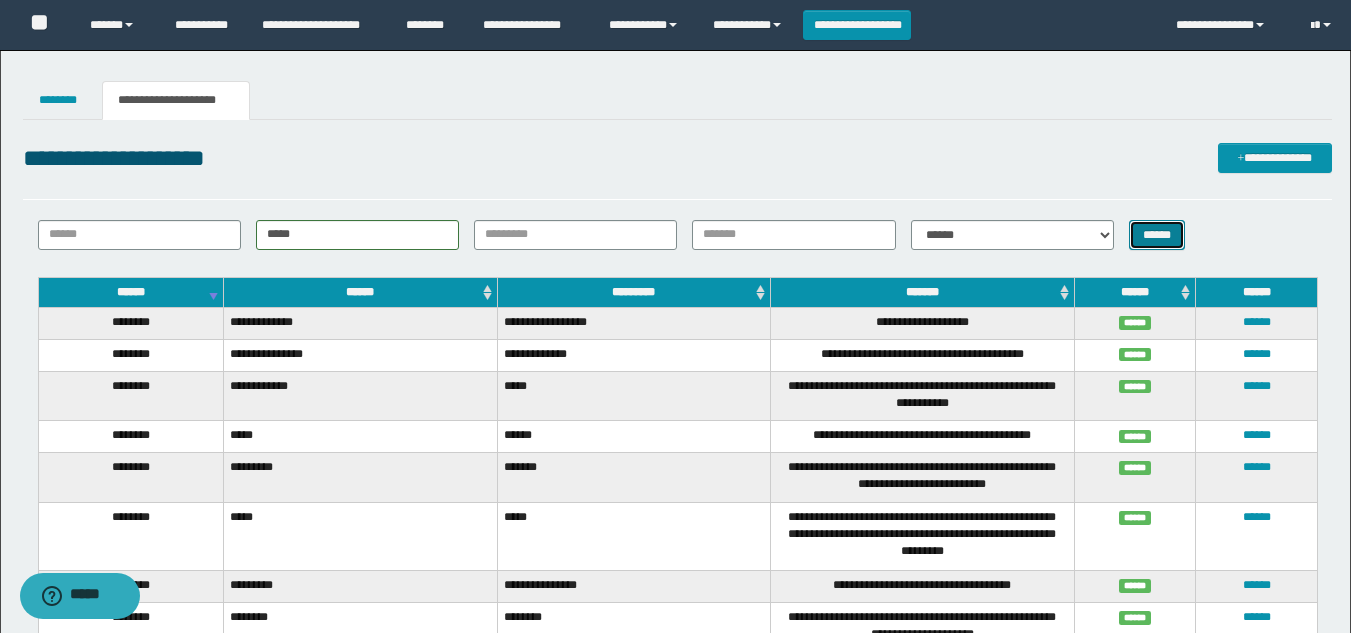 click on "******" at bounding box center [1157, 235] 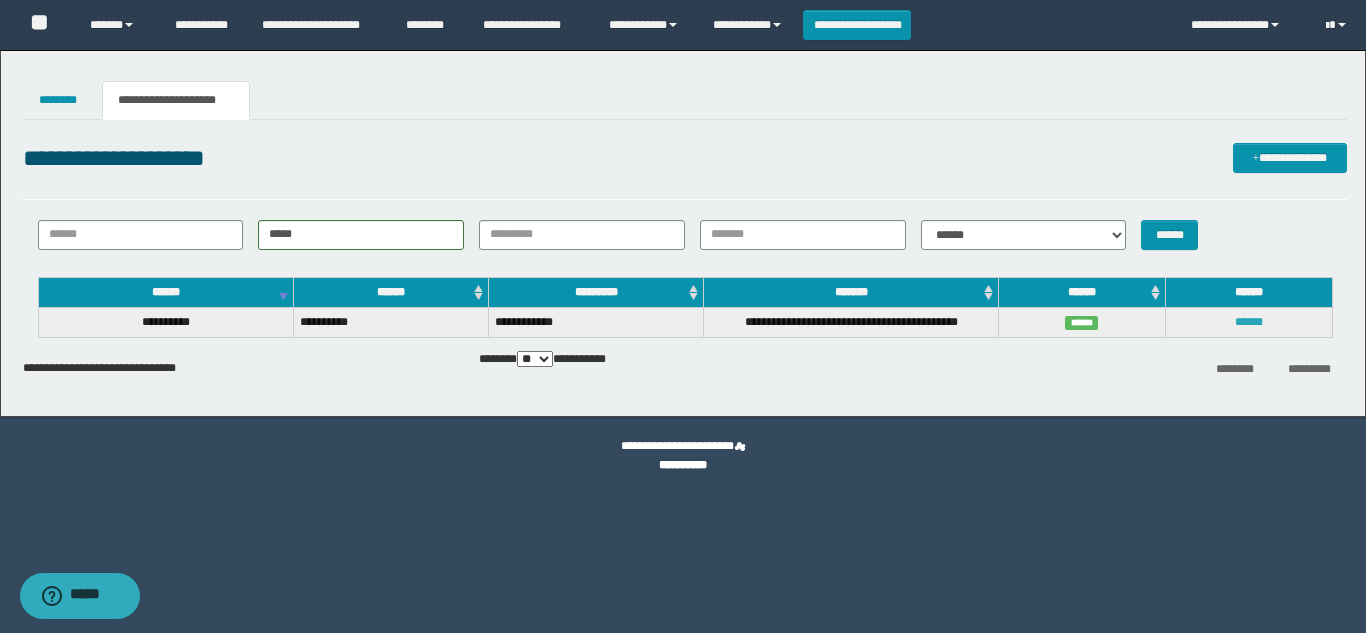click on "******" at bounding box center (1249, 322) 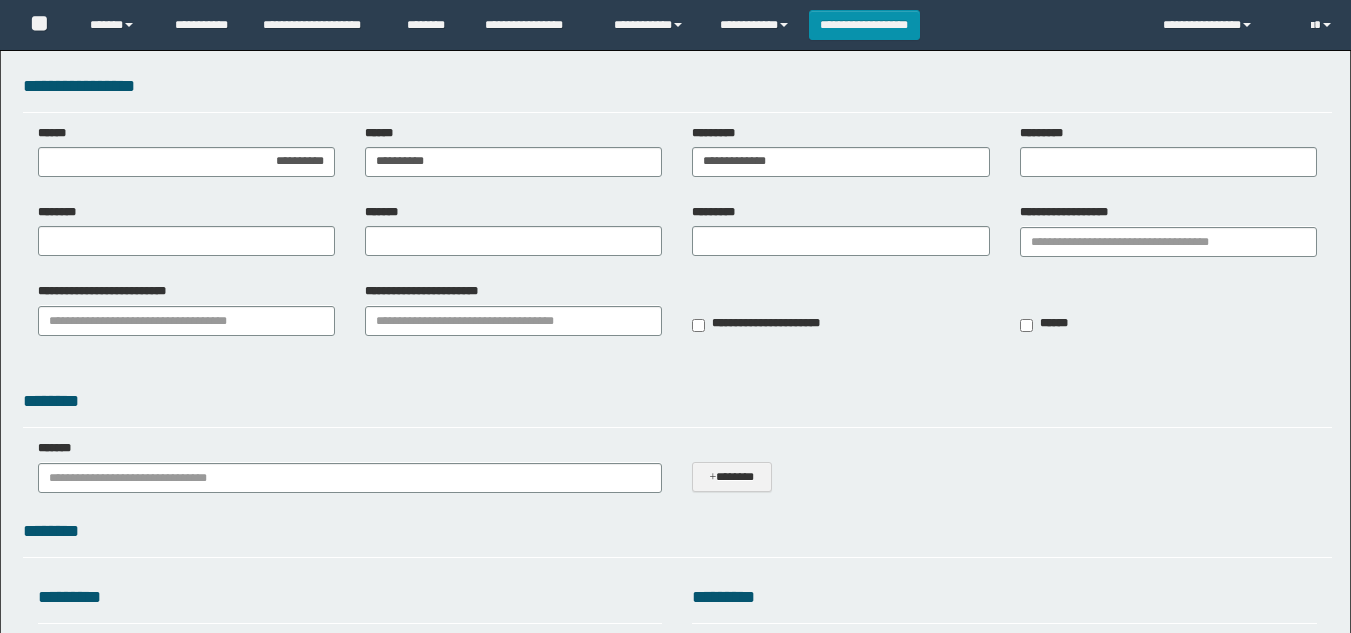 scroll, scrollTop: 0, scrollLeft: 0, axis: both 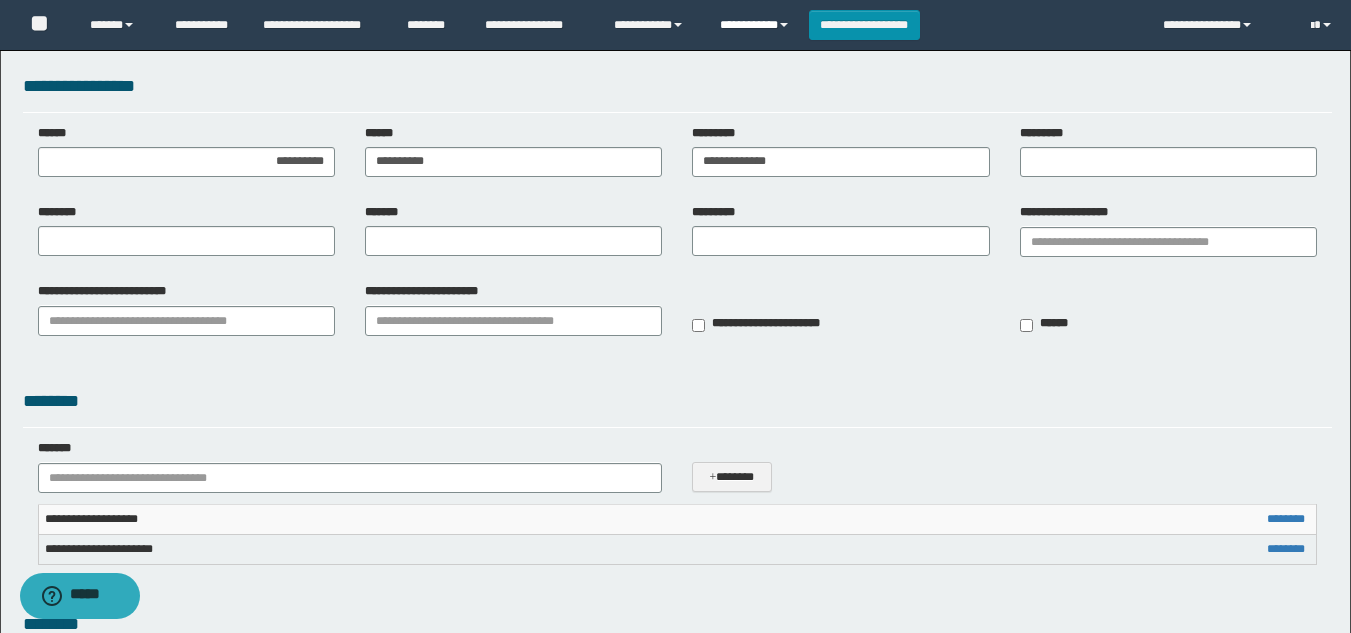 click on "**********" at bounding box center (757, 25) 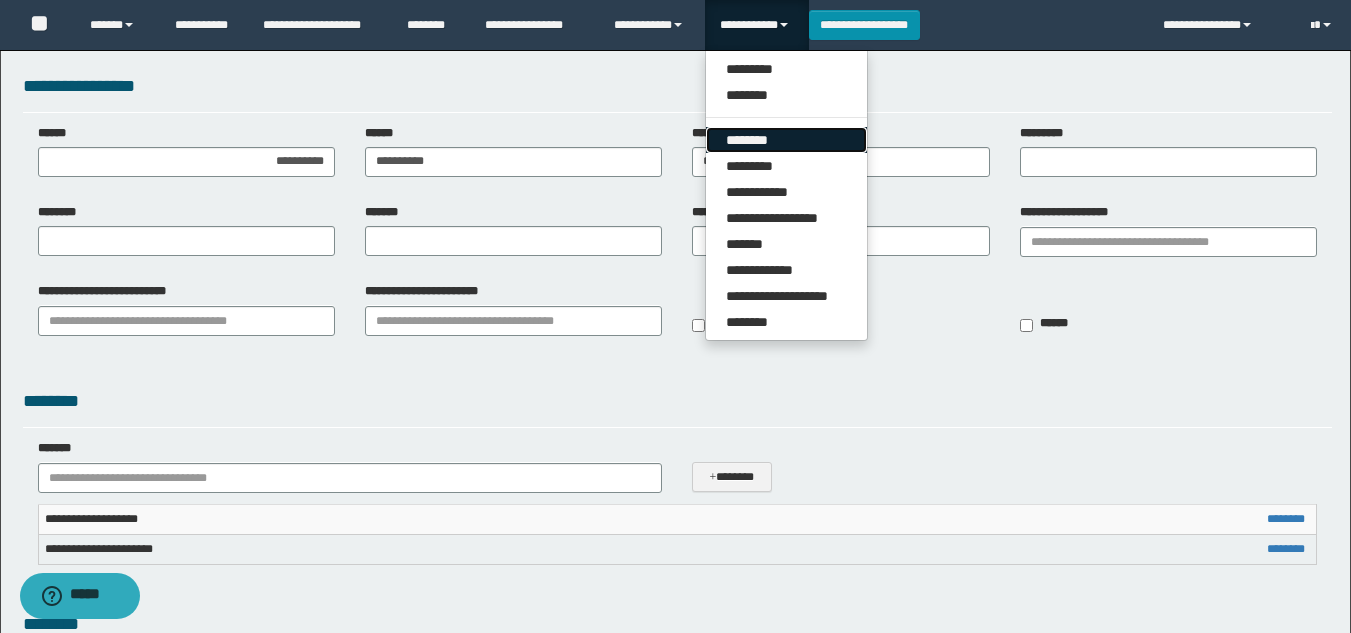 click on "********" at bounding box center (786, 140) 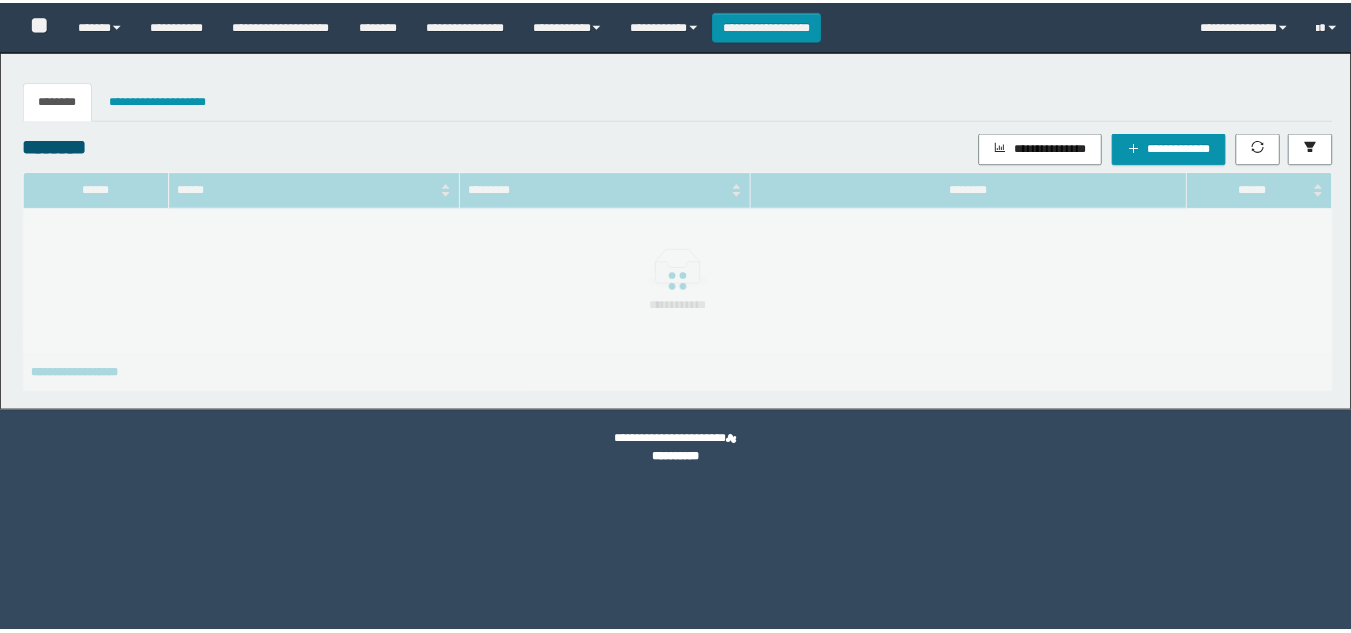 scroll, scrollTop: 0, scrollLeft: 0, axis: both 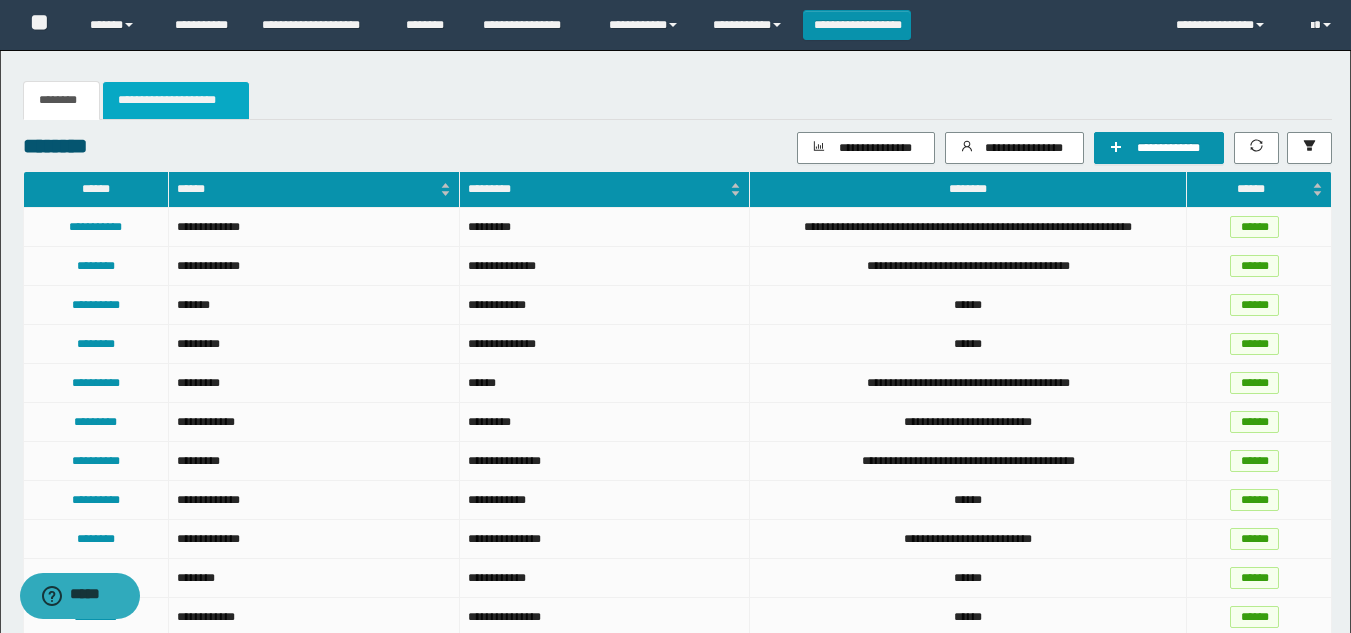 click on "**********" at bounding box center [176, 100] 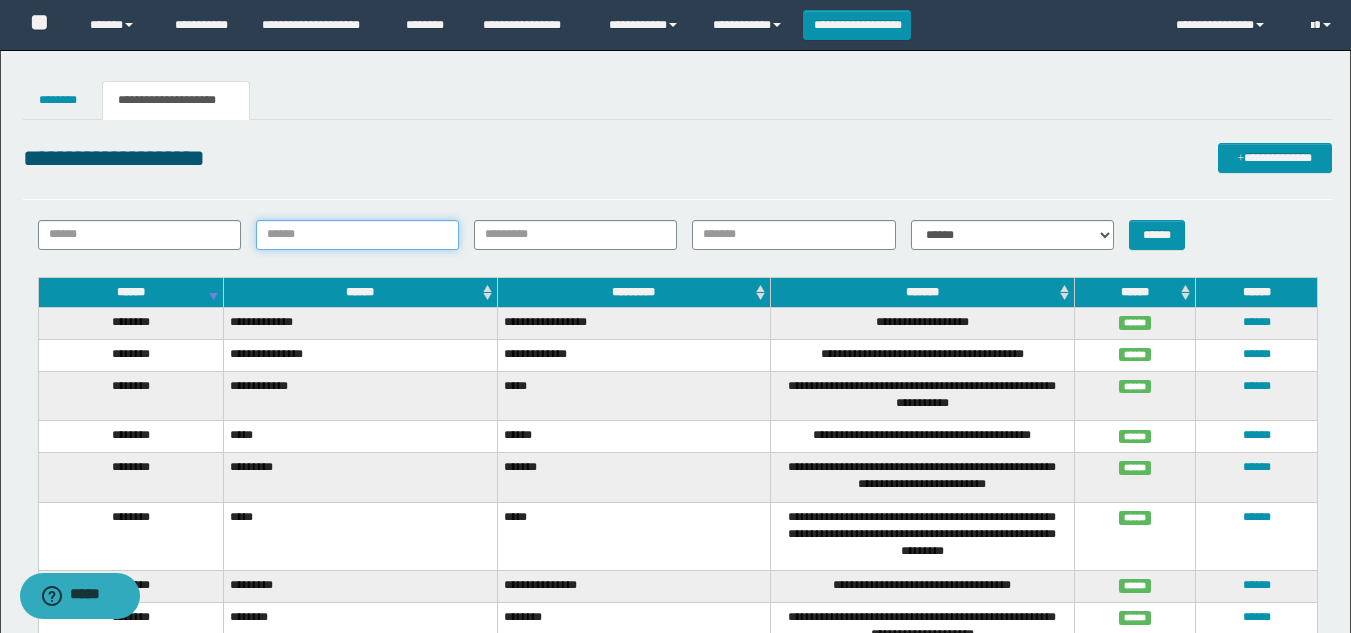 click on "******" at bounding box center [357, 235] 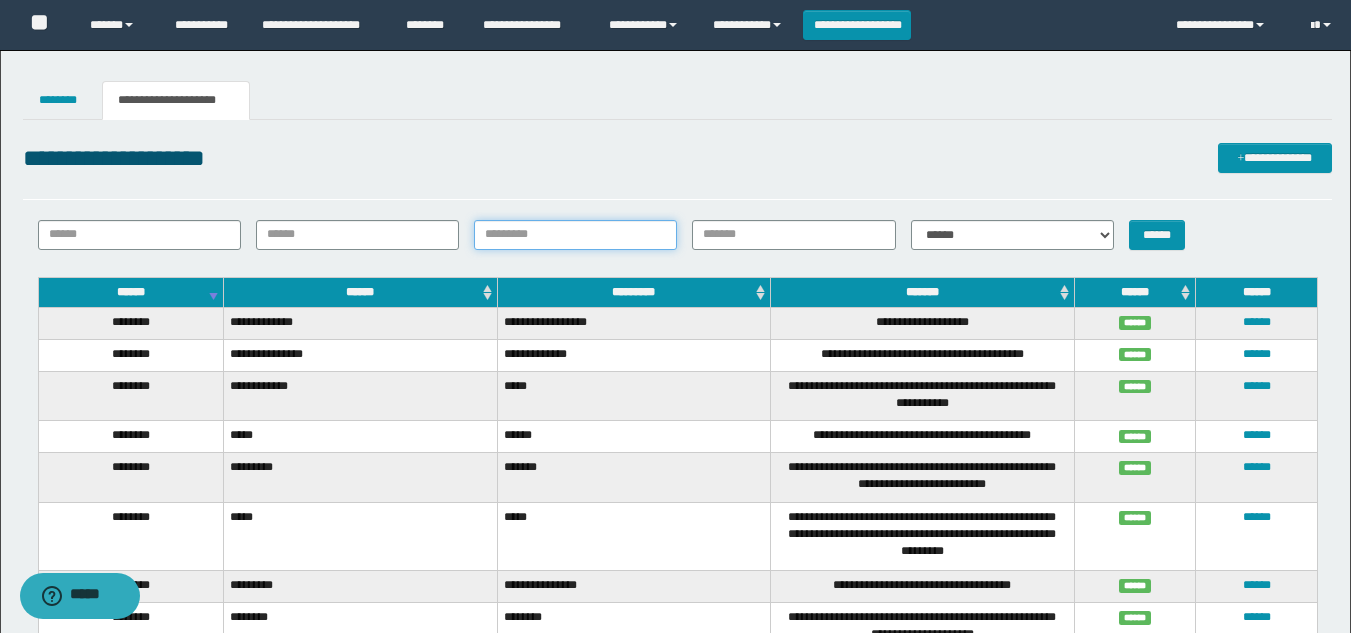 click on "*********" at bounding box center (575, 235) 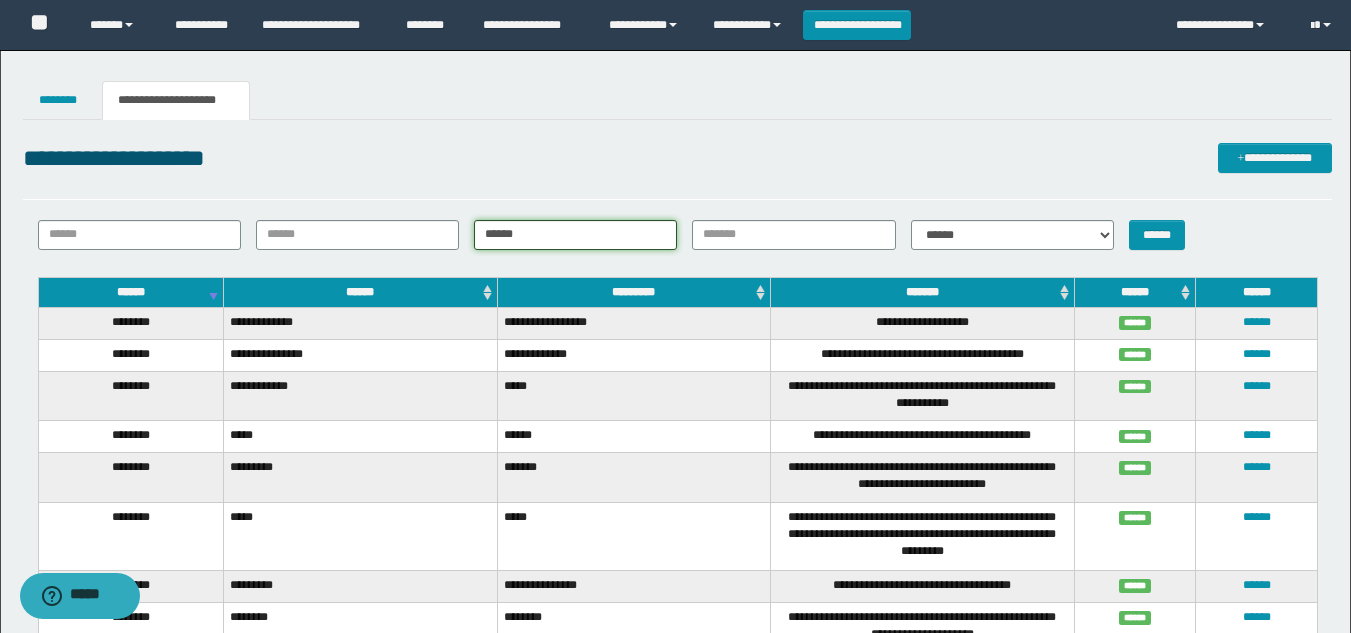 type on "******" 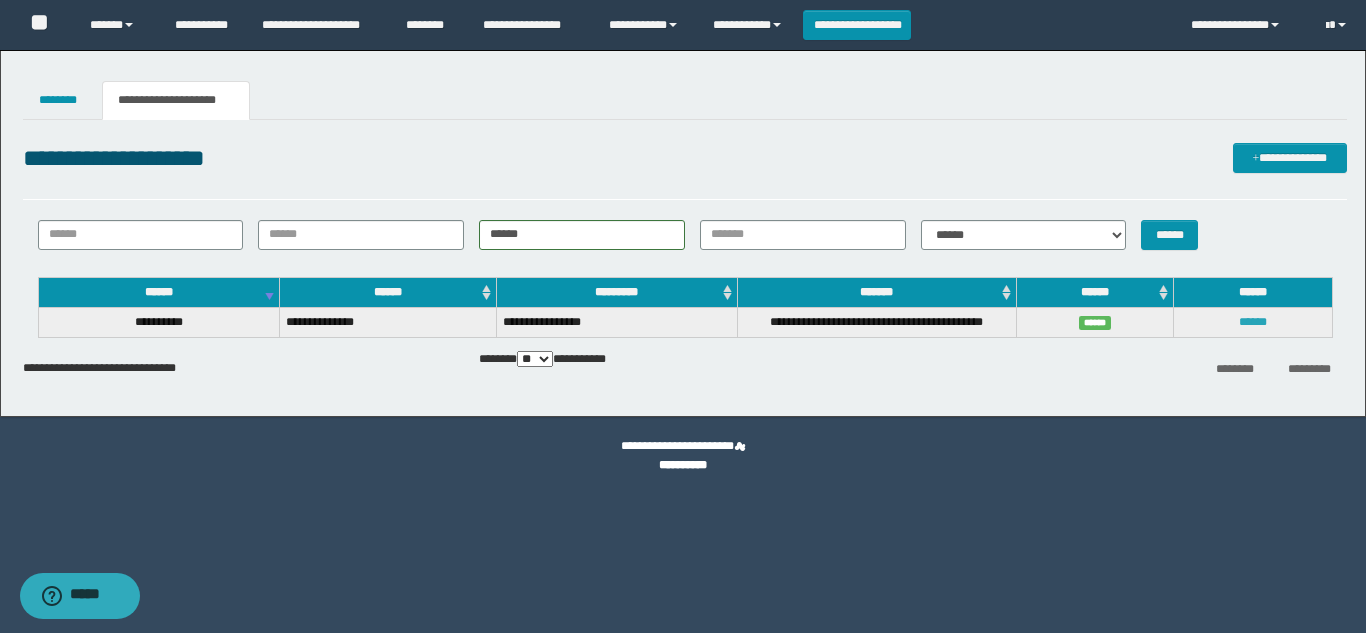 click on "******" at bounding box center [1253, 322] 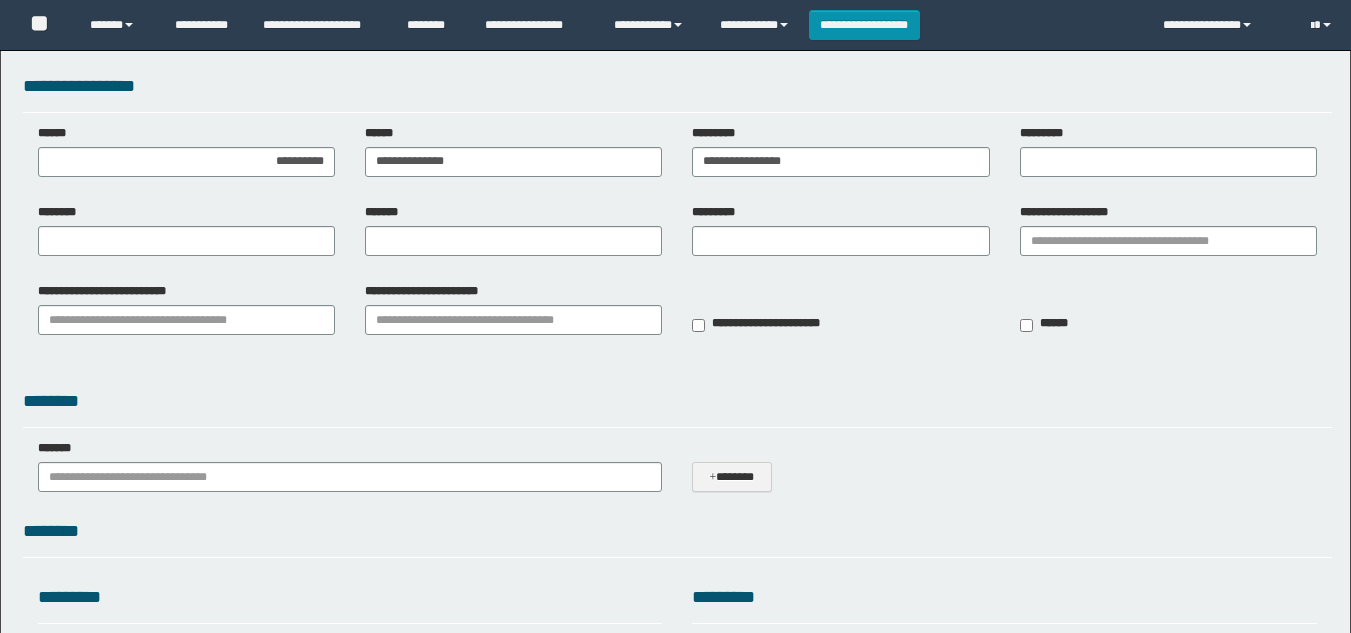 scroll, scrollTop: 0, scrollLeft: 0, axis: both 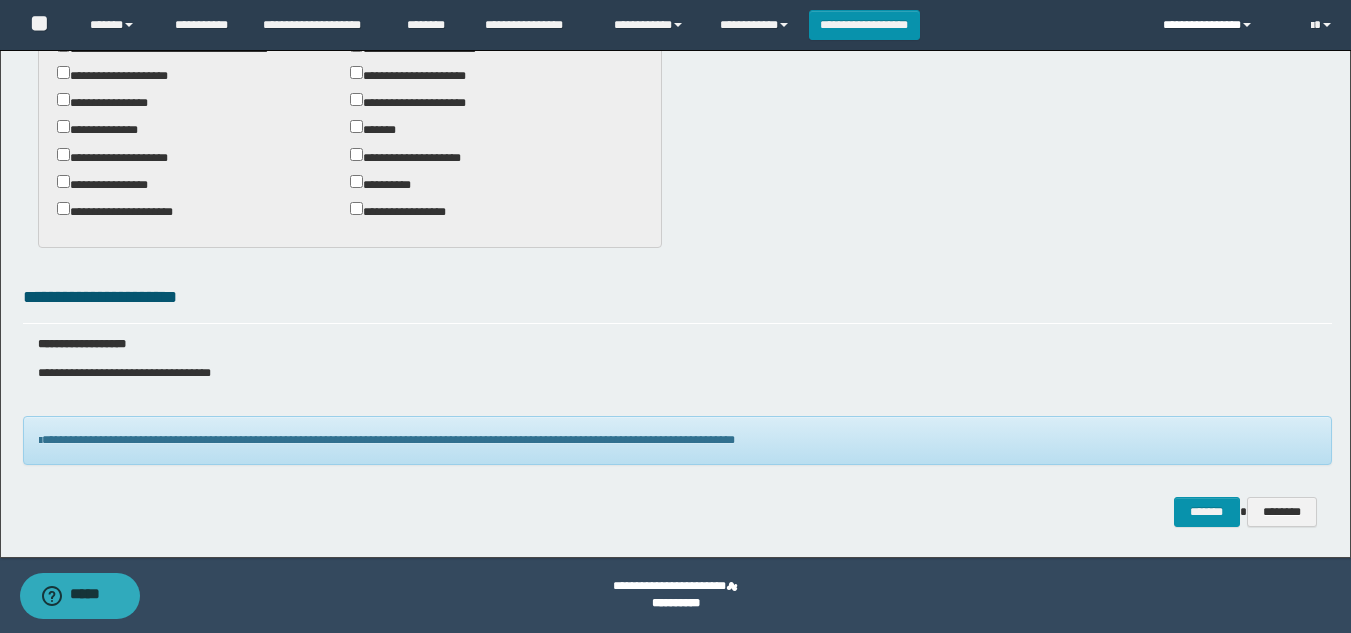click on "**********" at bounding box center (1222, 25) 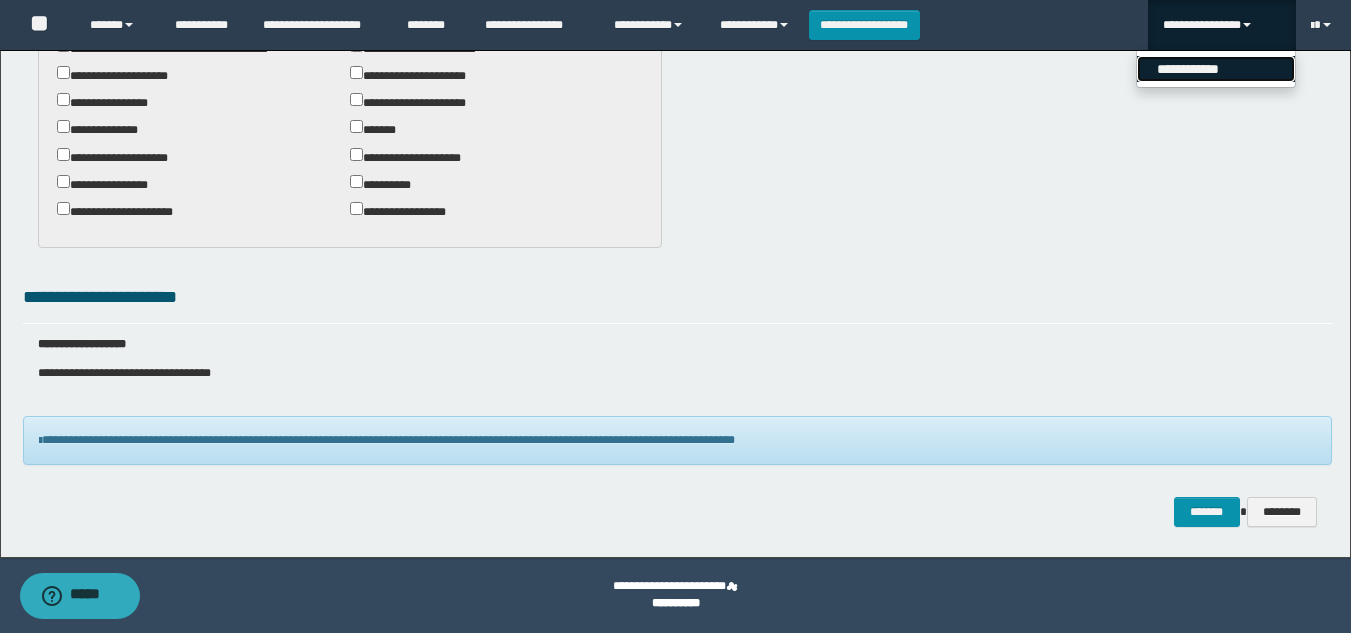 click on "**********" at bounding box center (1216, 69) 